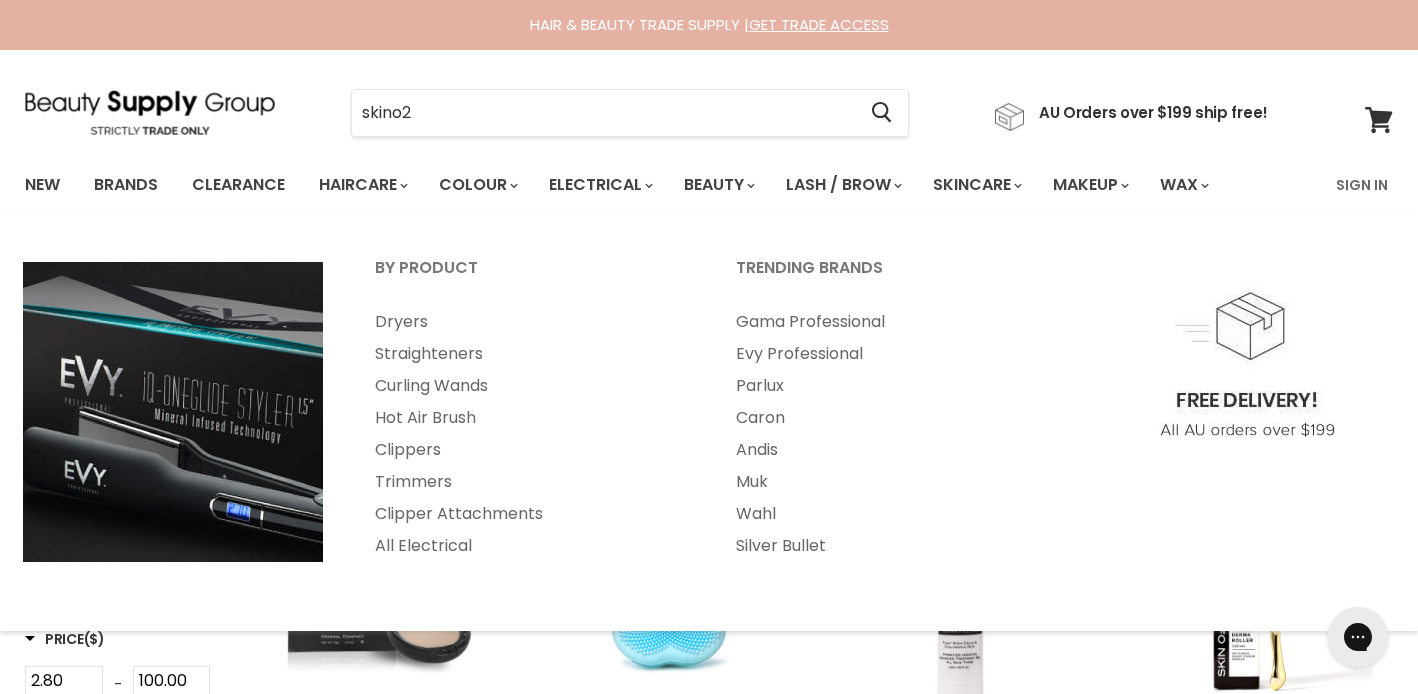 scroll, scrollTop: 0, scrollLeft: 0, axis: both 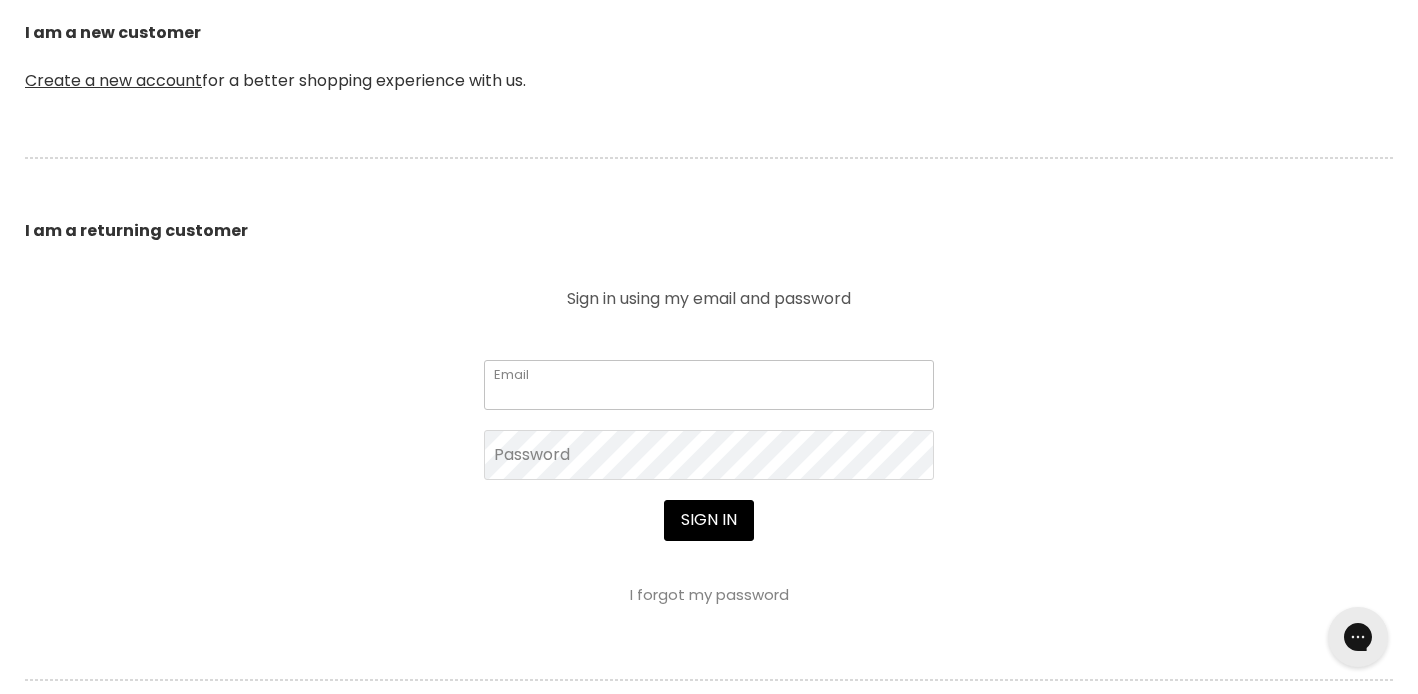 click on "Email" at bounding box center [709, 385] 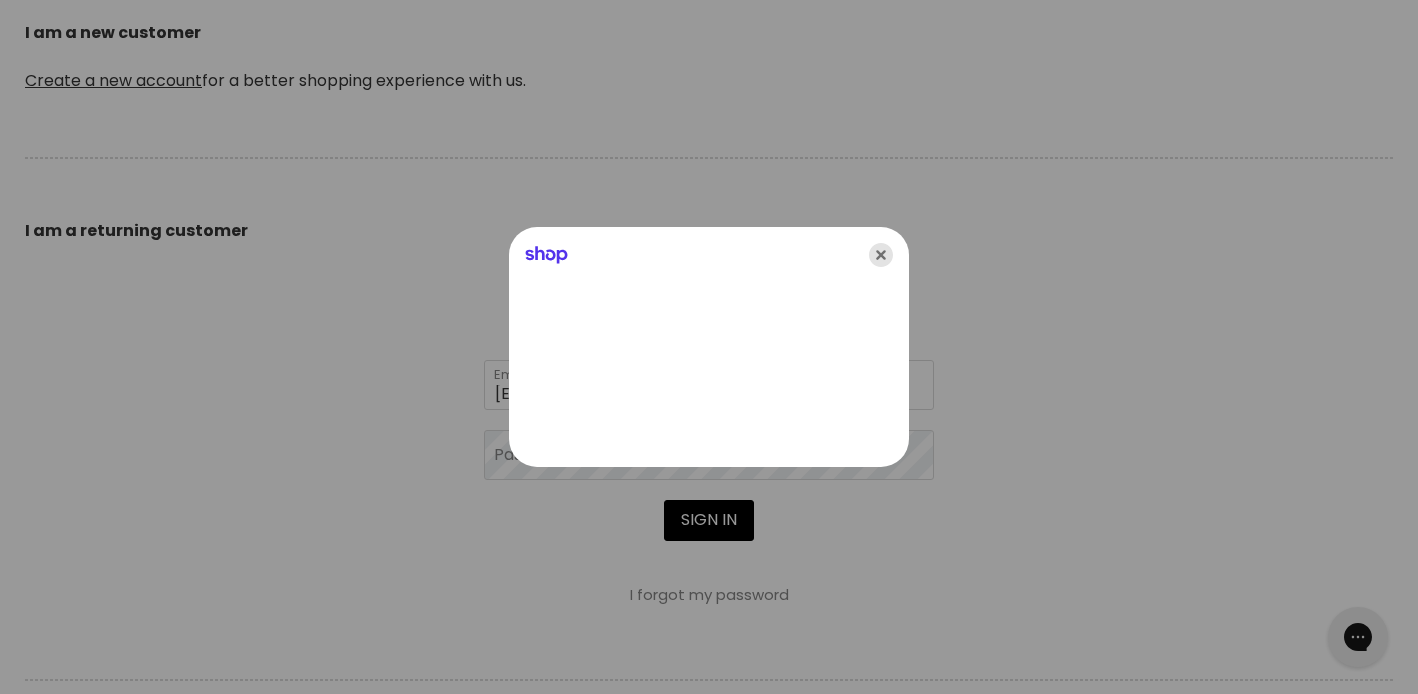 click 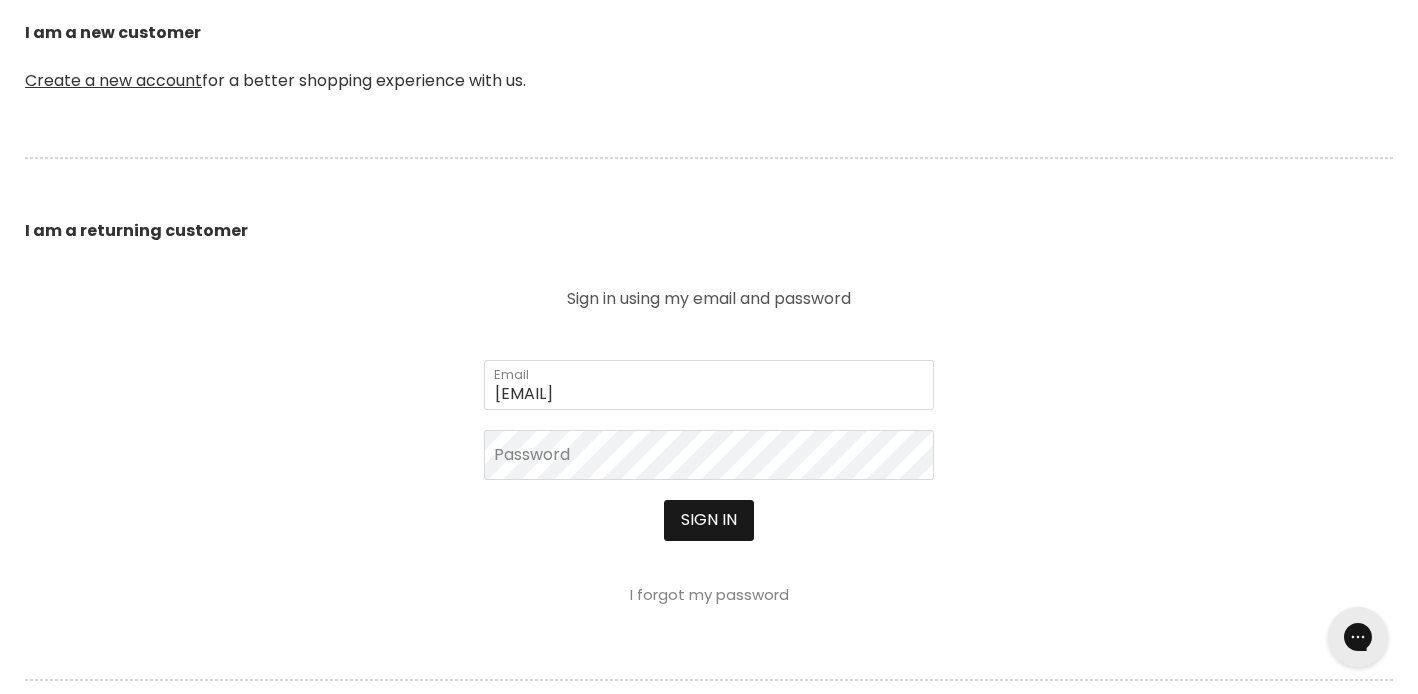 click on "Sign in" at bounding box center [709, 520] 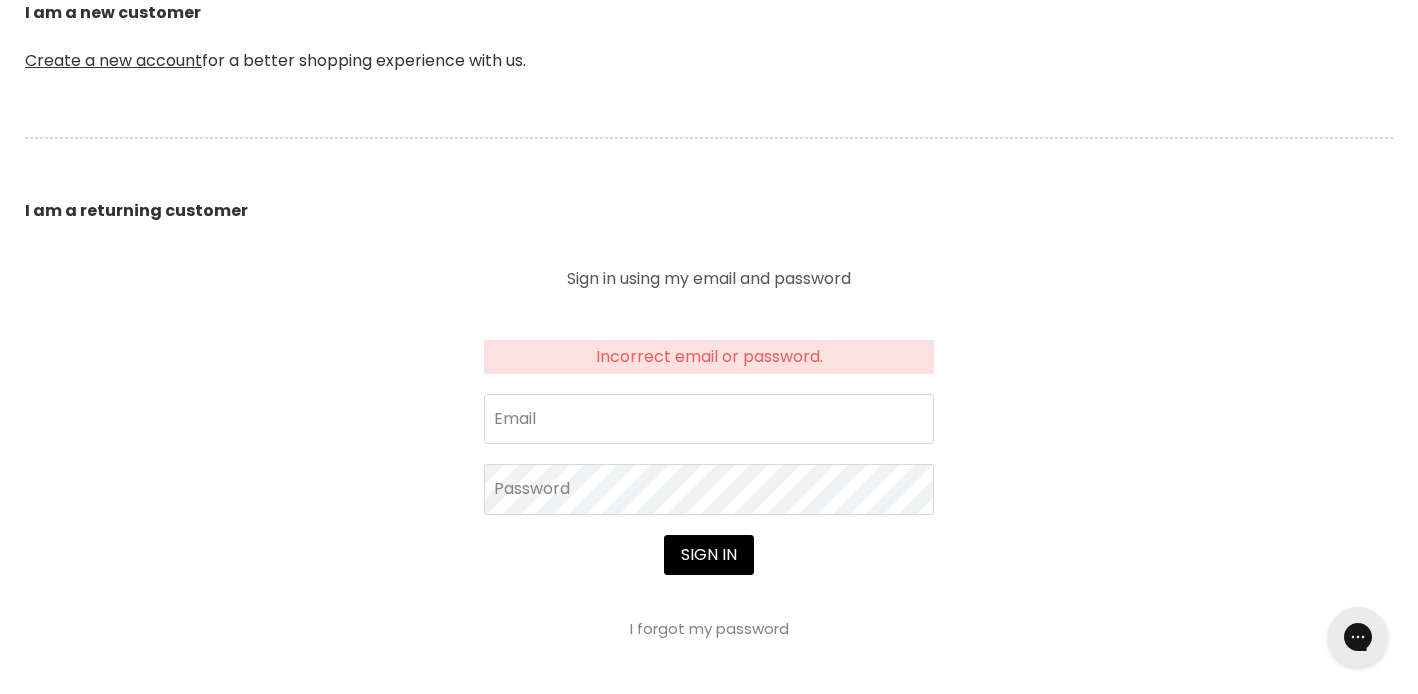 scroll, scrollTop: 576, scrollLeft: 0, axis: vertical 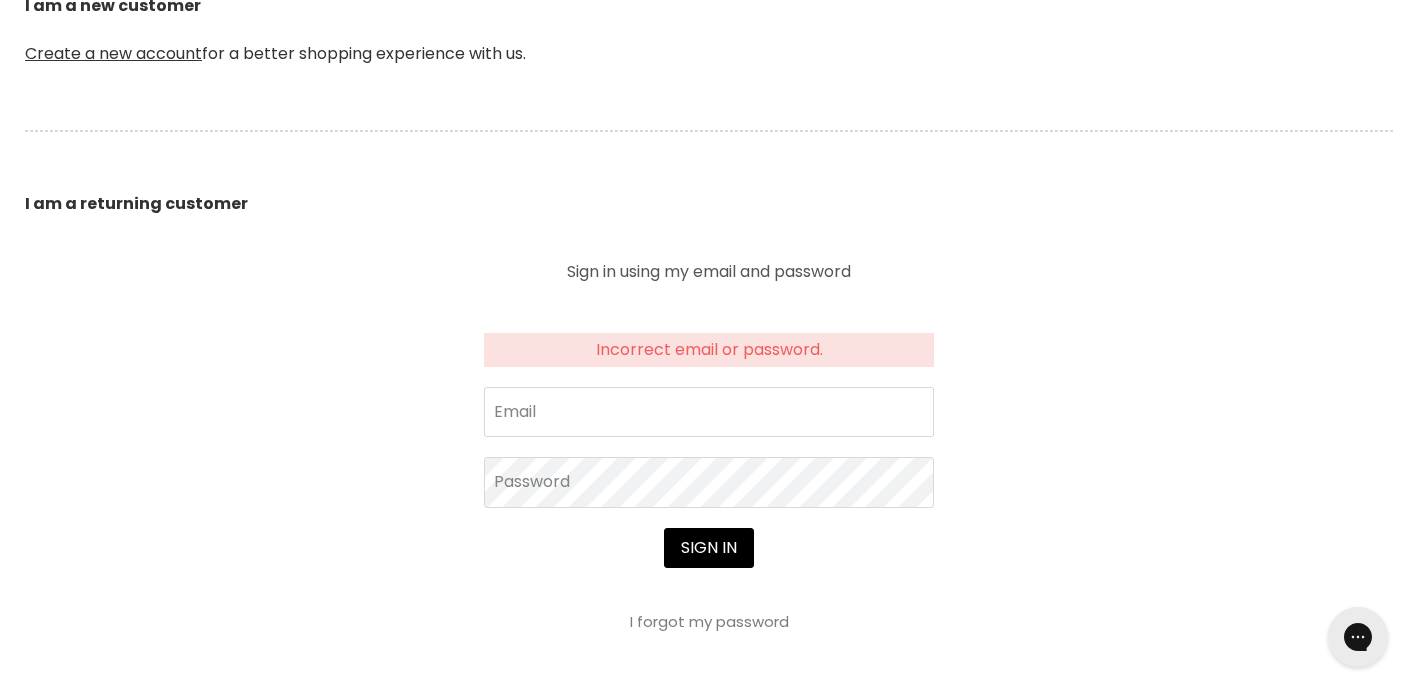 click on "I forgot my password" at bounding box center (709, 621) 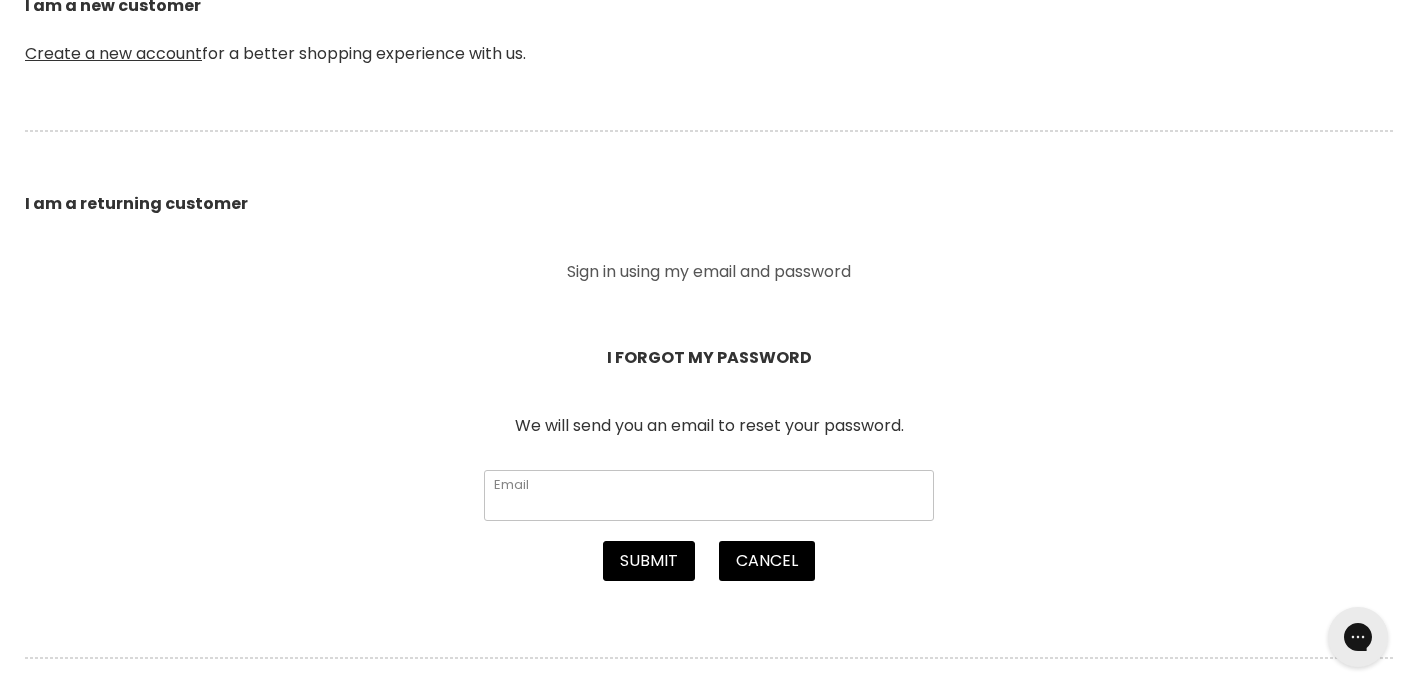 click on "Email" at bounding box center (709, 495) 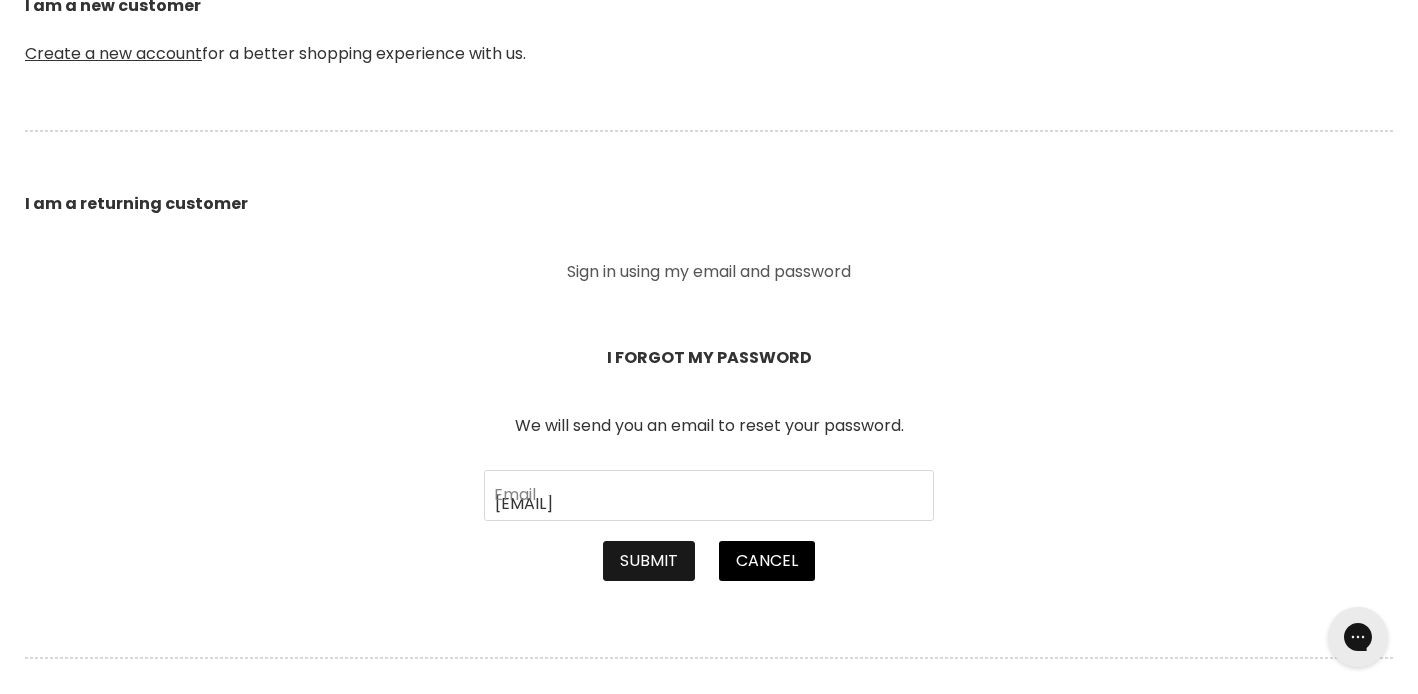 click on "Submit" at bounding box center [649, 561] 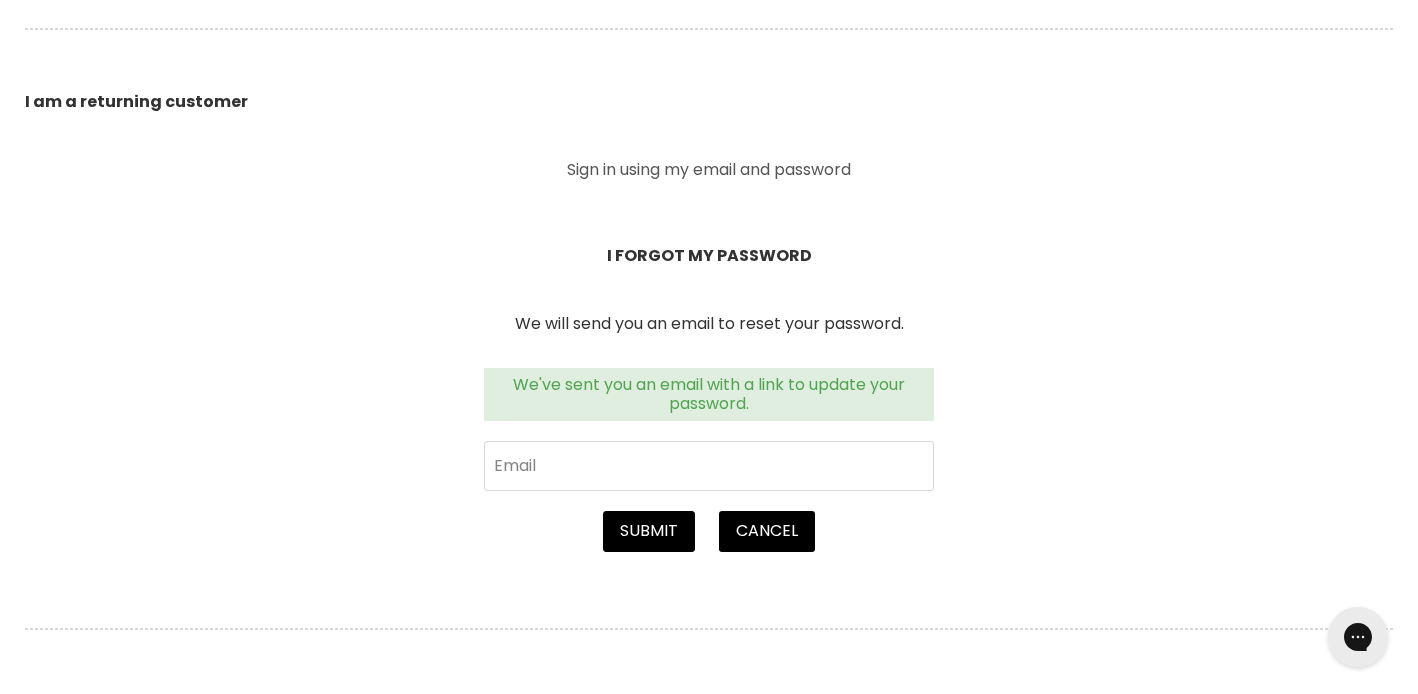 scroll, scrollTop: 679, scrollLeft: 0, axis: vertical 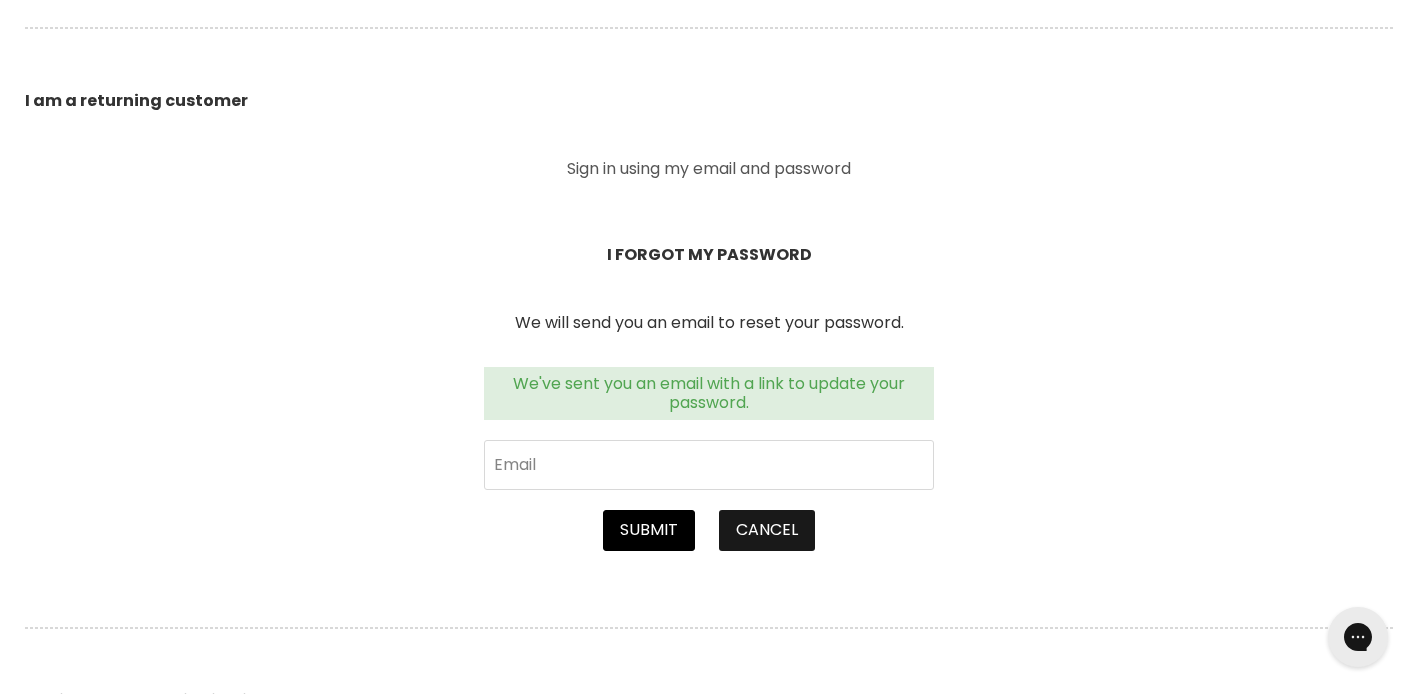 click on "Cancel" at bounding box center [767, 530] 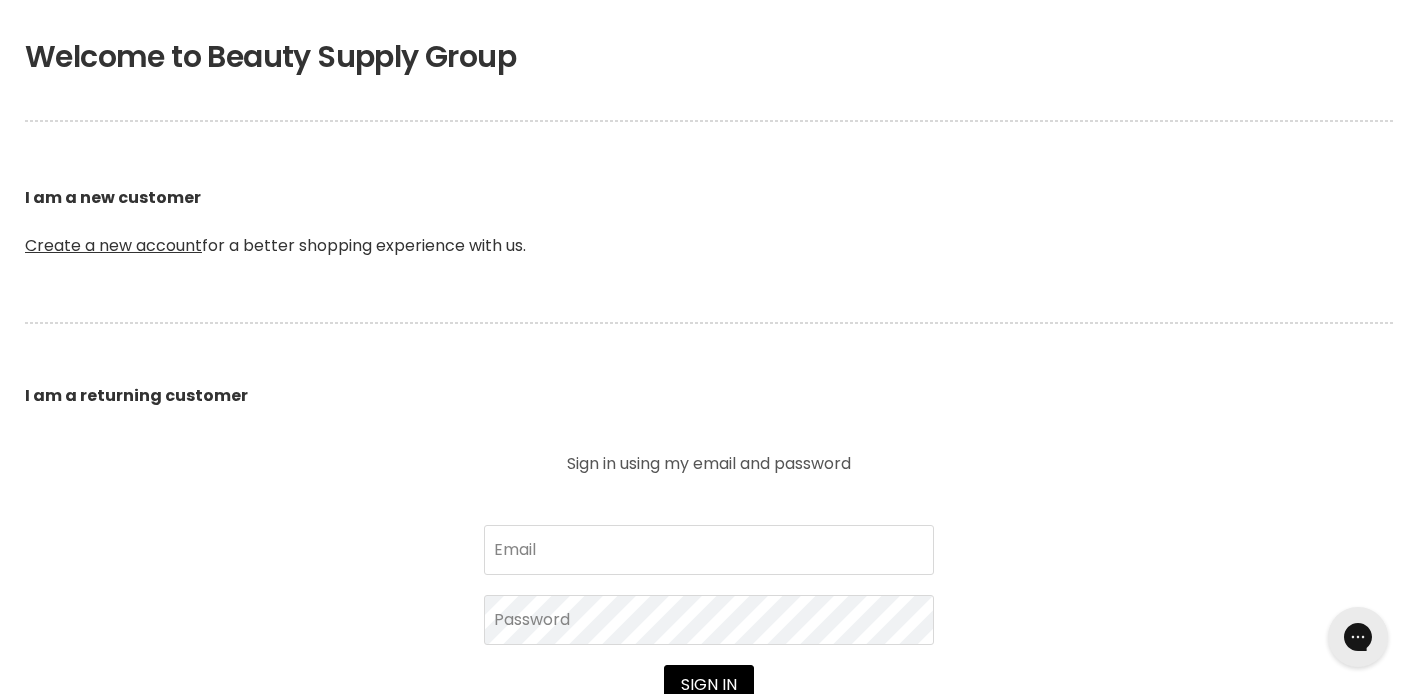 scroll, scrollTop: 365, scrollLeft: 0, axis: vertical 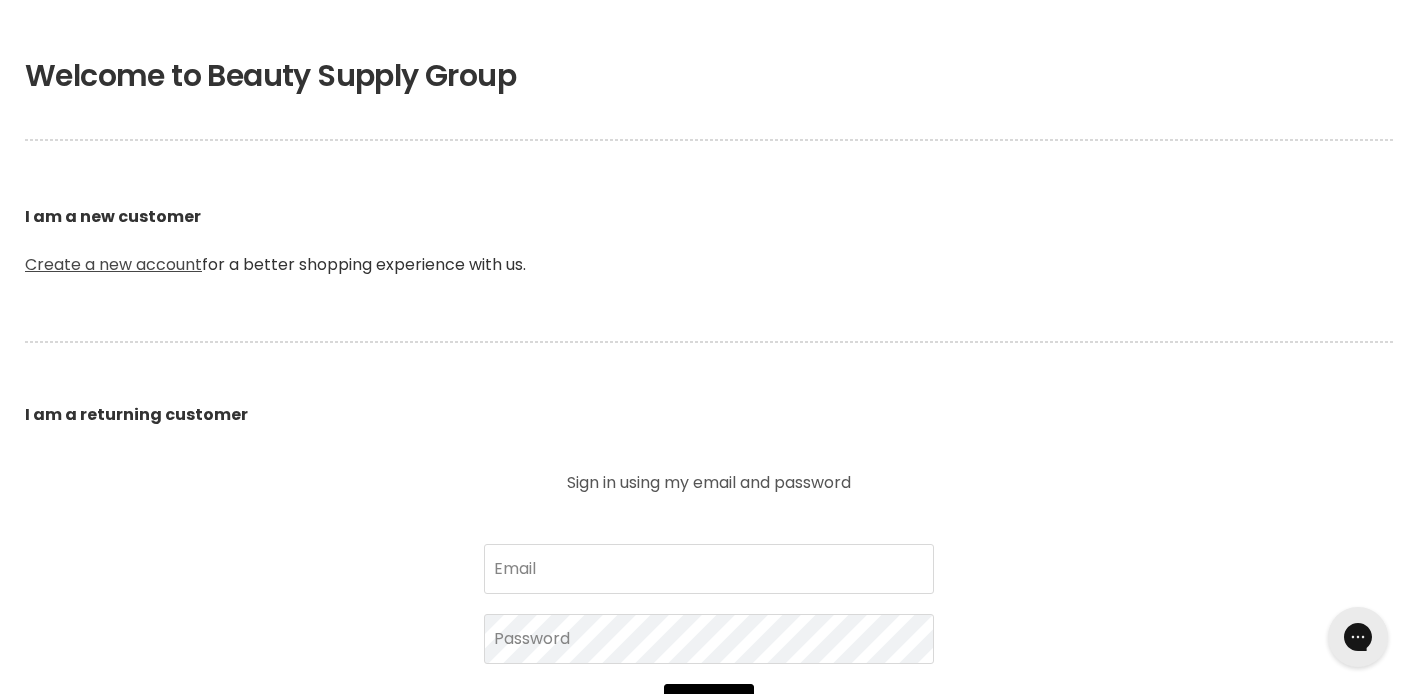 click on "Create a new account" at bounding box center [113, 264] 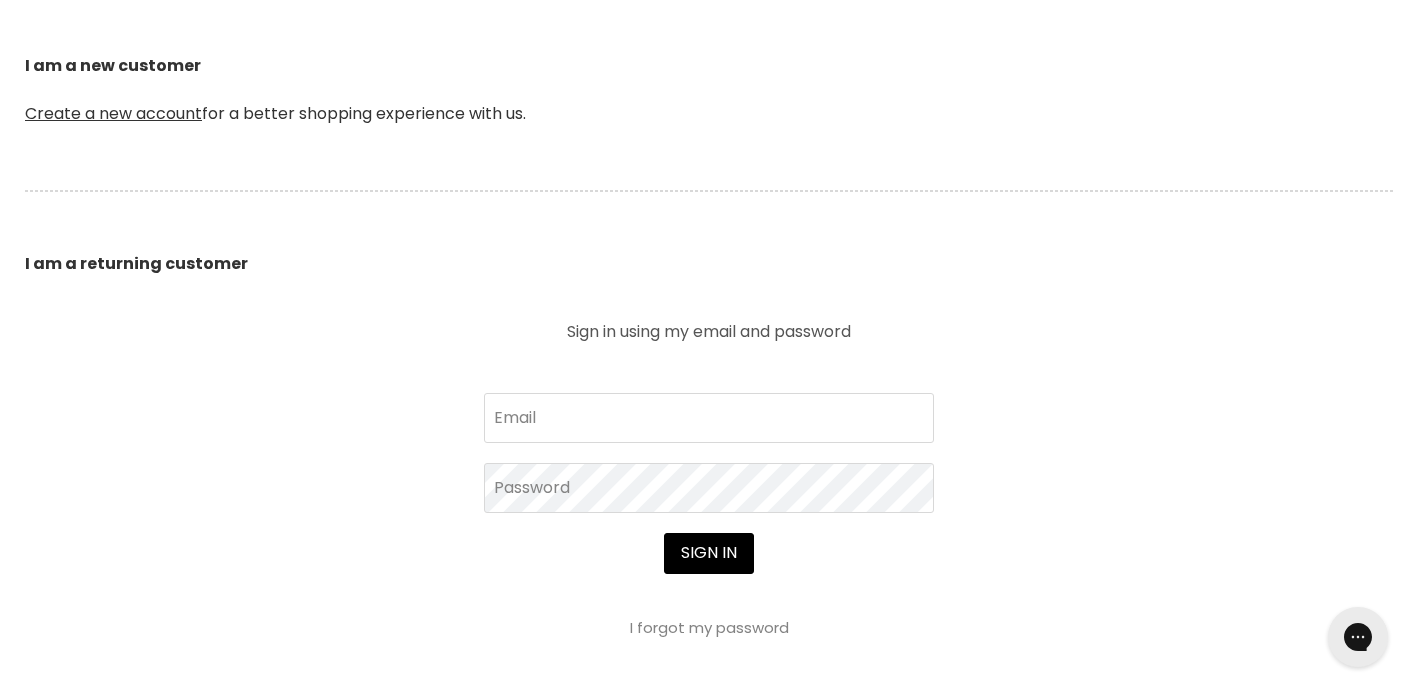 scroll, scrollTop: 520, scrollLeft: 0, axis: vertical 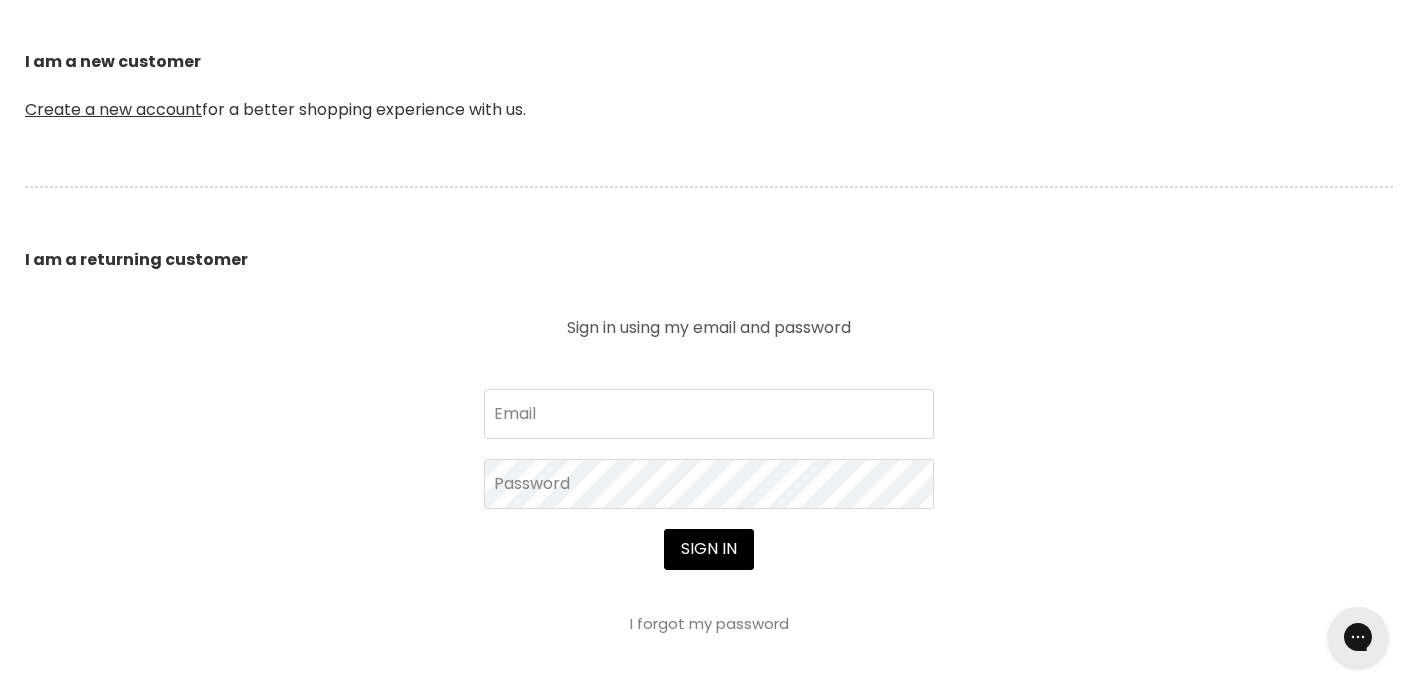 click on "I forgot my password" at bounding box center [709, 623] 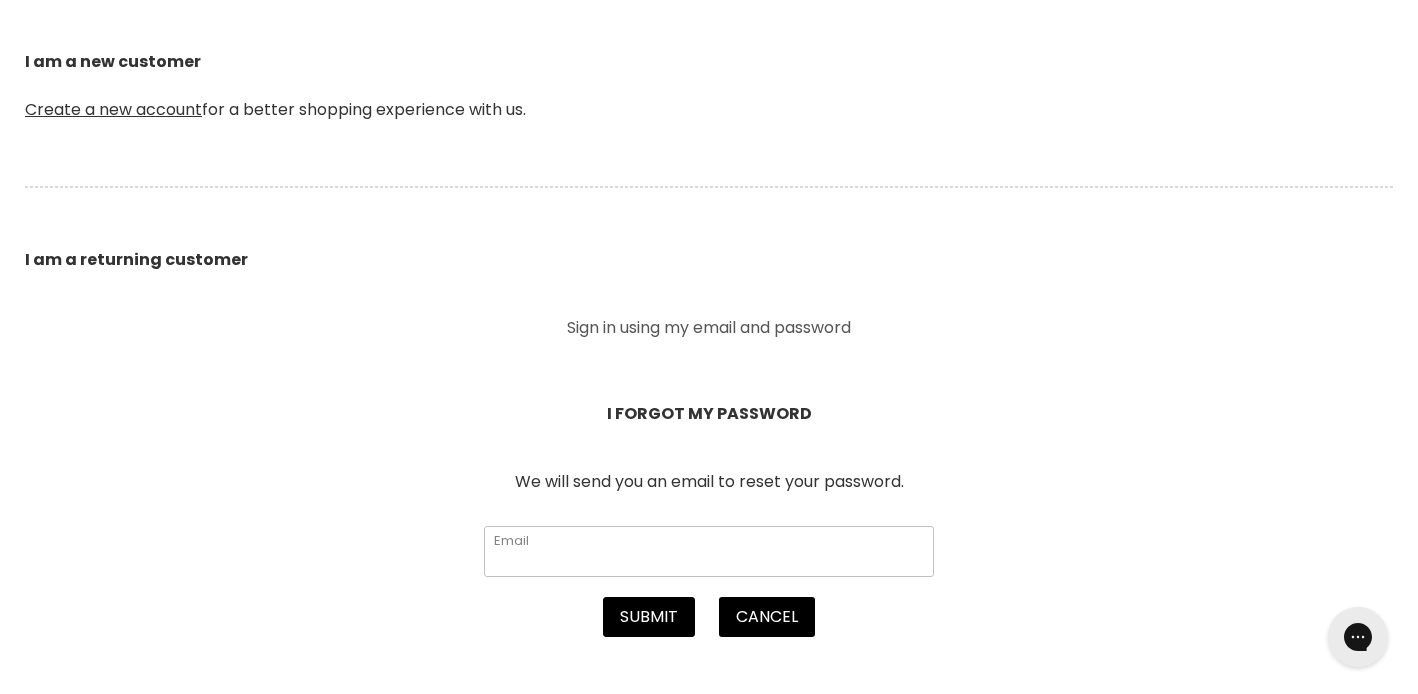 click on "Email" at bounding box center (709, 551) 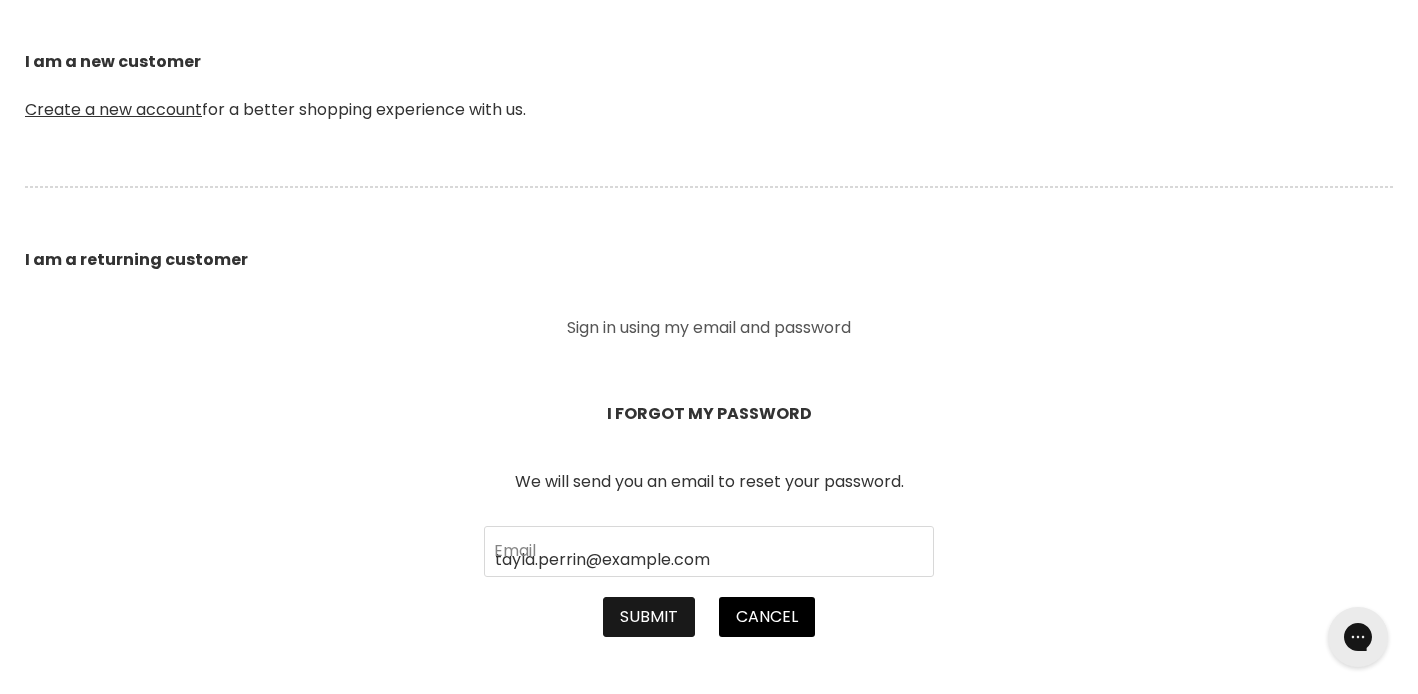 click on "Submit" at bounding box center (649, 617) 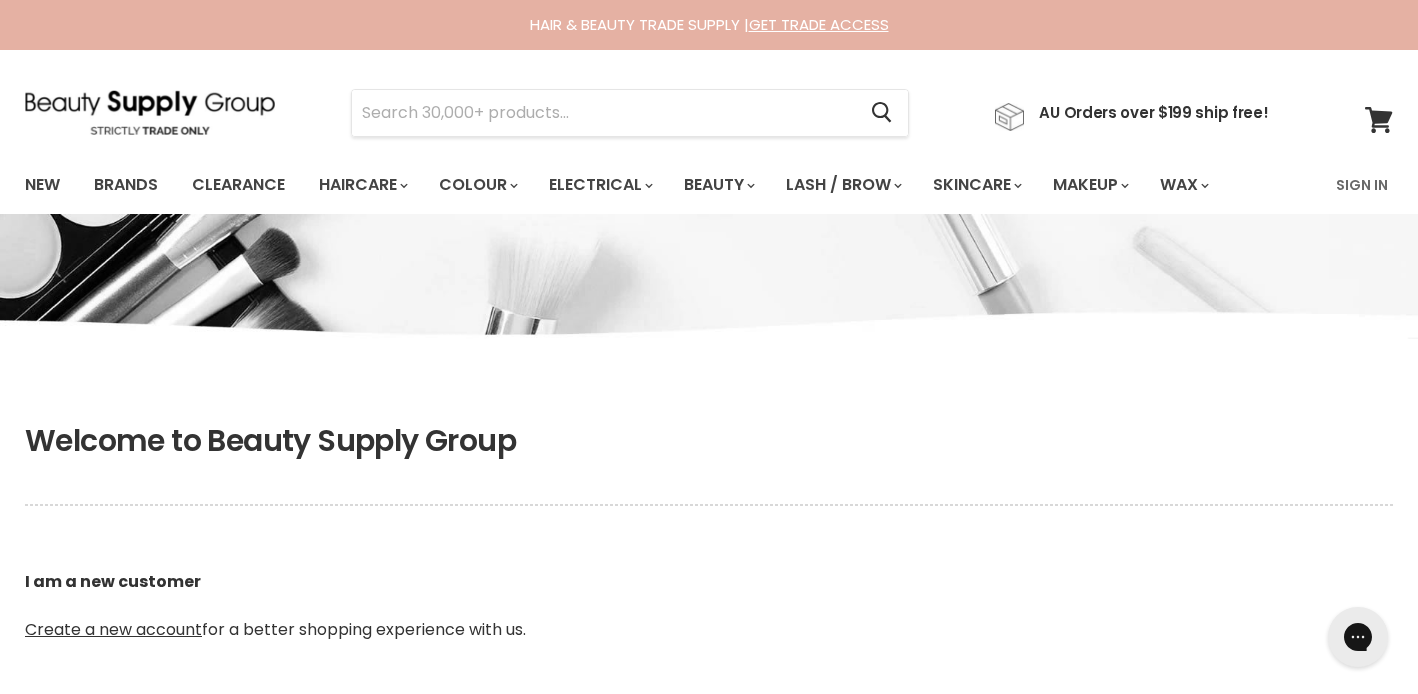 scroll, scrollTop: 0, scrollLeft: 0, axis: both 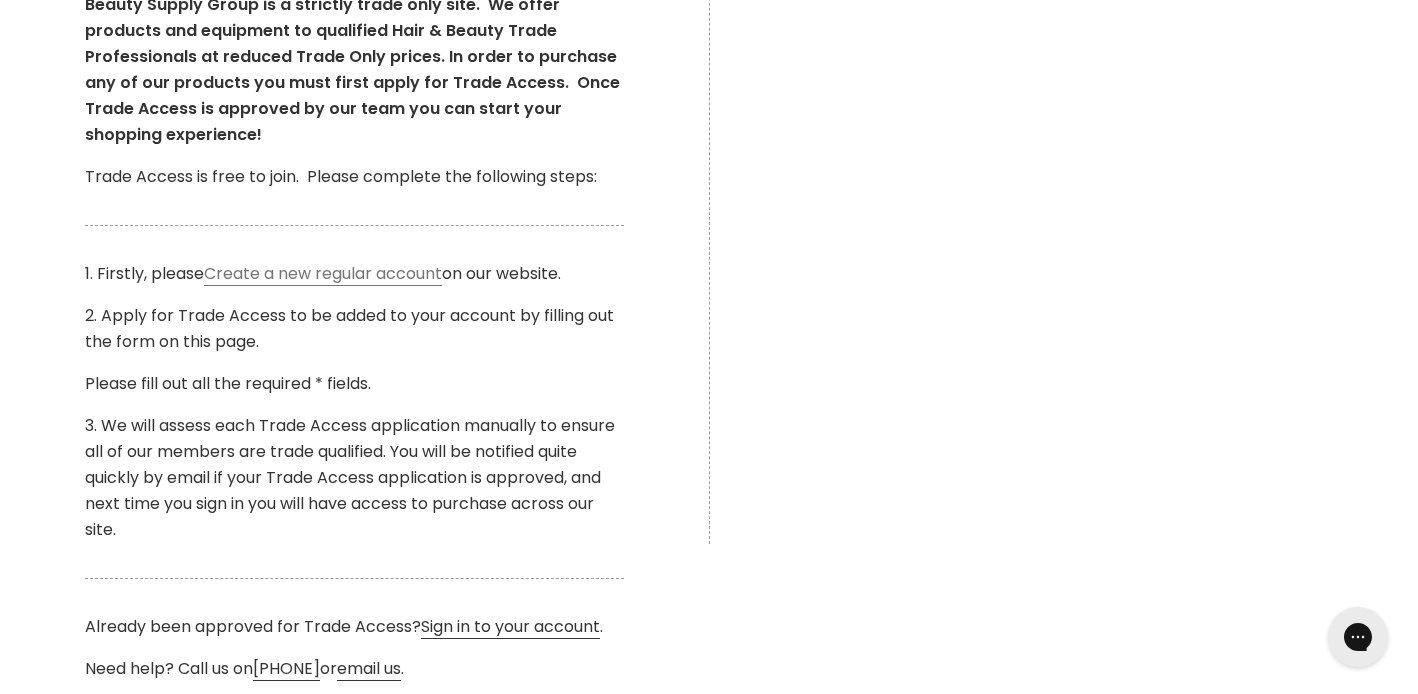 click on "Create a new regular account" at bounding box center (323, 274) 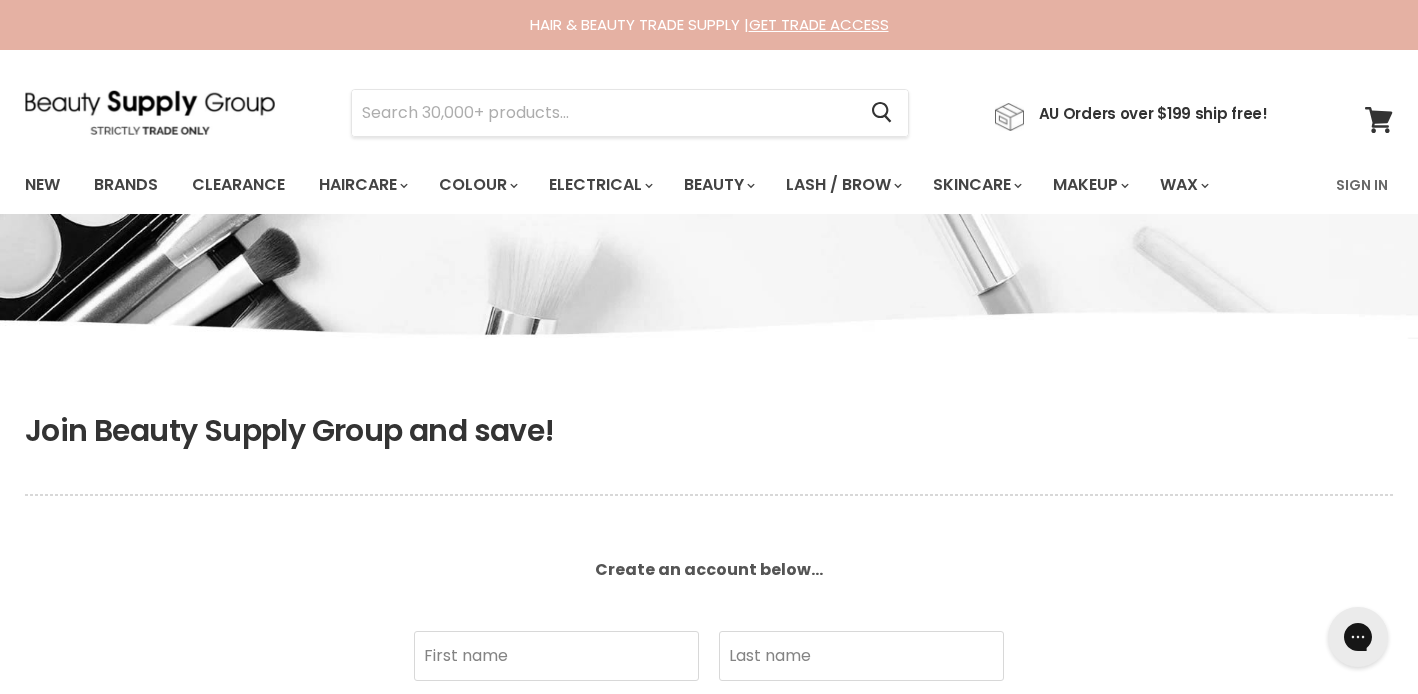 scroll, scrollTop: 302, scrollLeft: 0, axis: vertical 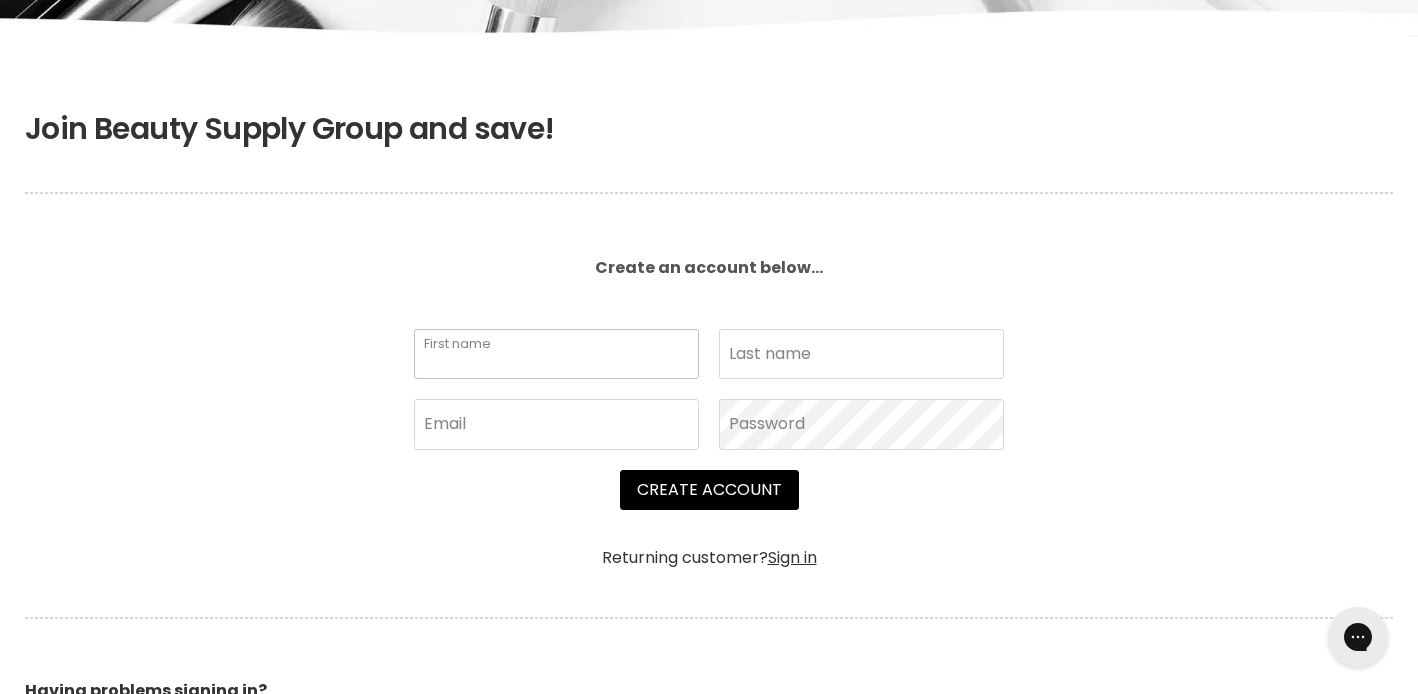 click on "First name" at bounding box center [556, 354] 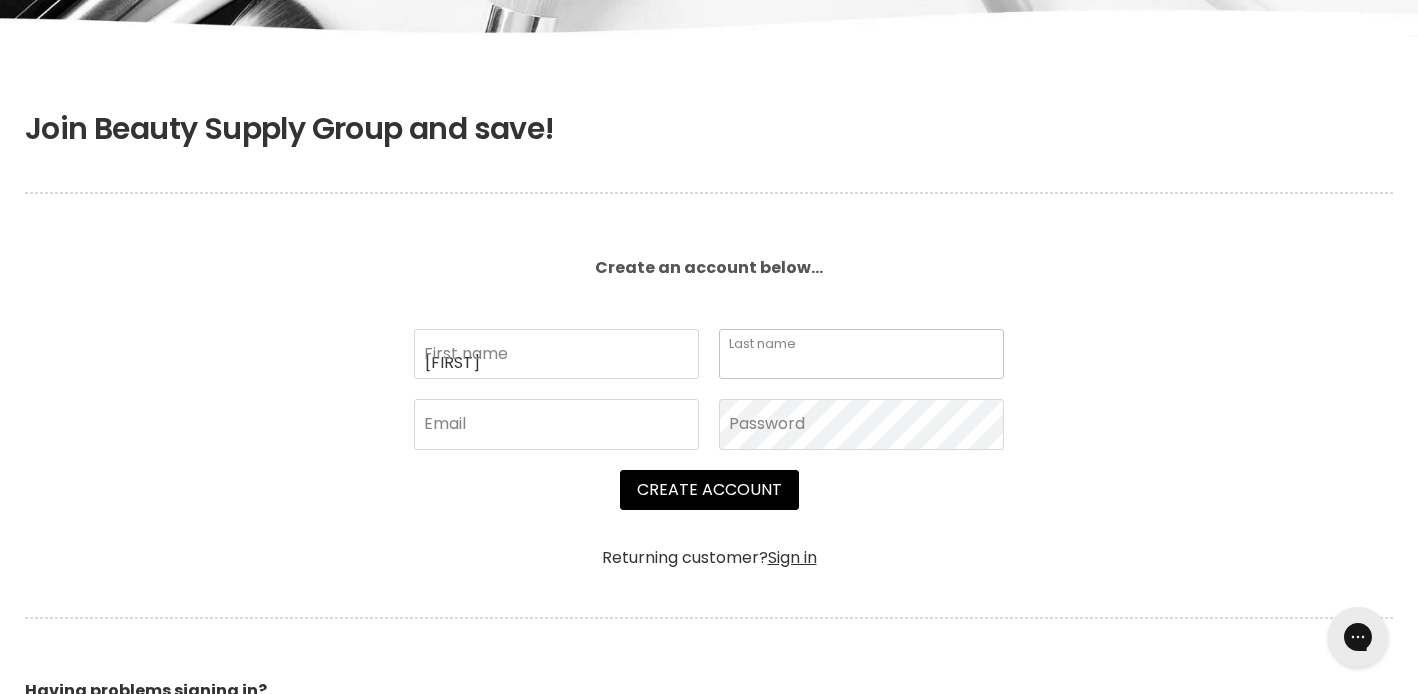 type on "perrin" 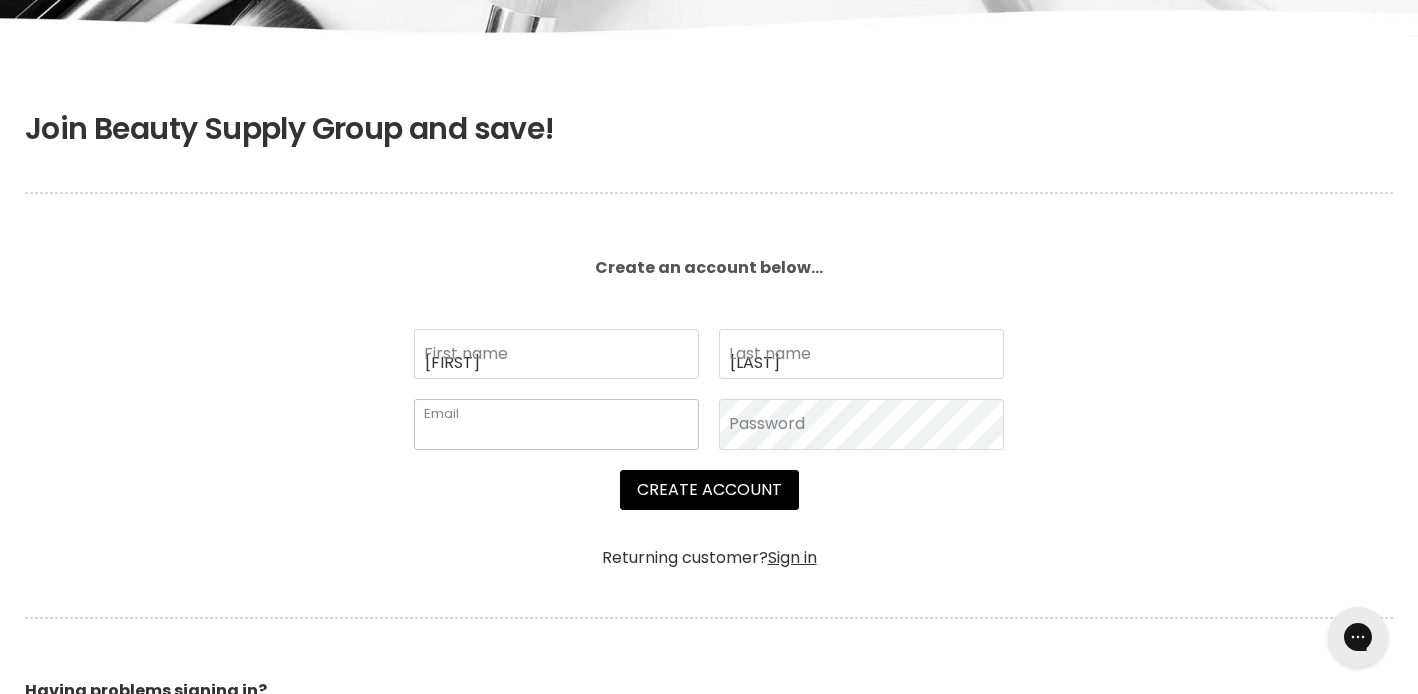 type on "[EMAIL]" 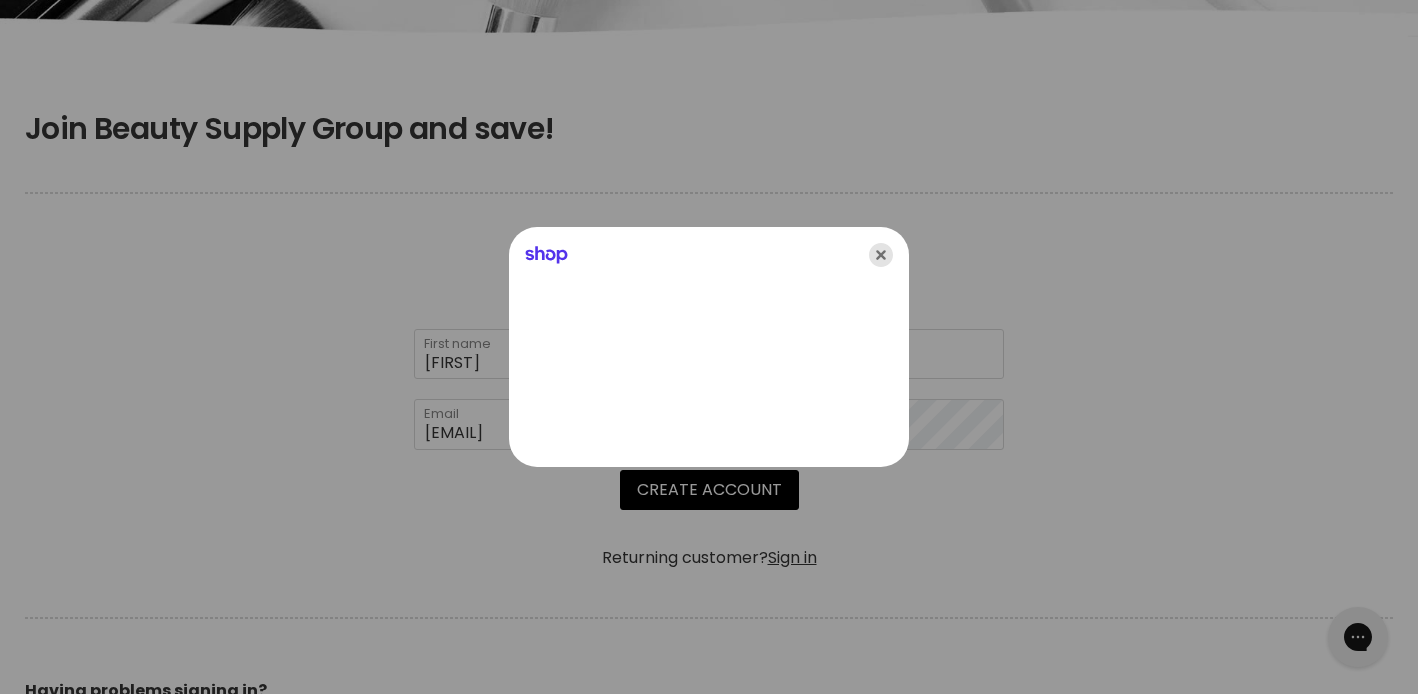 click 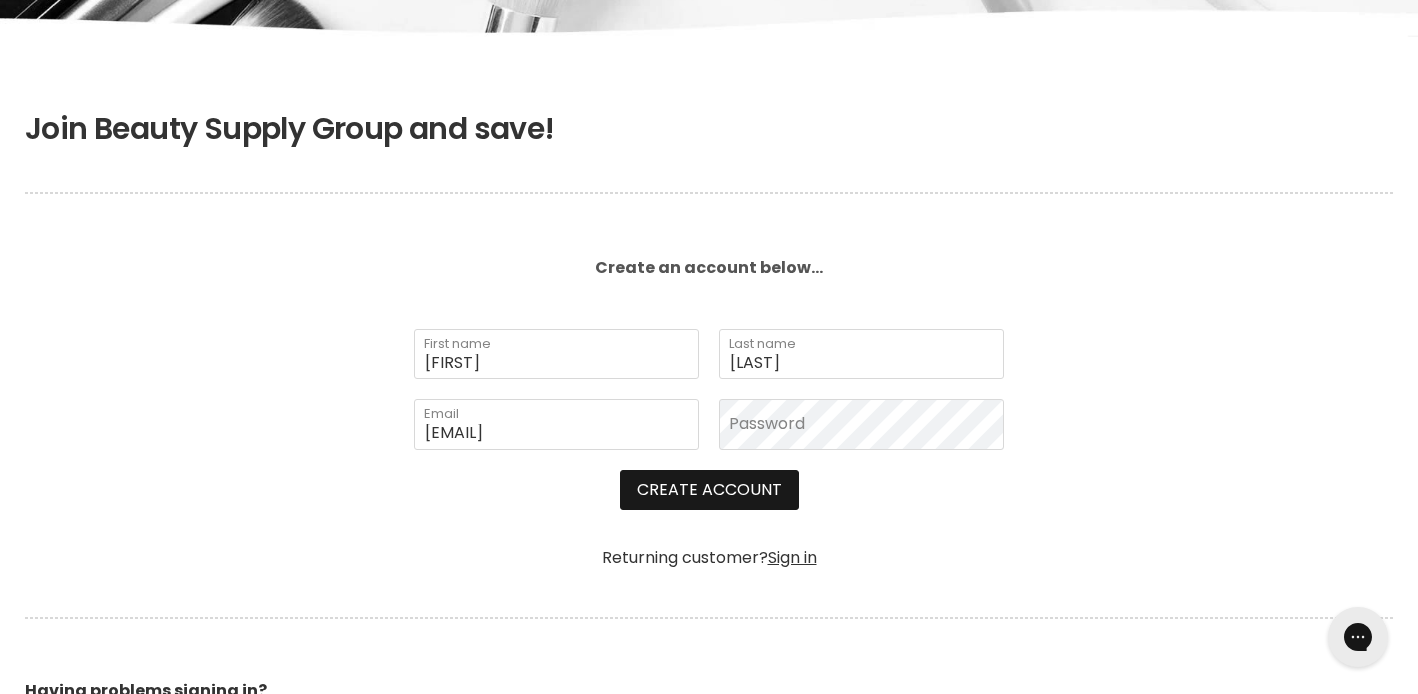 click on "Create Account" at bounding box center [709, 490] 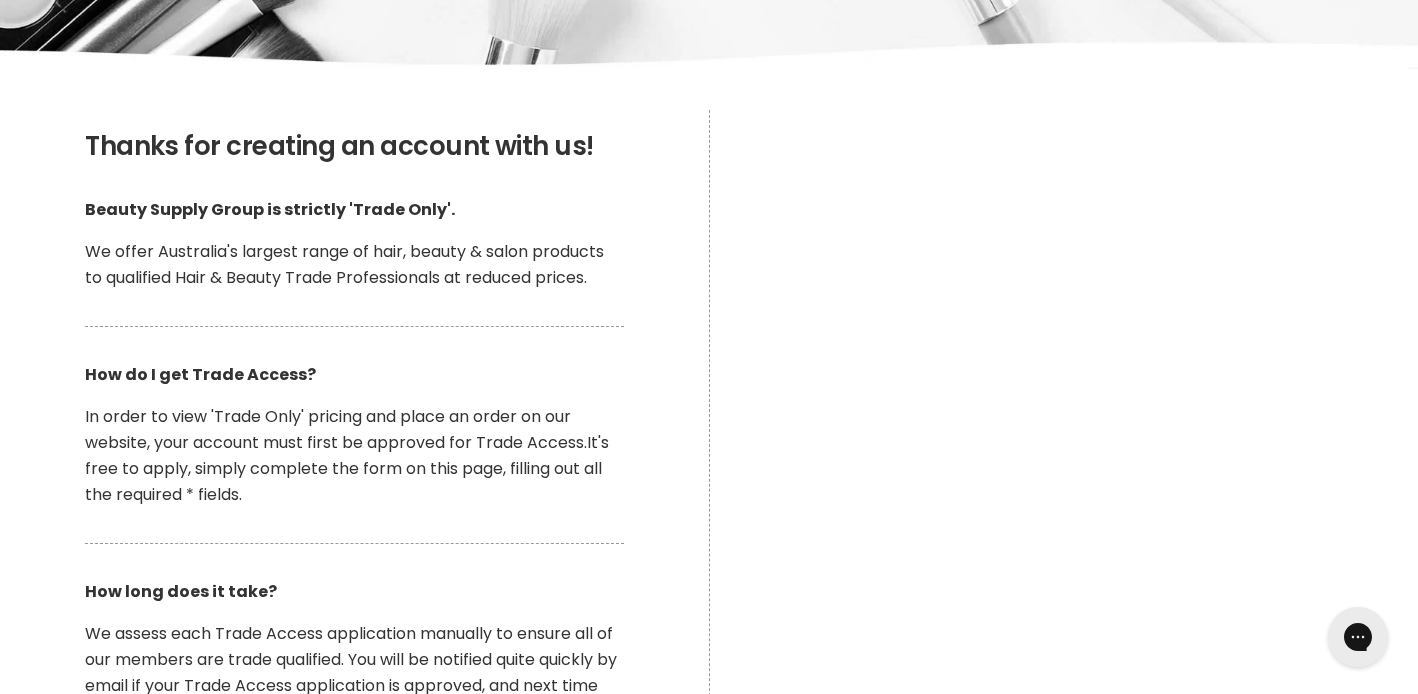 scroll, scrollTop: 209, scrollLeft: 0, axis: vertical 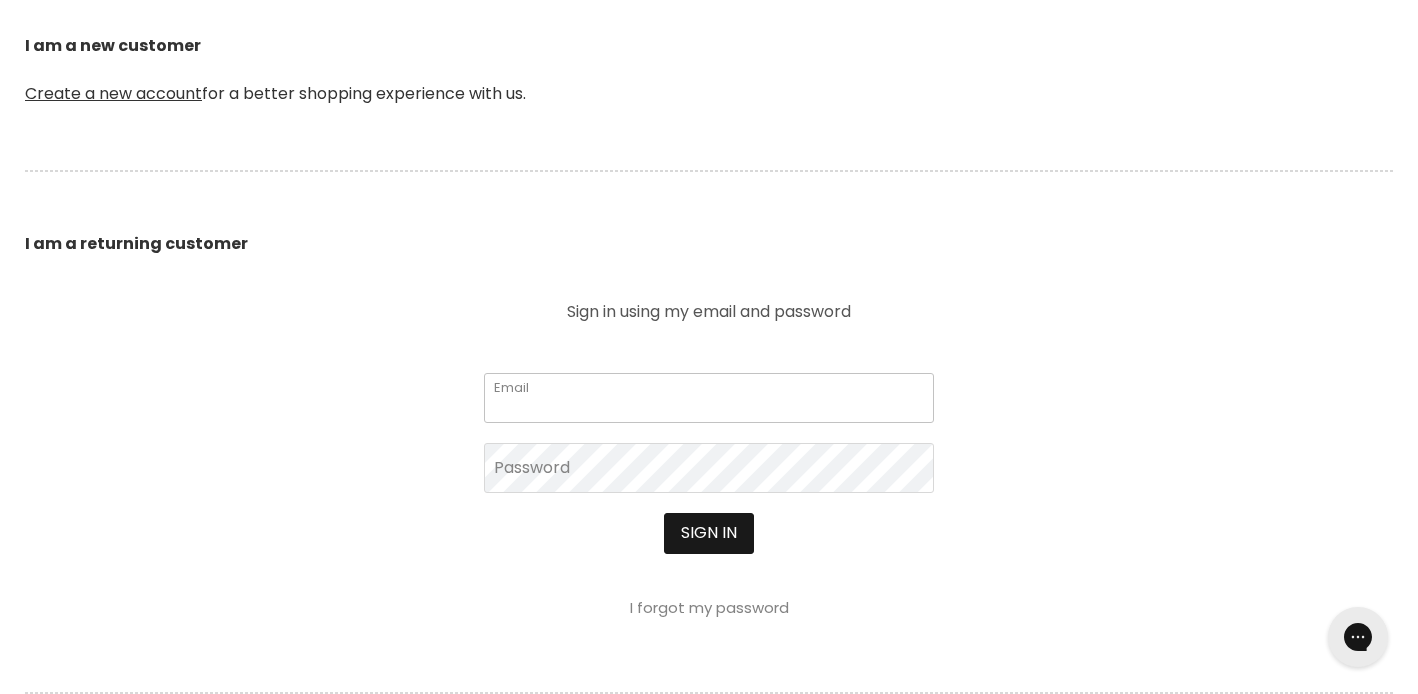 type on "[EMAIL]" 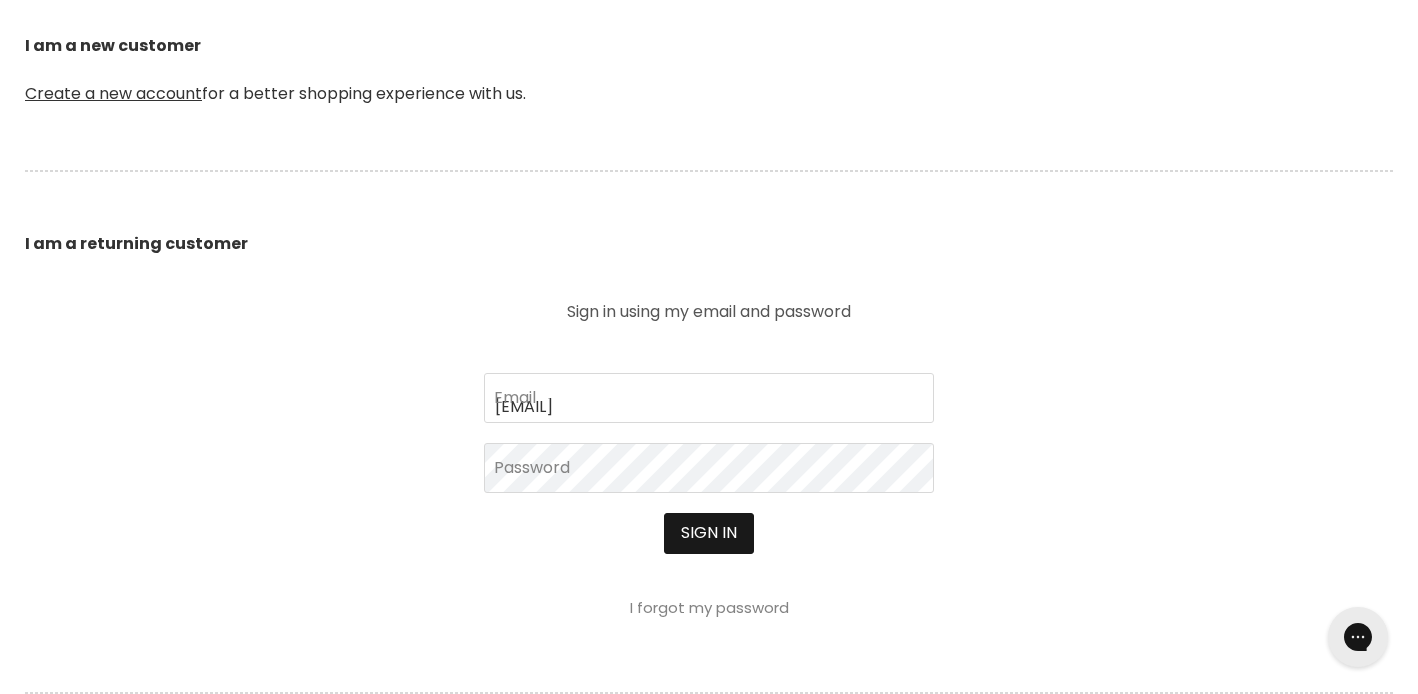 click on "Sign in" at bounding box center (709, 533) 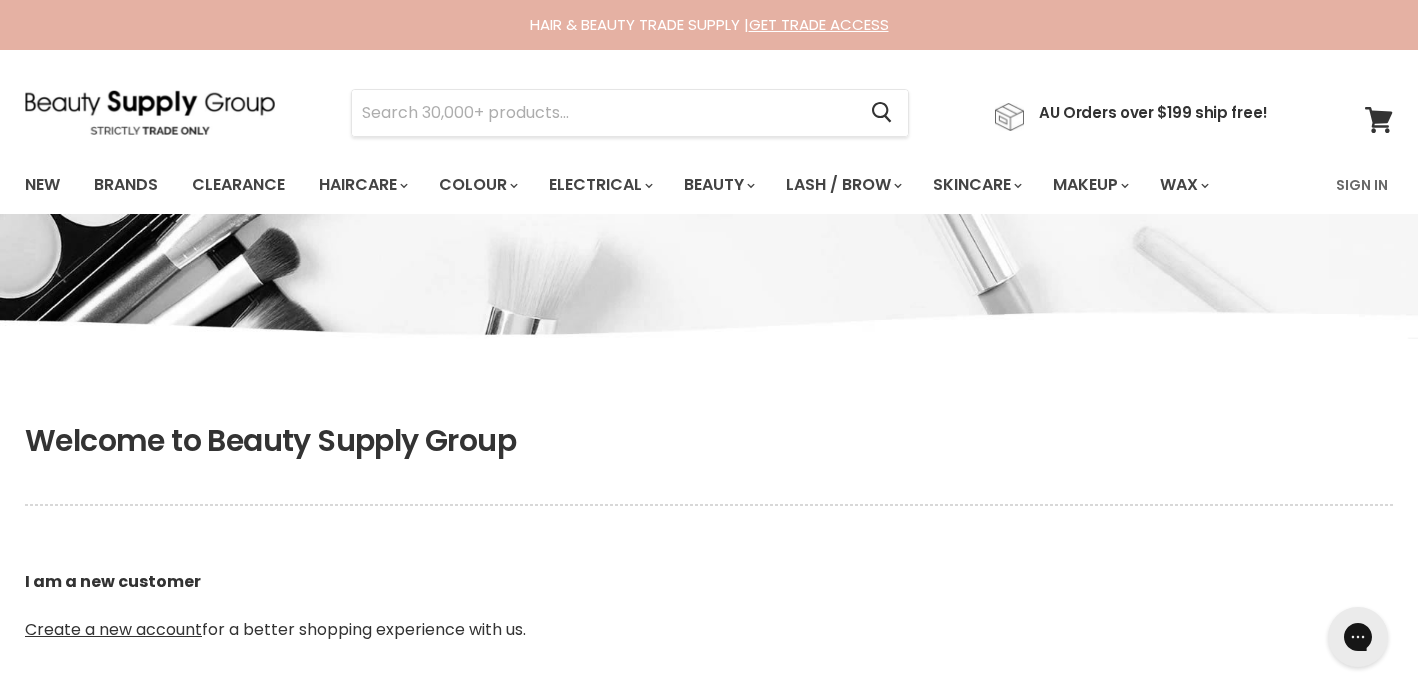 scroll, scrollTop: 0, scrollLeft: 0, axis: both 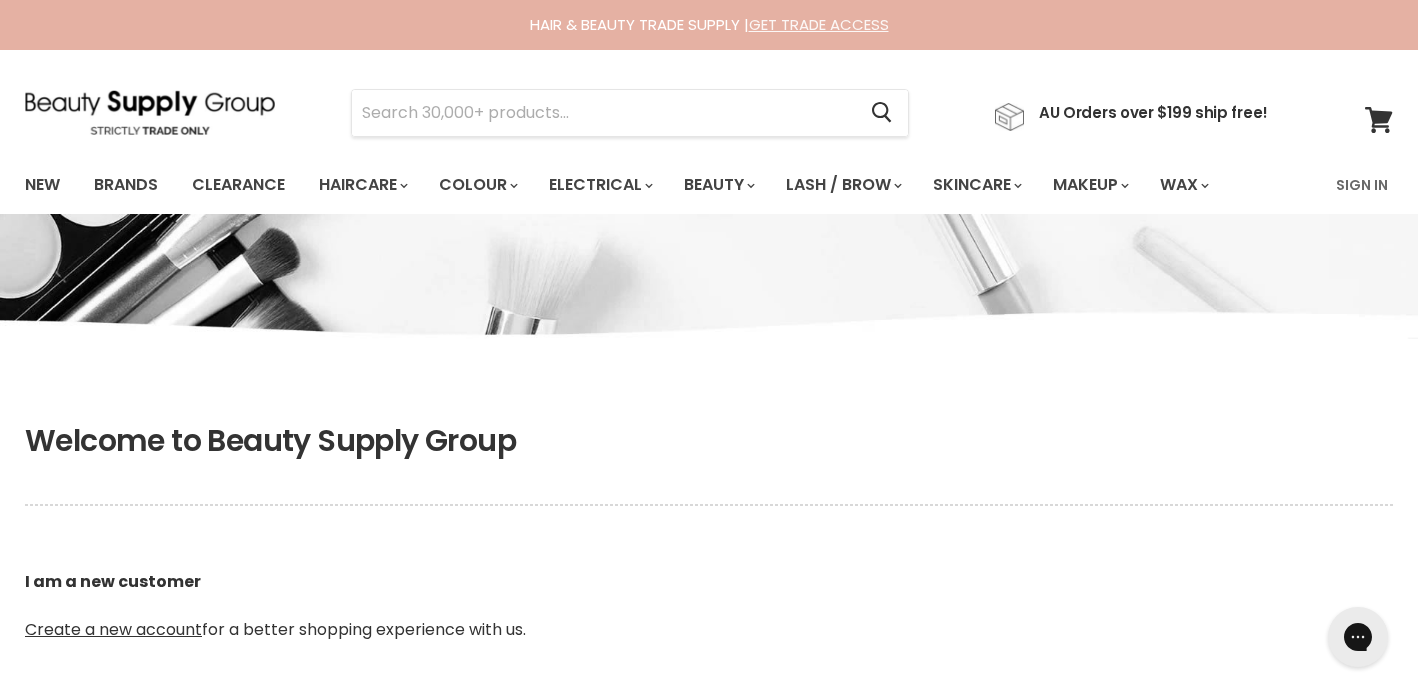 type on "tayla.perrin@gmail.com" 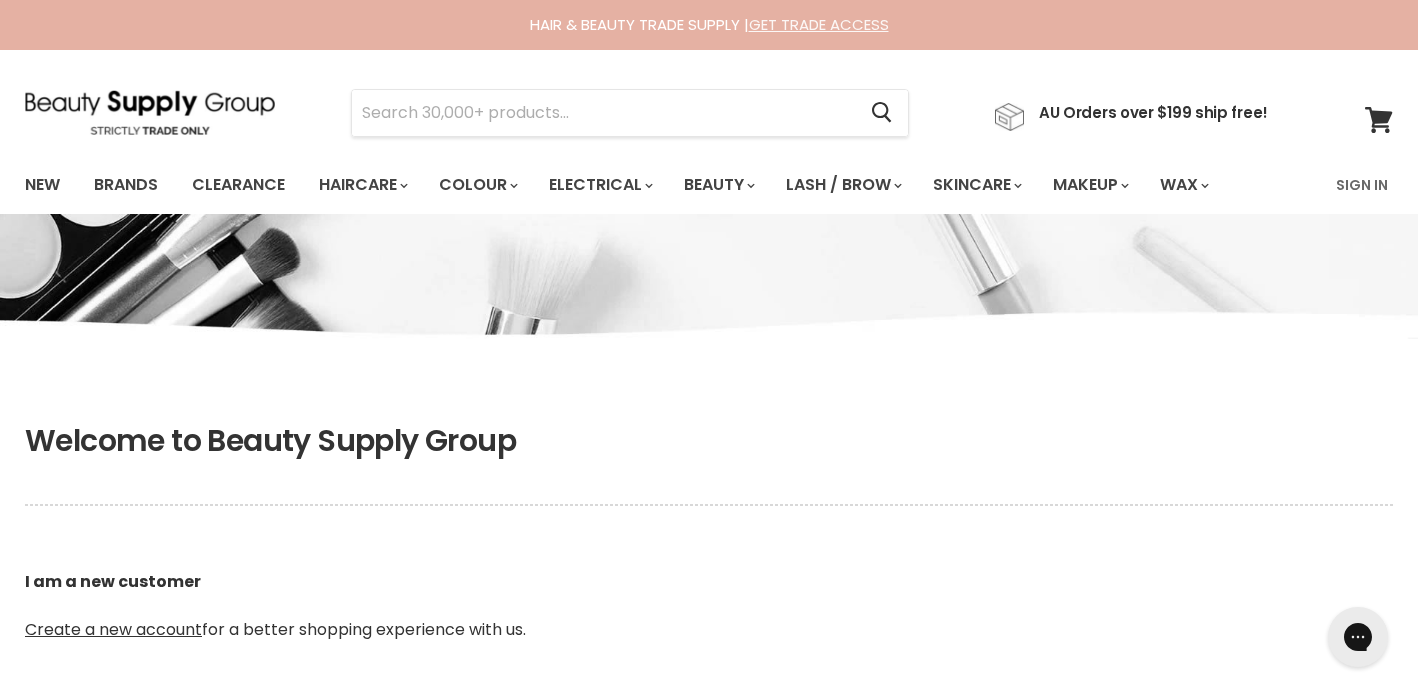 click on "GET TRADE ACCESS" at bounding box center (819, 24) 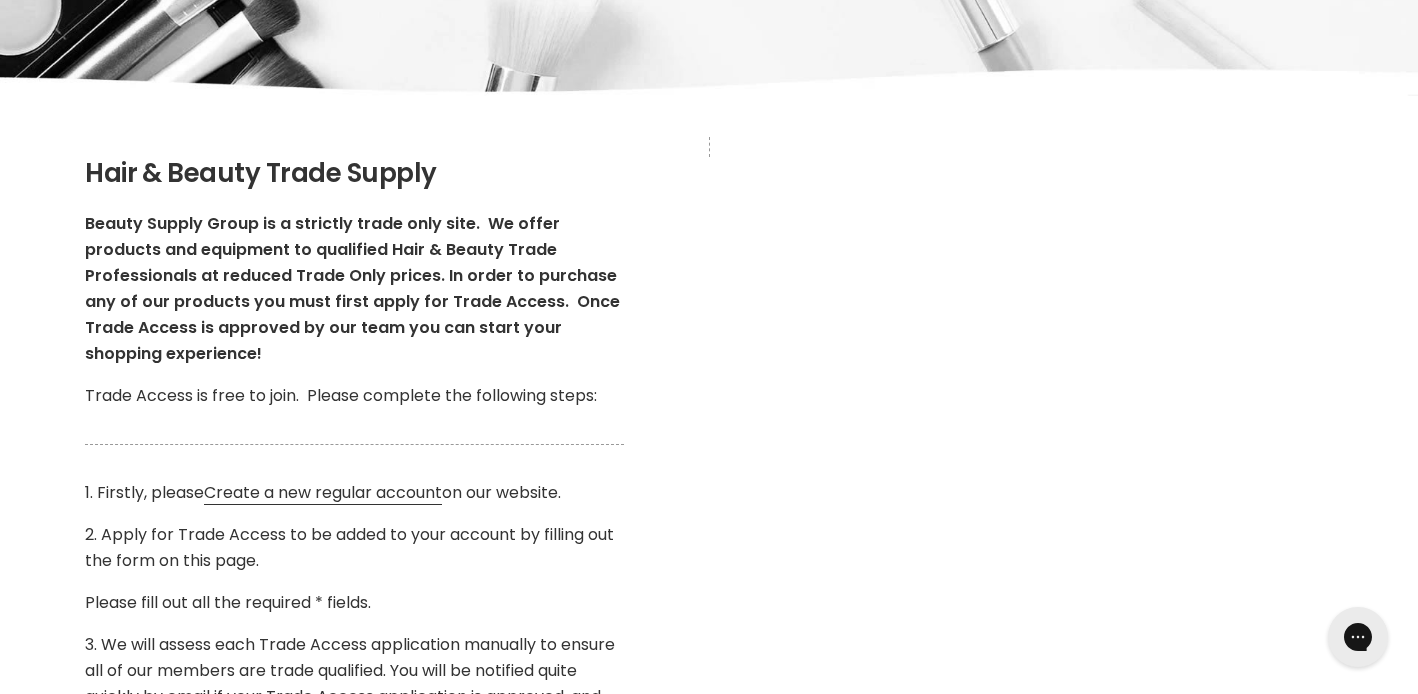scroll, scrollTop: 0, scrollLeft: 0, axis: both 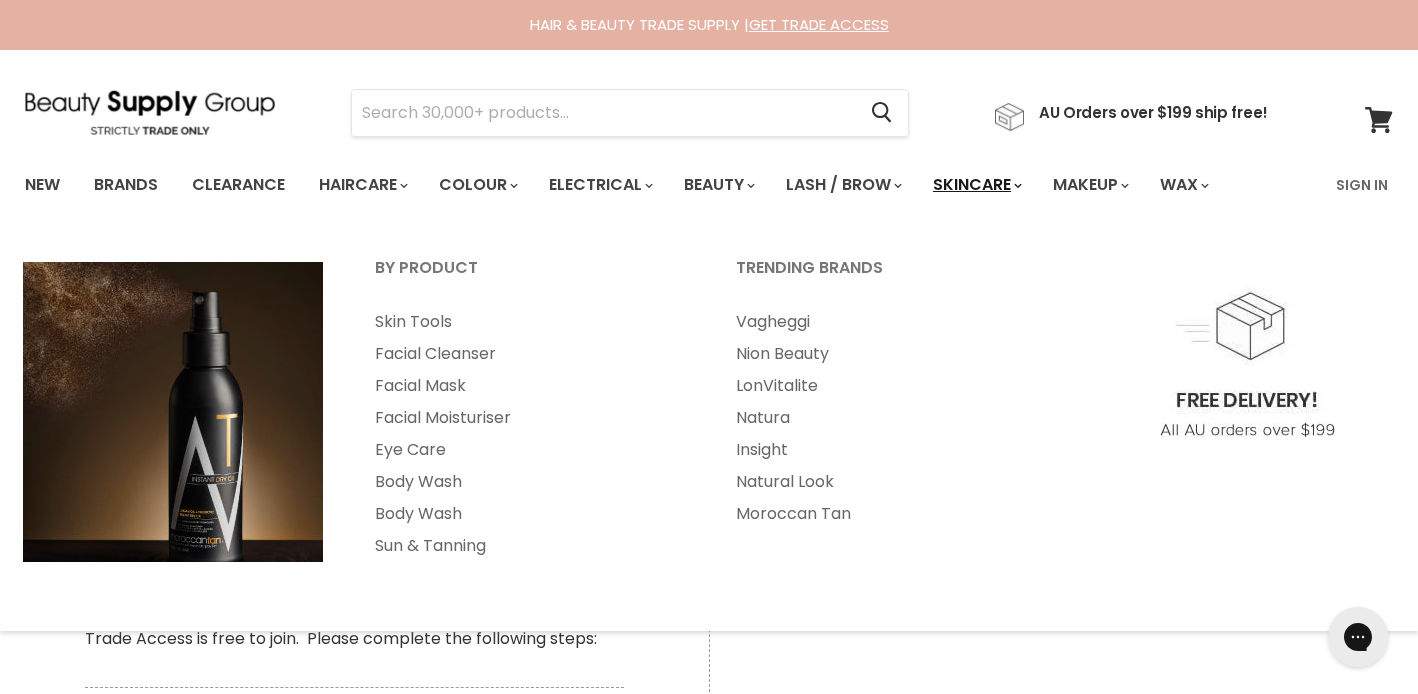 click on "Skincare" at bounding box center (976, 185) 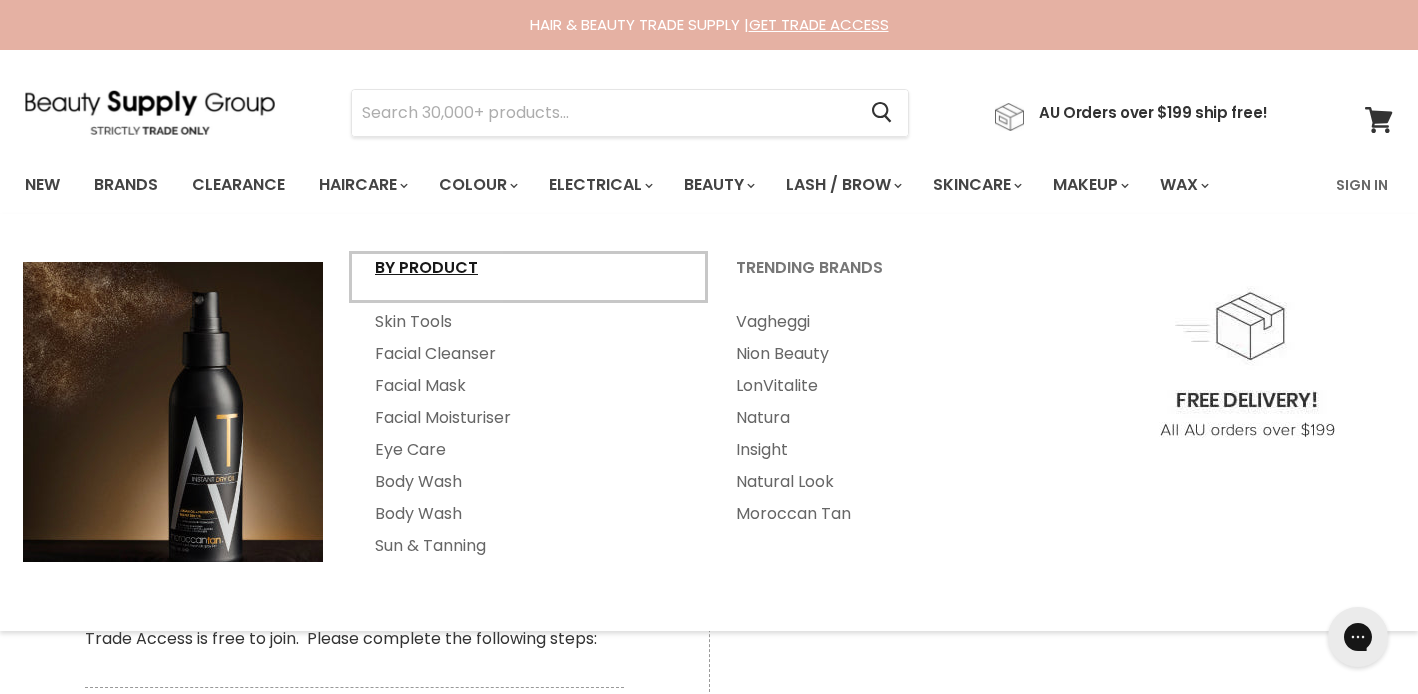 click on "By Product" at bounding box center [528, 277] 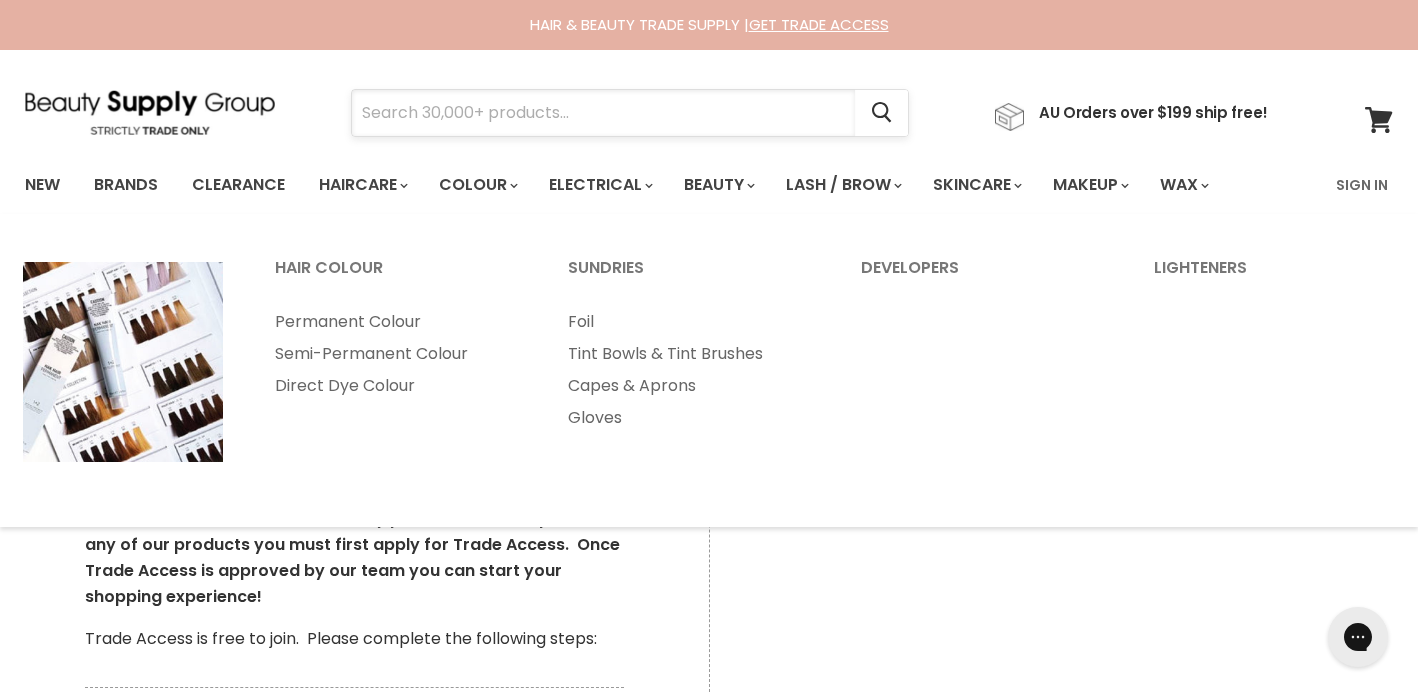 click at bounding box center (603, 113) 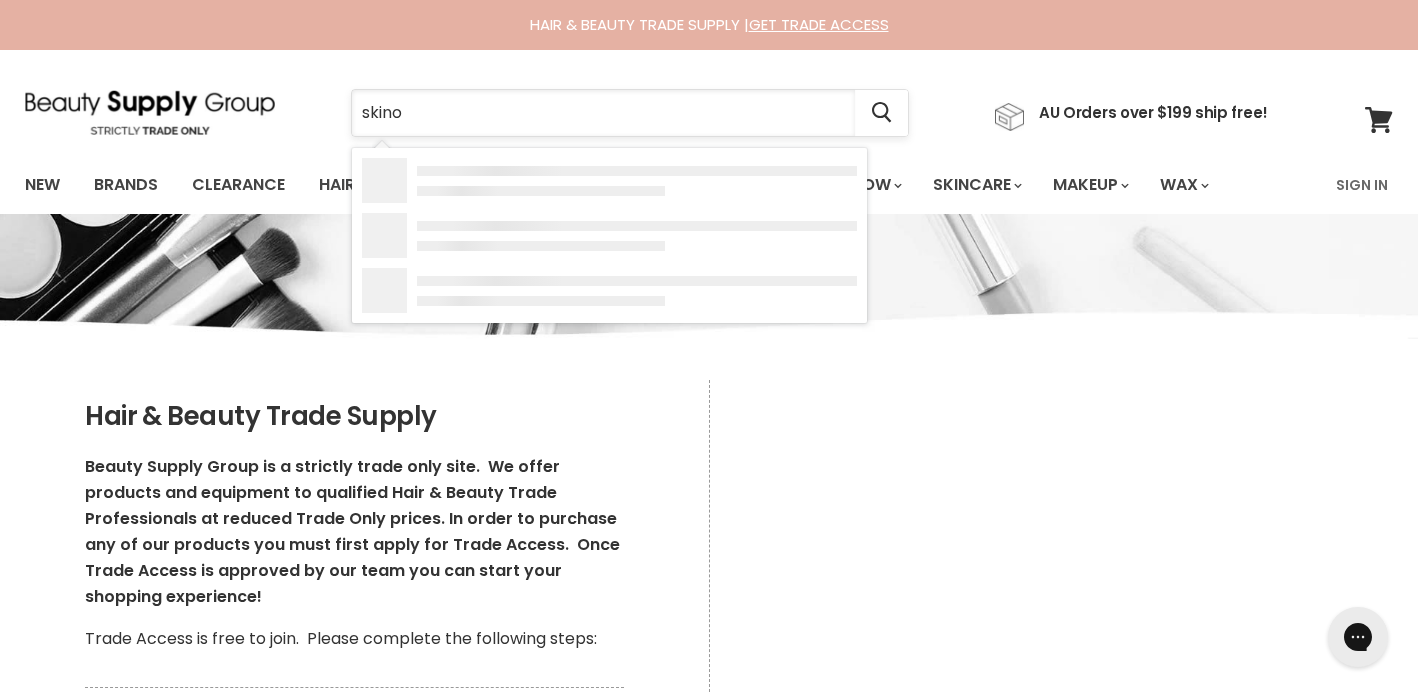 type on "skino2" 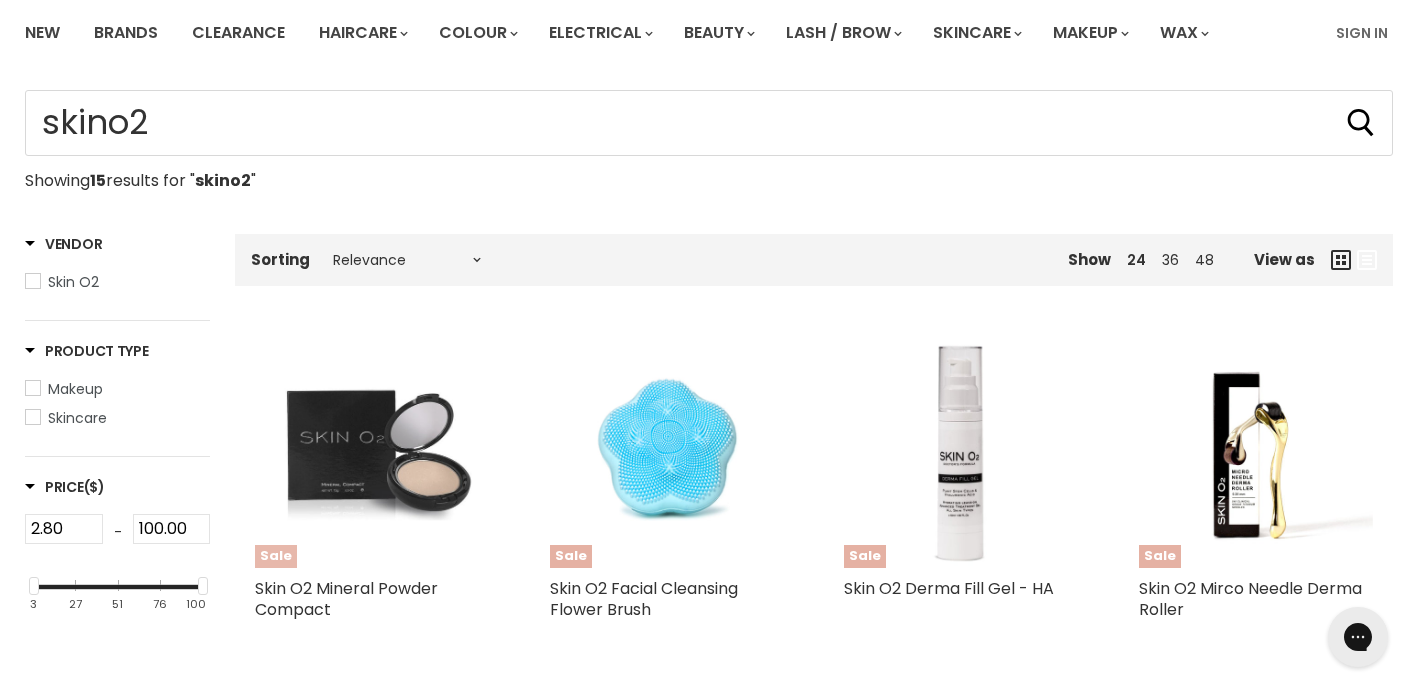 scroll, scrollTop: 155, scrollLeft: 0, axis: vertical 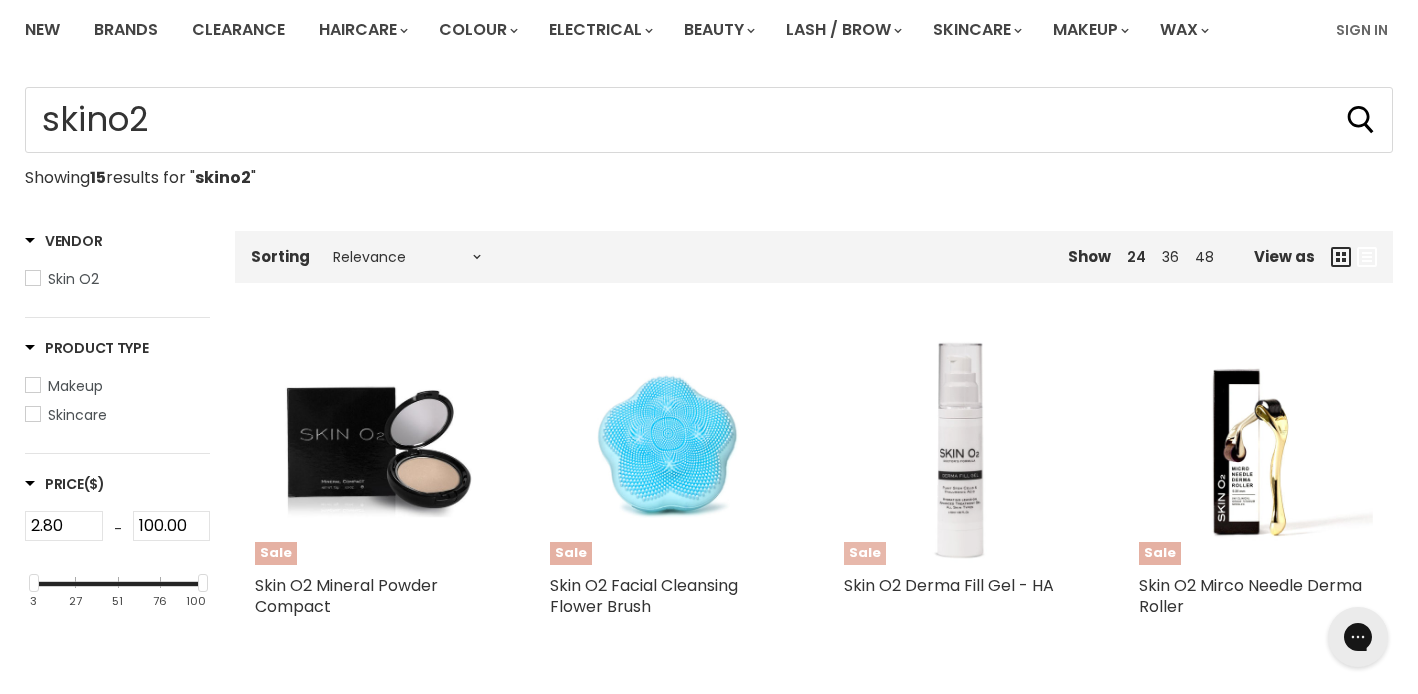 click at bounding box center (961, 448) 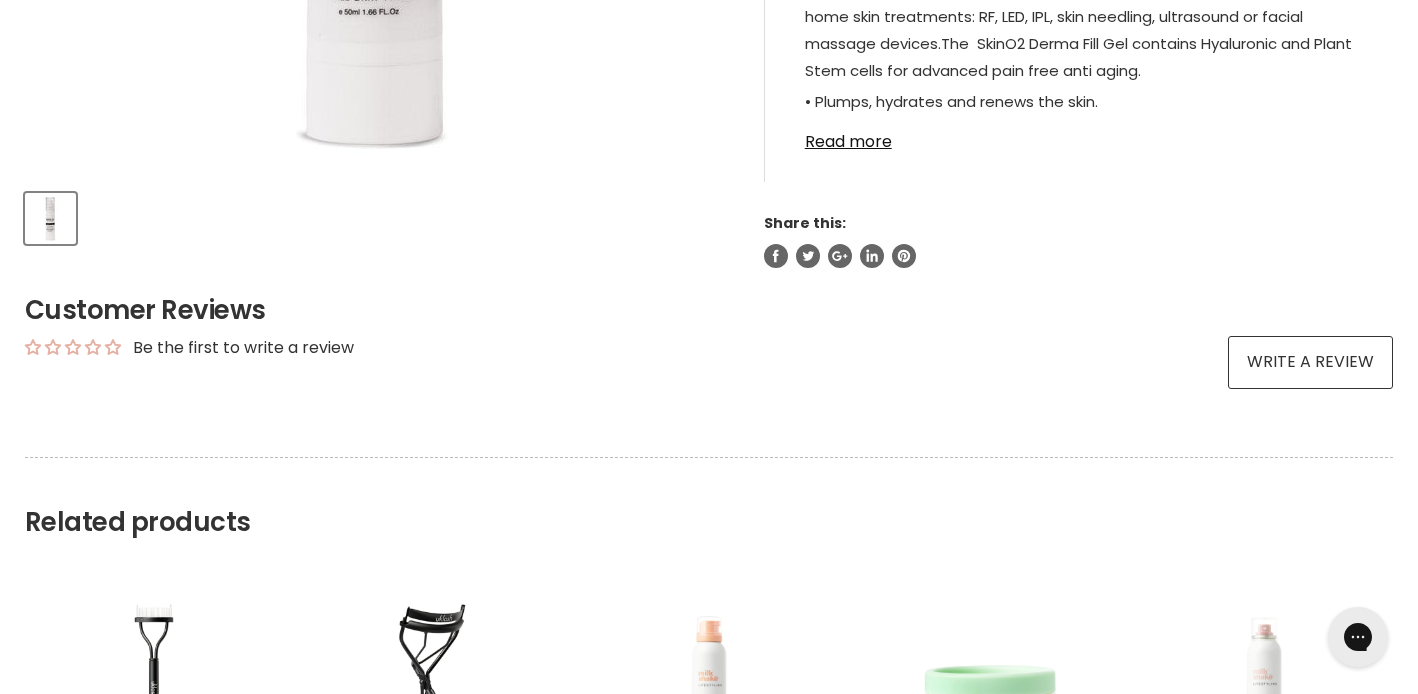 scroll, scrollTop: 0, scrollLeft: 0, axis: both 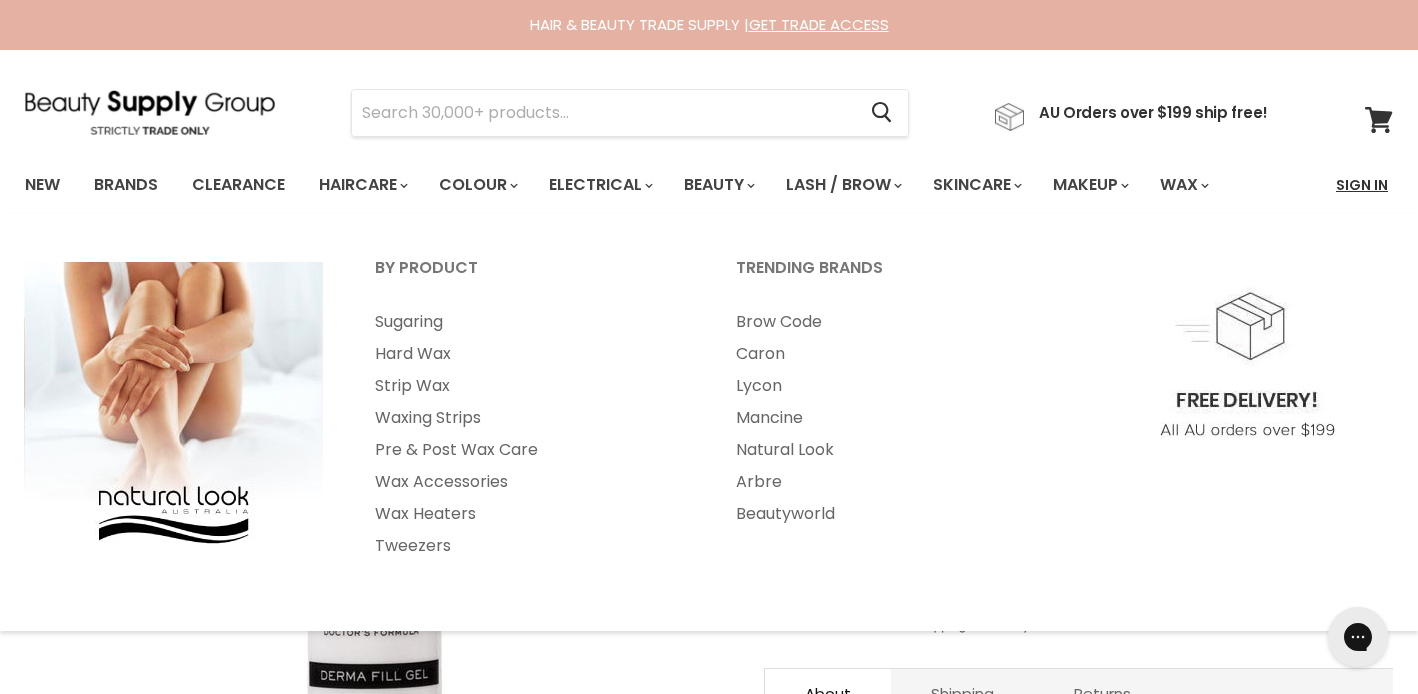 click on "Sign In" at bounding box center (1362, 185) 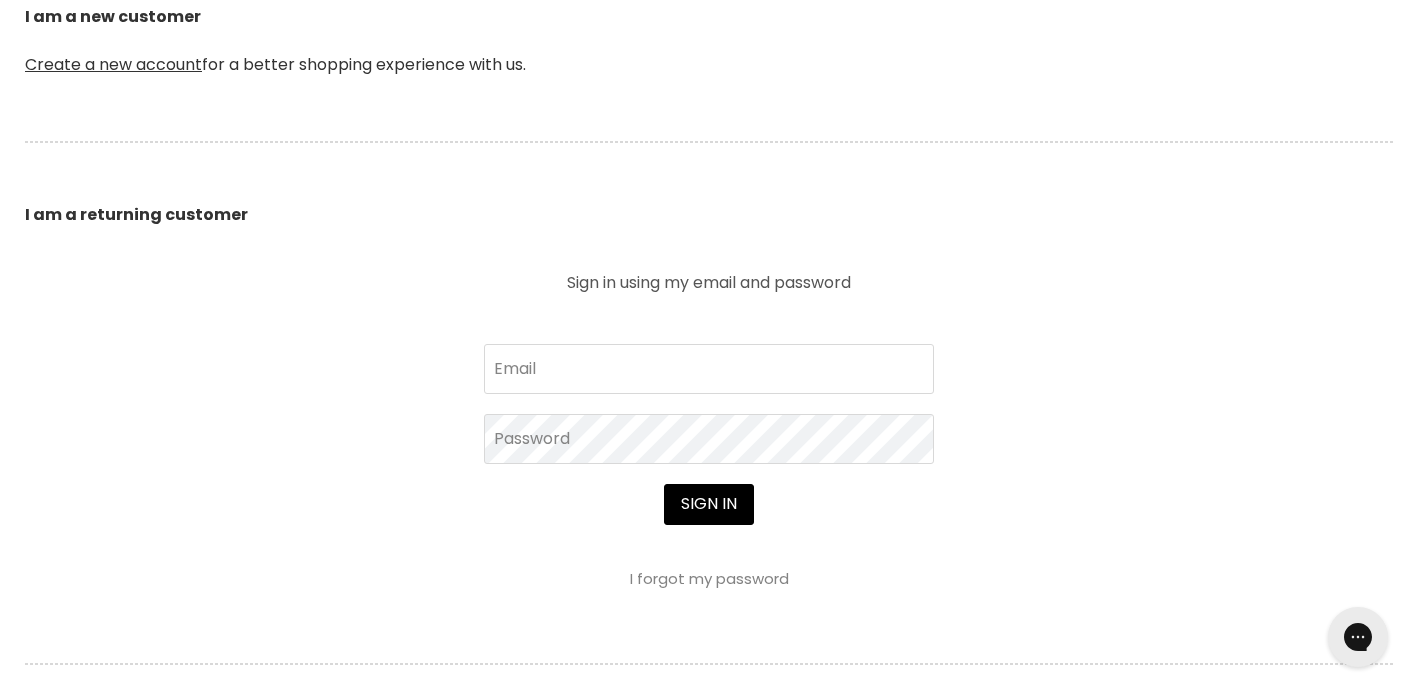 scroll, scrollTop: 564, scrollLeft: 0, axis: vertical 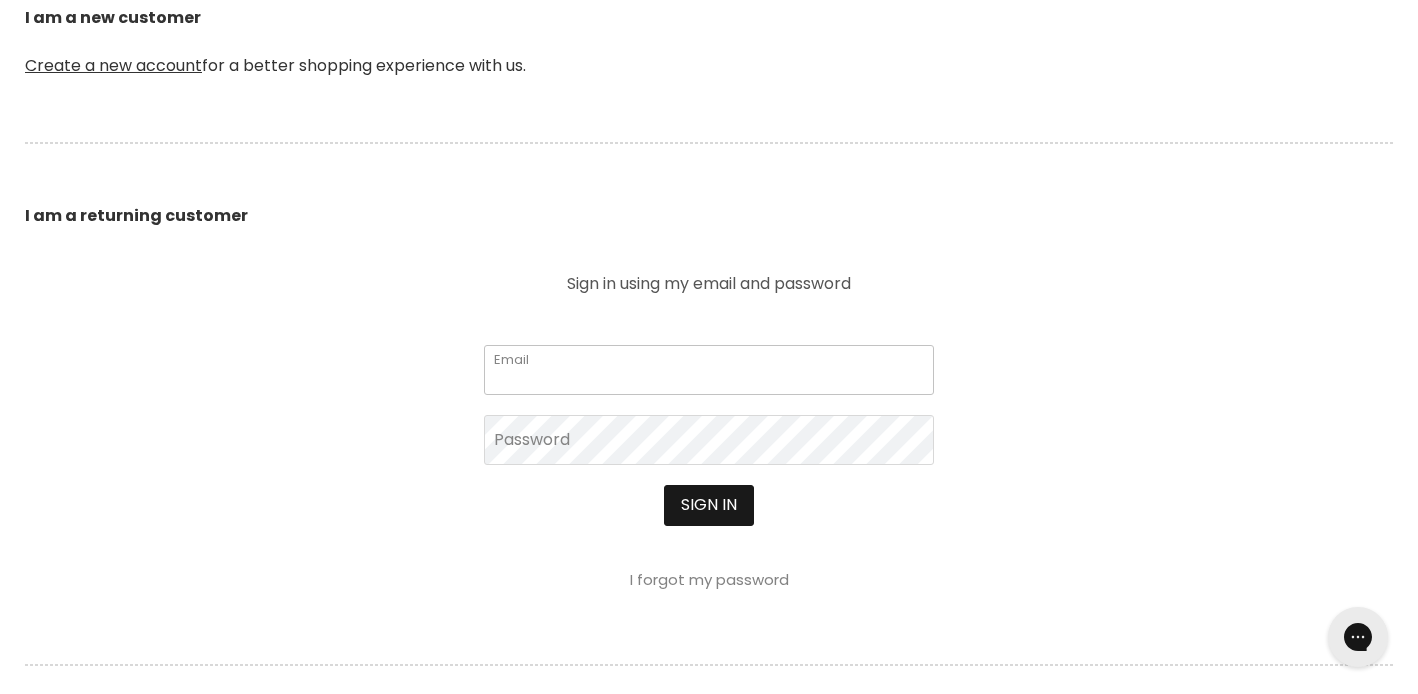 type on "[EMAIL]" 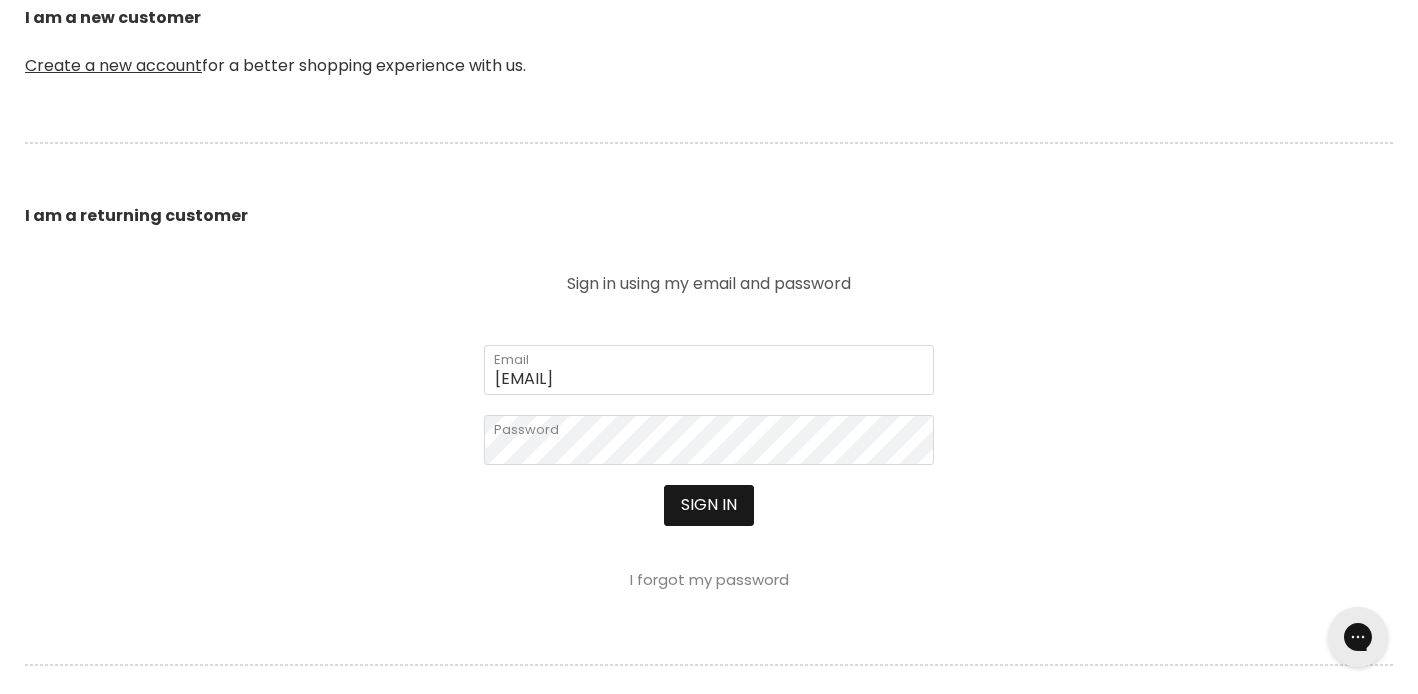 click on "Sign in" at bounding box center (709, 505) 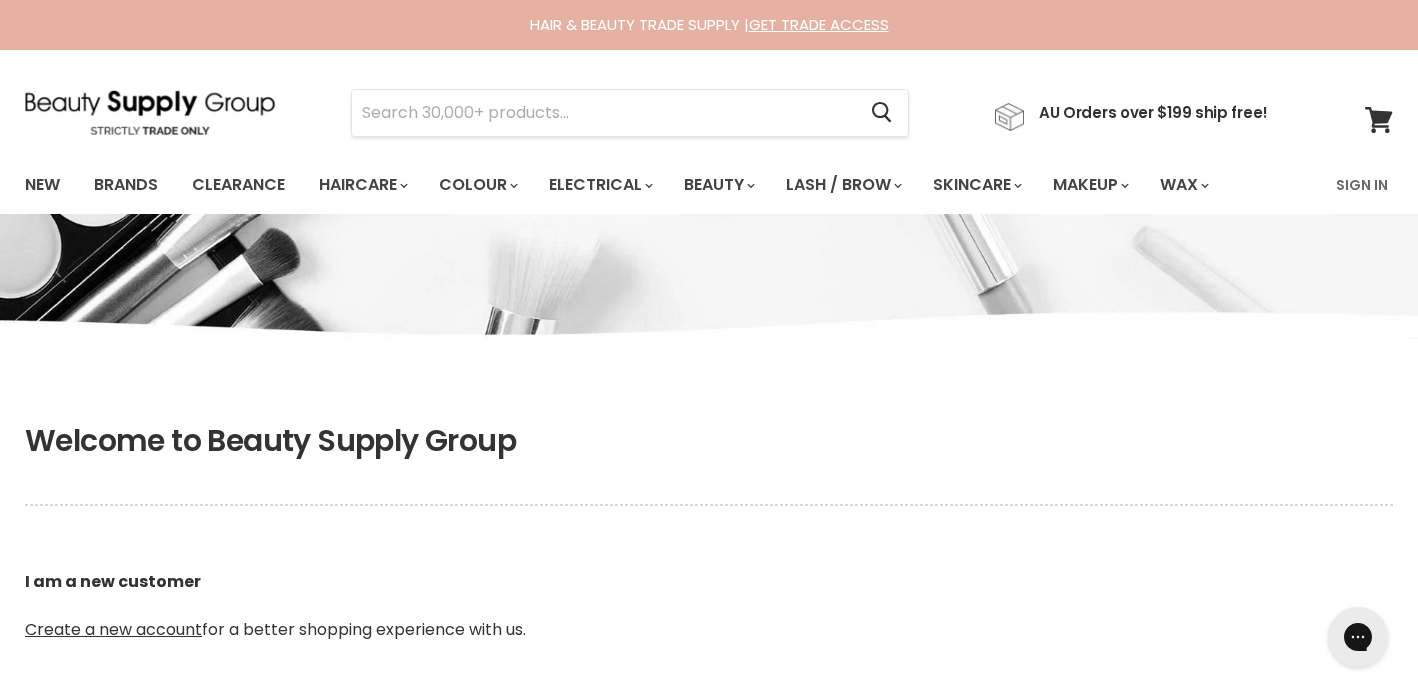 scroll, scrollTop: 4, scrollLeft: 0, axis: vertical 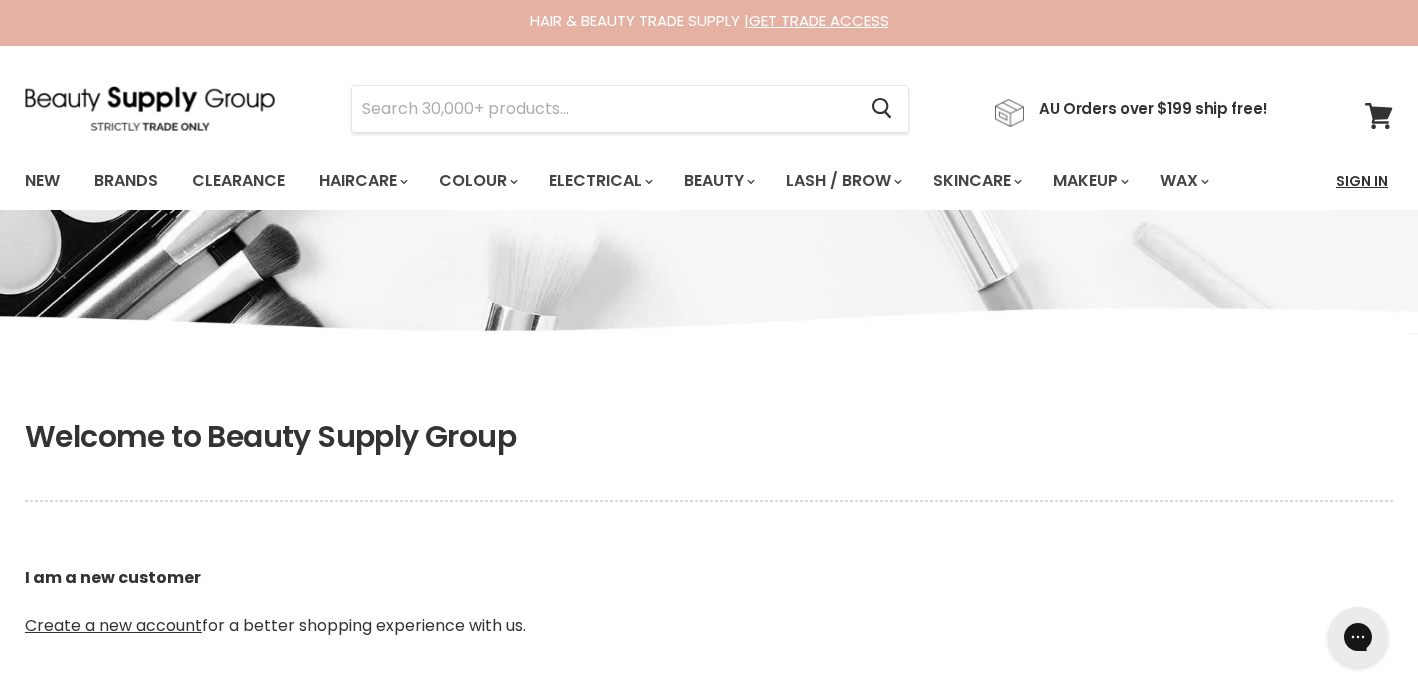 type on "tayla.perrin@gmail.com" 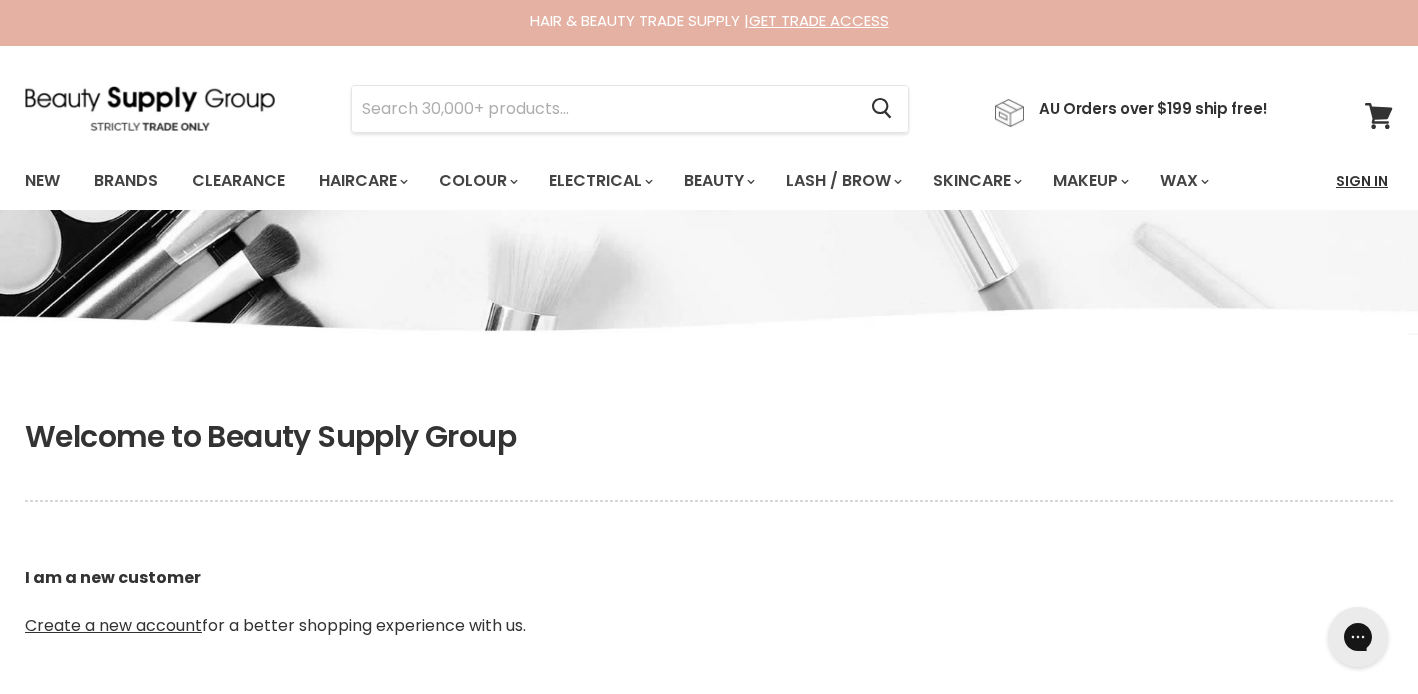 click on "Sign In" at bounding box center (1362, 181) 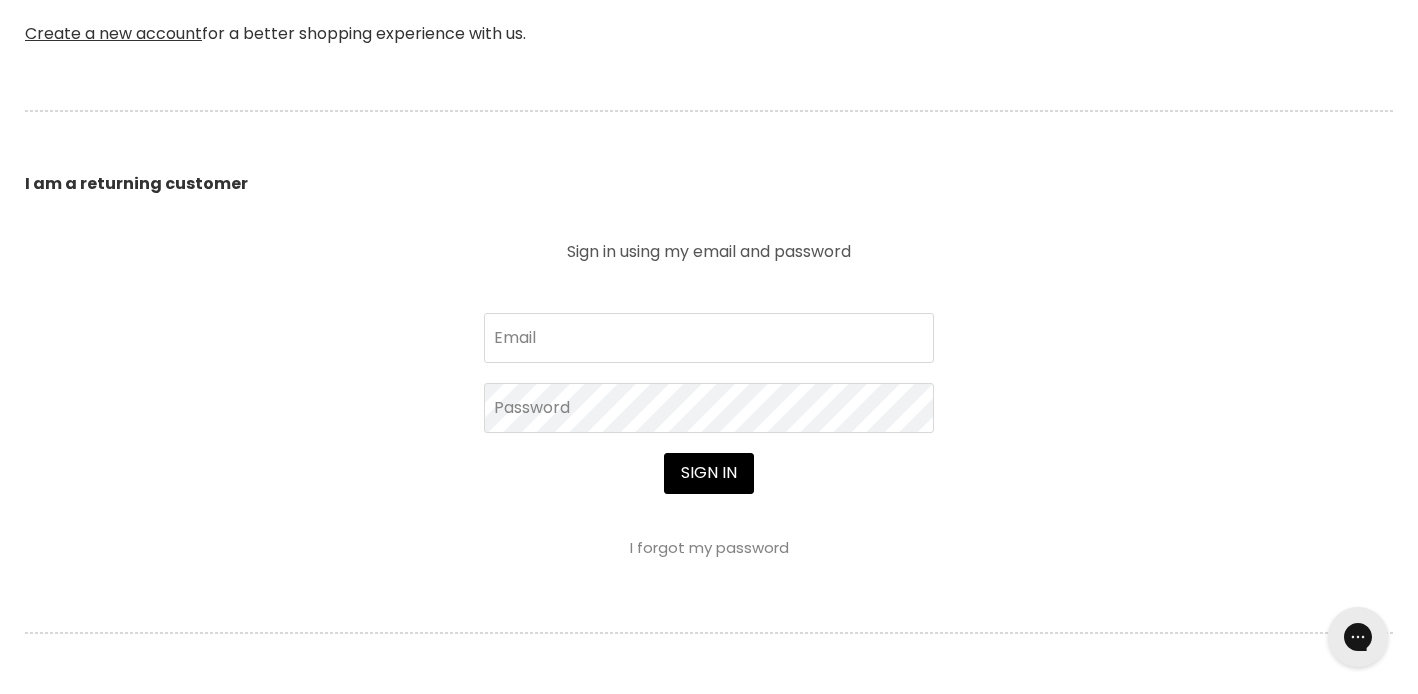 scroll, scrollTop: 599, scrollLeft: 0, axis: vertical 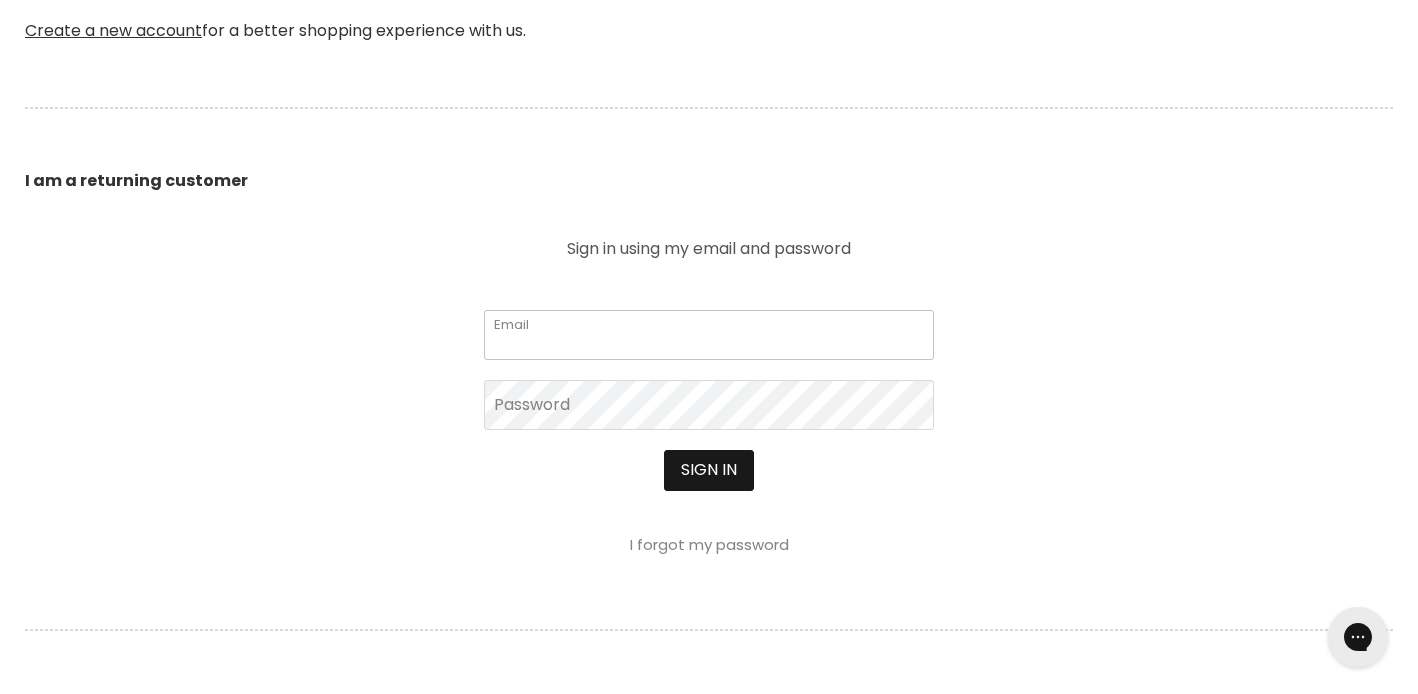 type on "[EMAIL]" 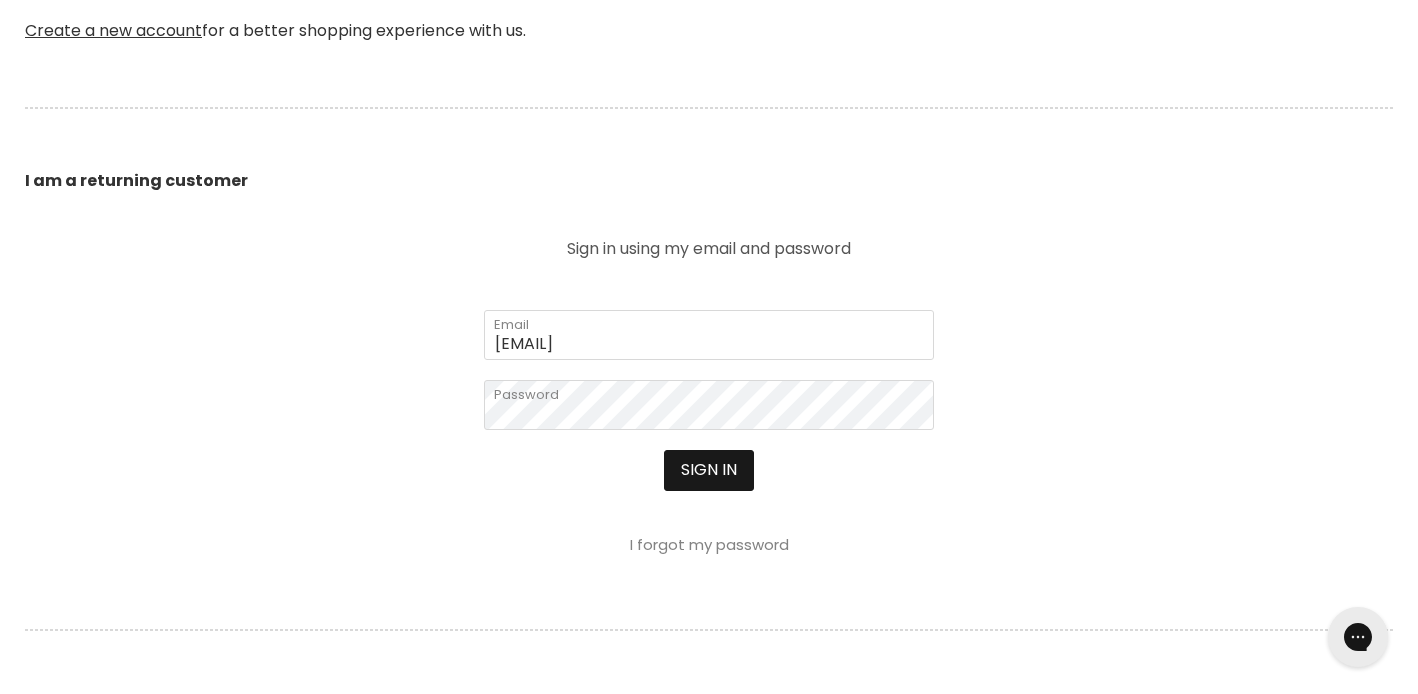 click on "Sign in" at bounding box center (709, 470) 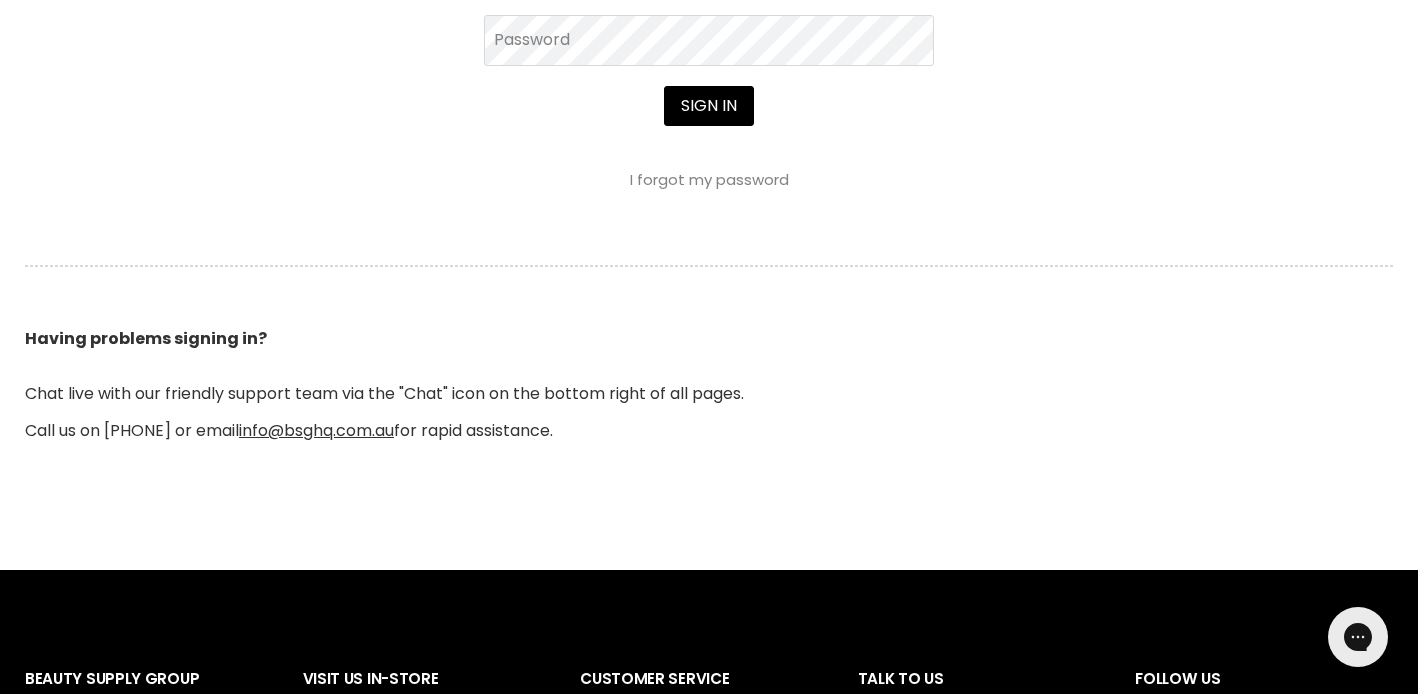 scroll, scrollTop: 1014, scrollLeft: 0, axis: vertical 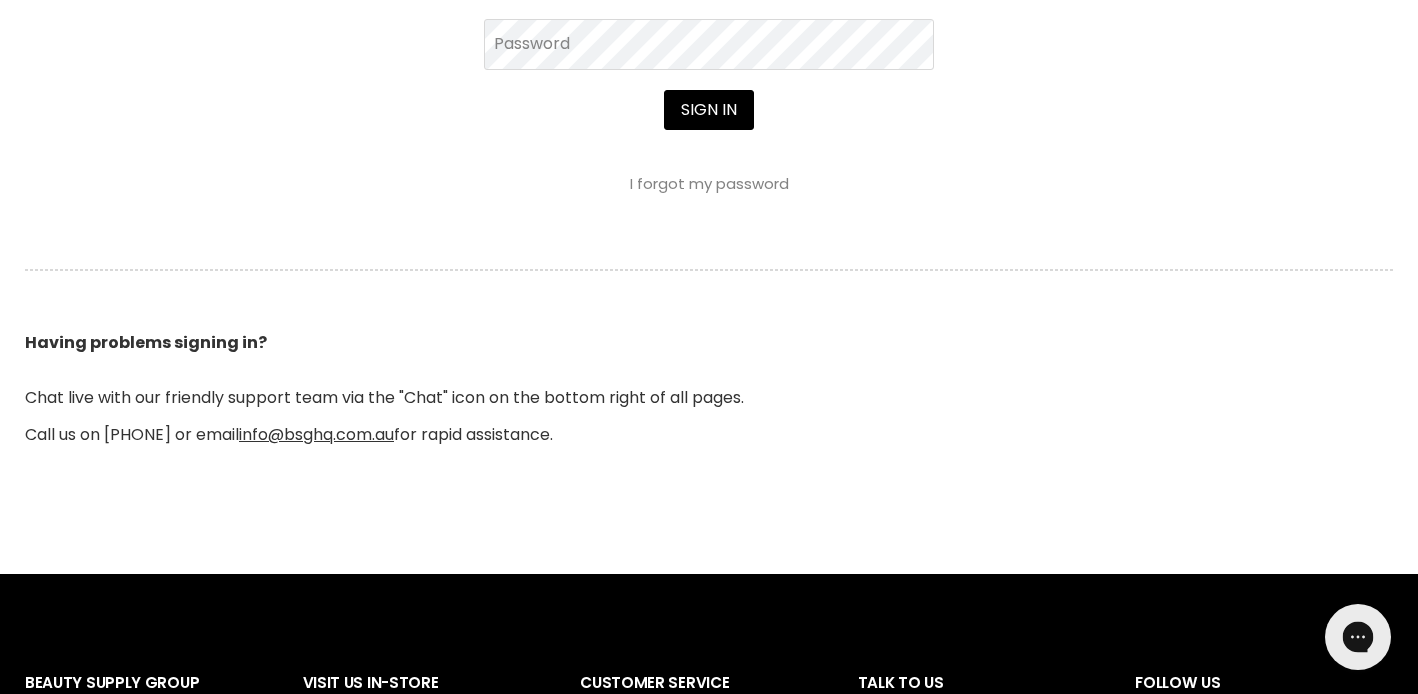 click at bounding box center [1358, 637] 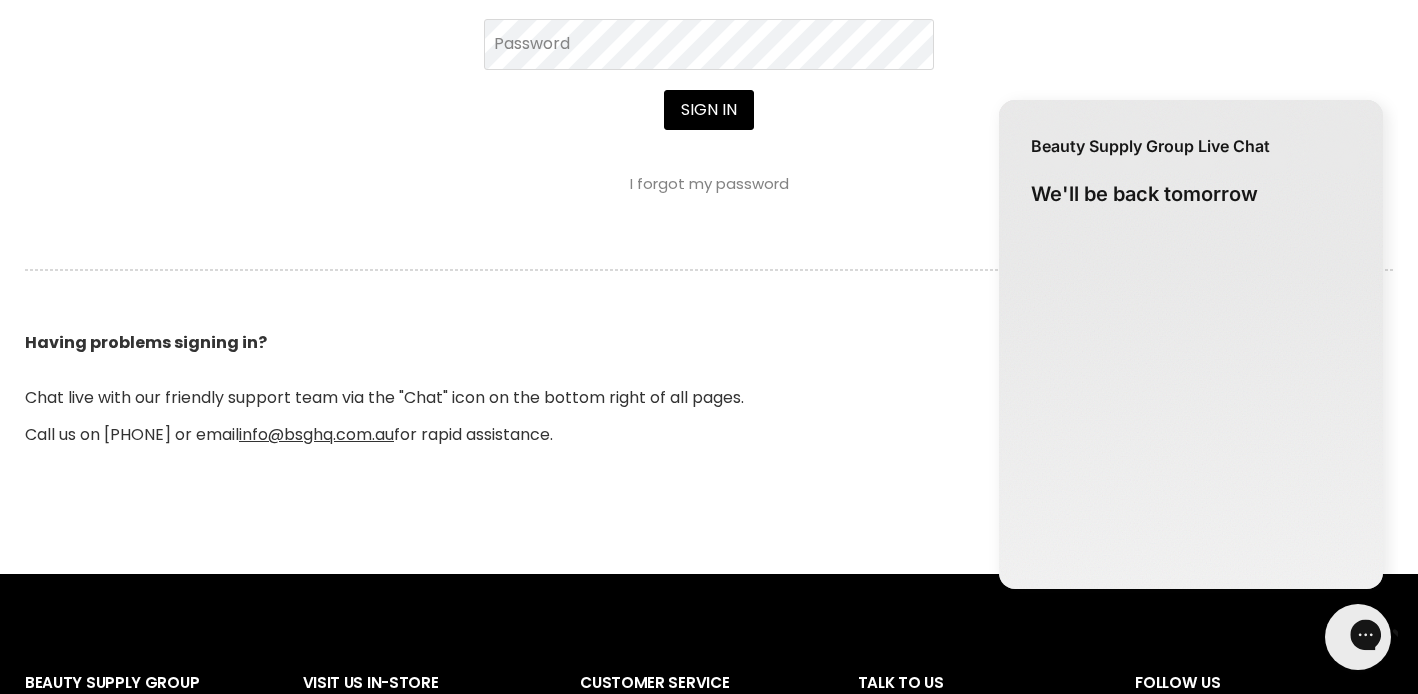 scroll, scrollTop: 0, scrollLeft: 0, axis: both 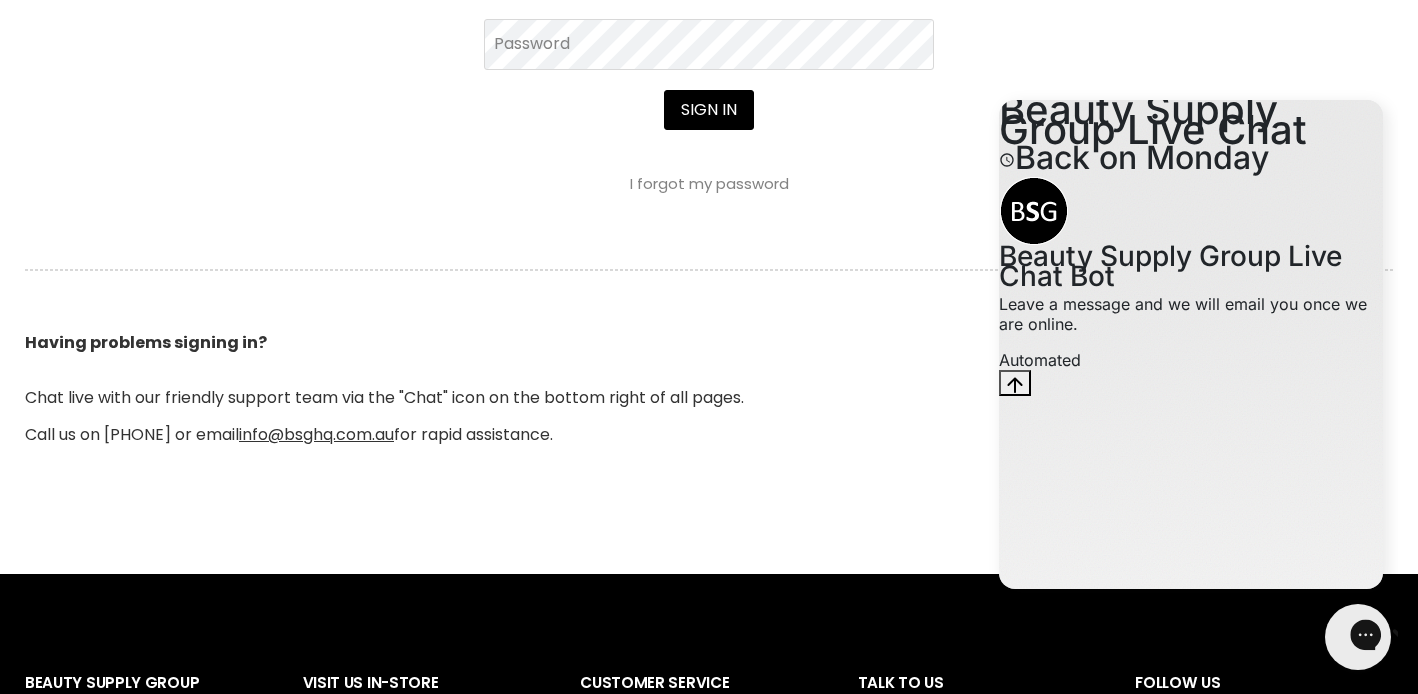 click 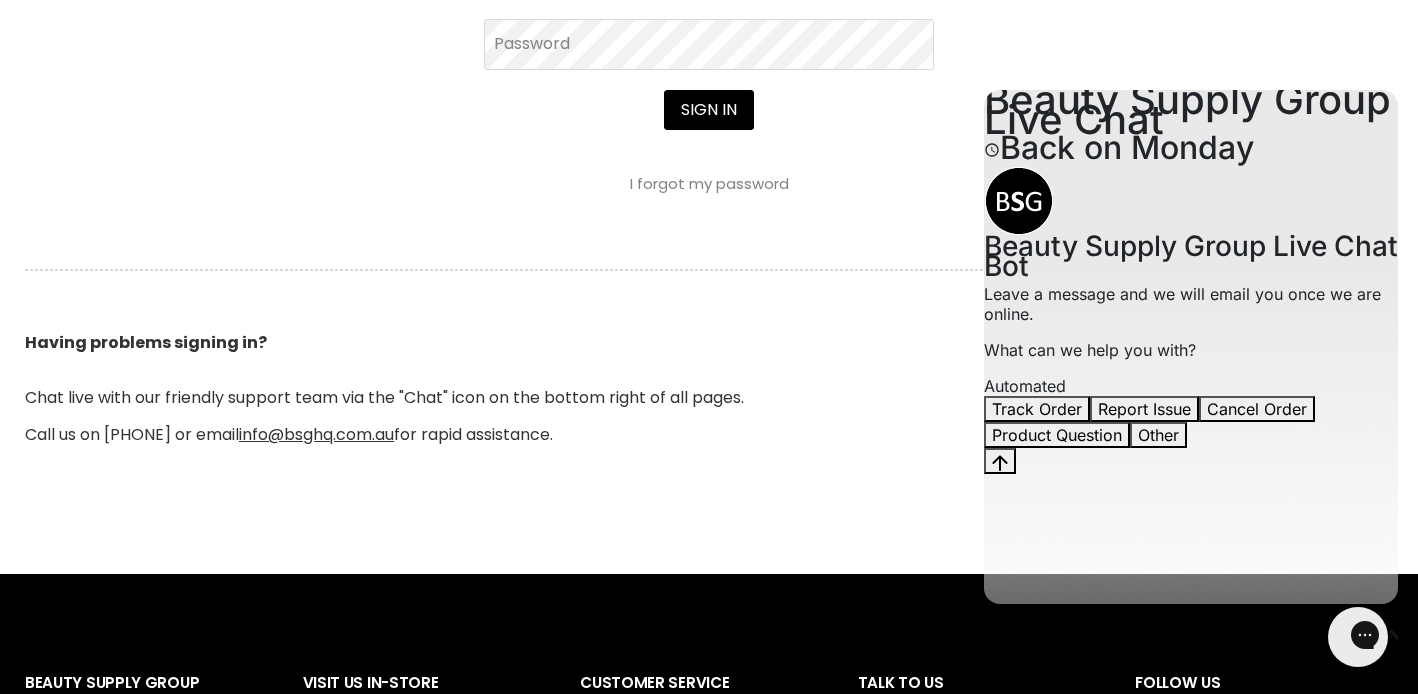 scroll, scrollTop: 25, scrollLeft: 0, axis: vertical 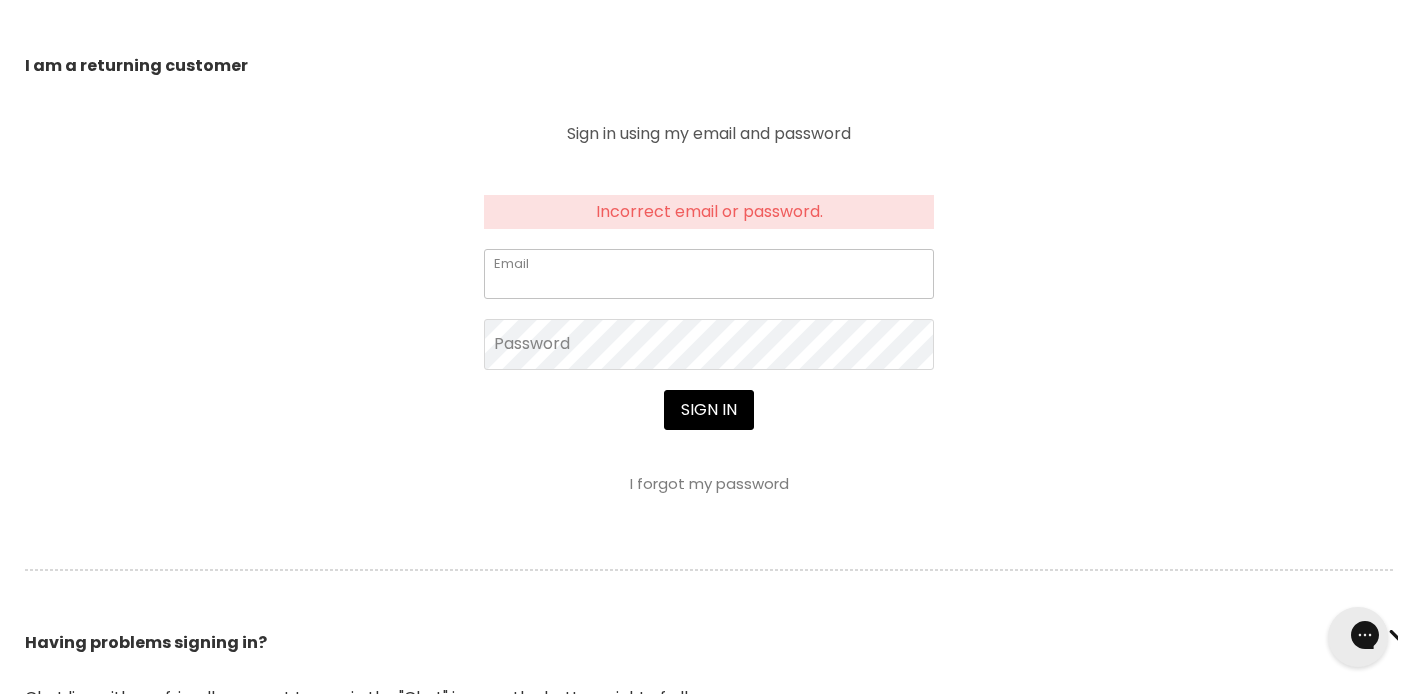 type on "tayla.perrin@example.com" 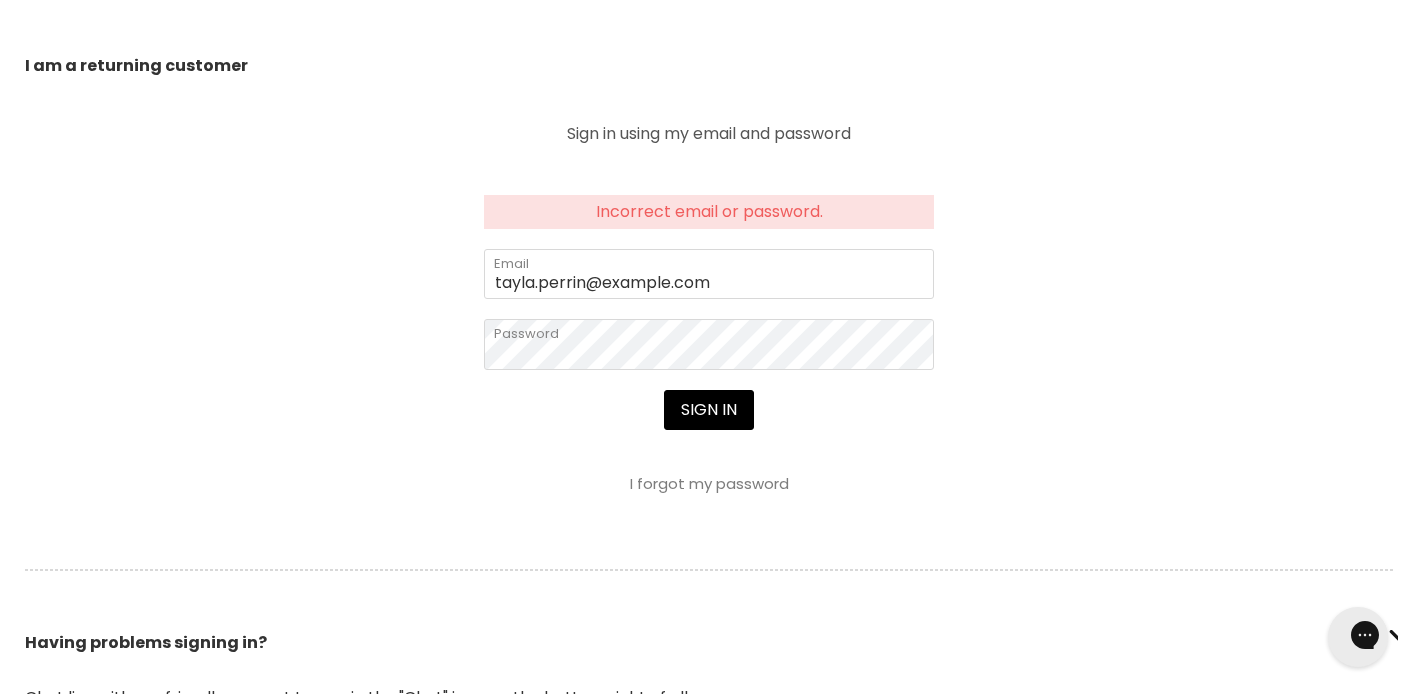 click on "I forgot my password" at bounding box center [709, 483] 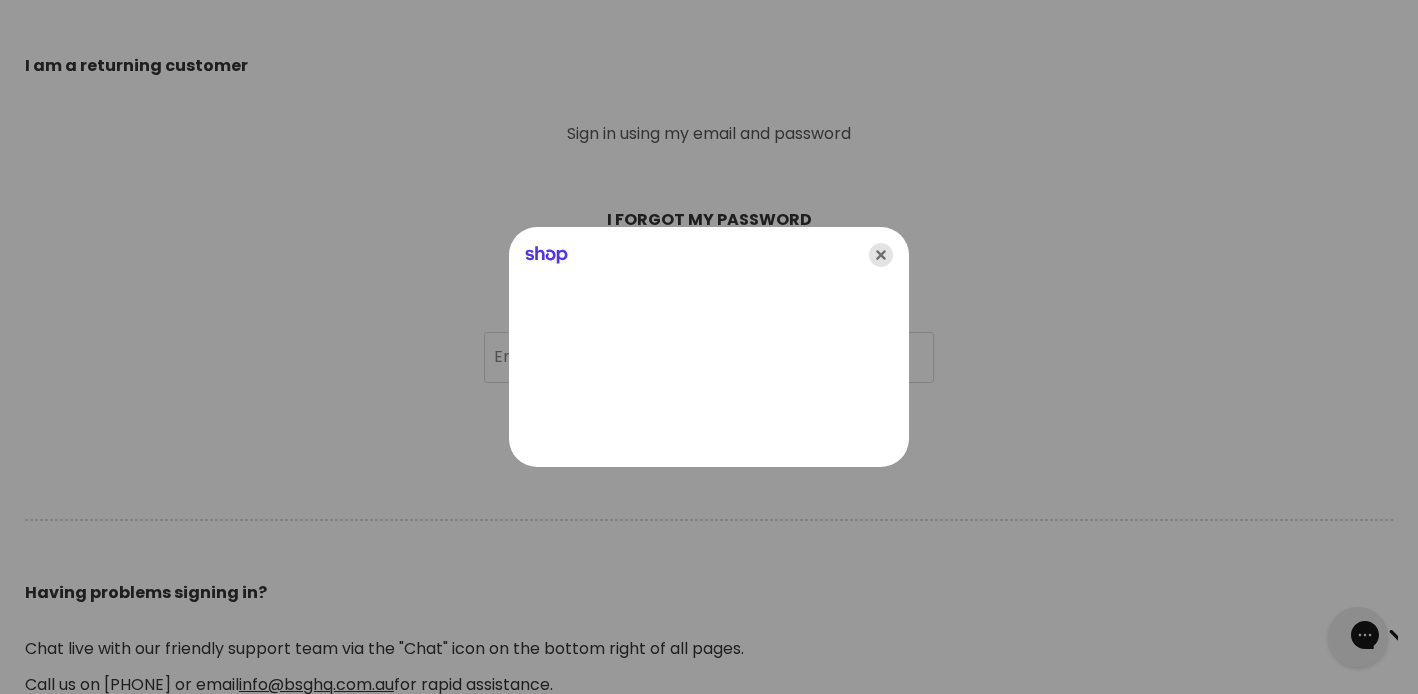 click 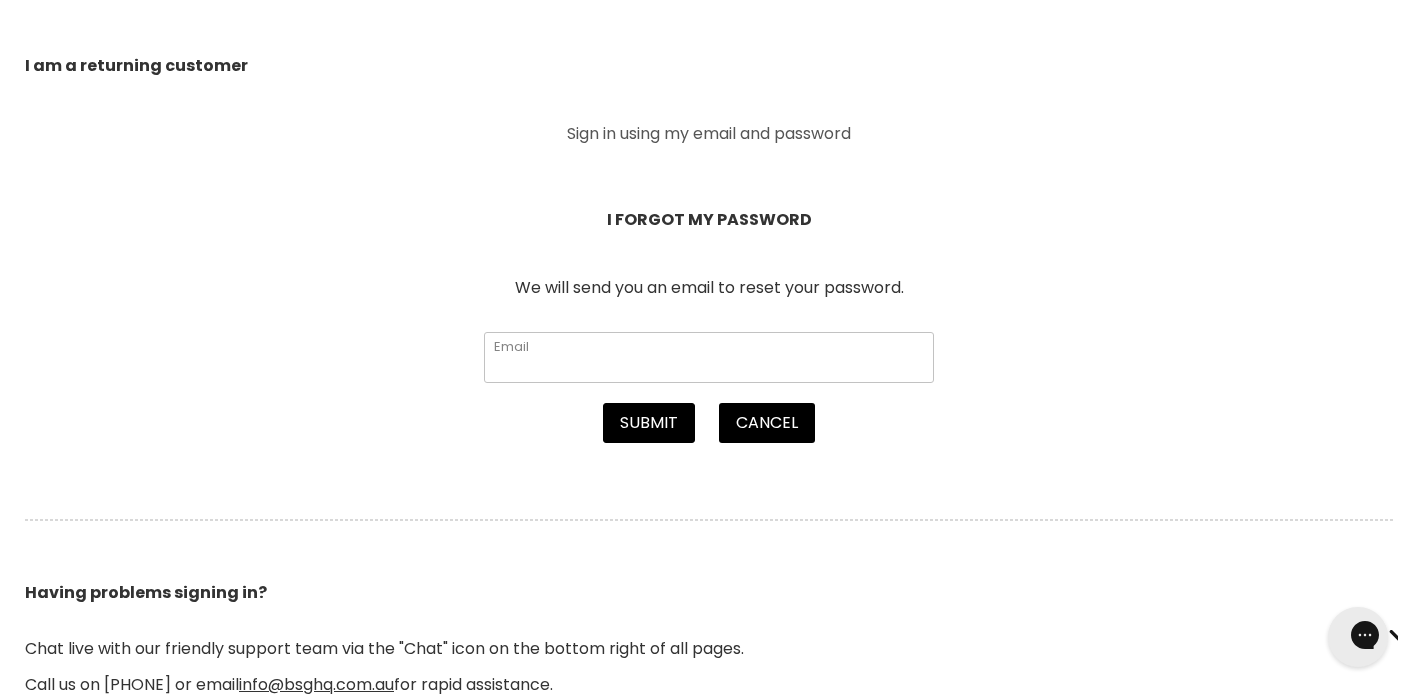 click on "Email" at bounding box center (709, 357) 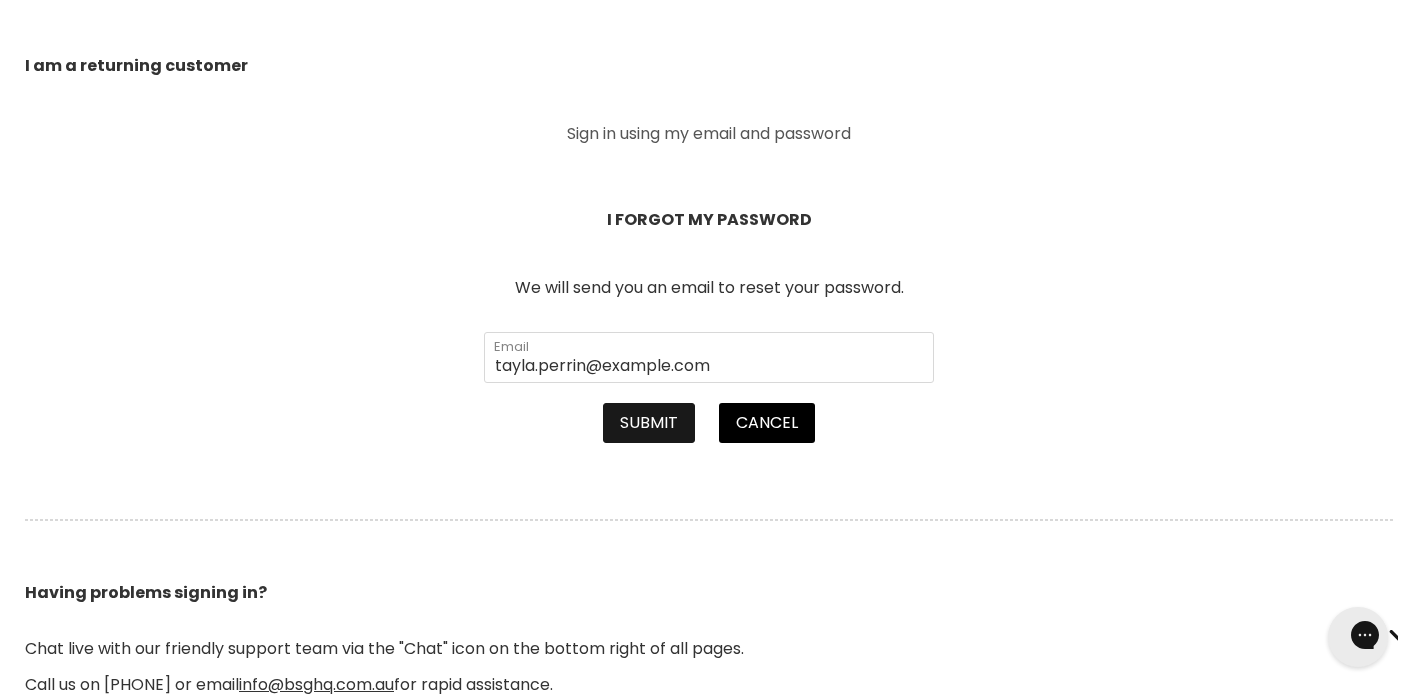 click on "Submit" at bounding box center (649, 423) 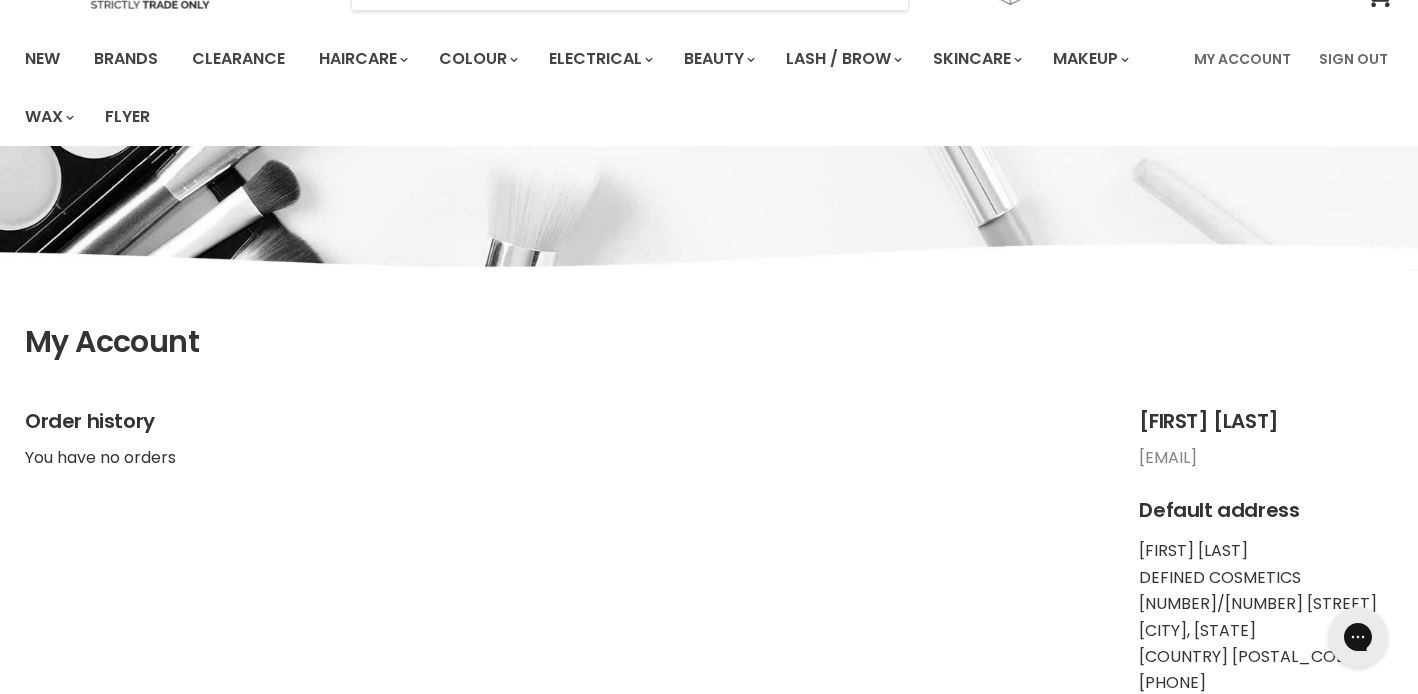 scroll, scrollTop: 0, scrollLeft: 0, axis: both 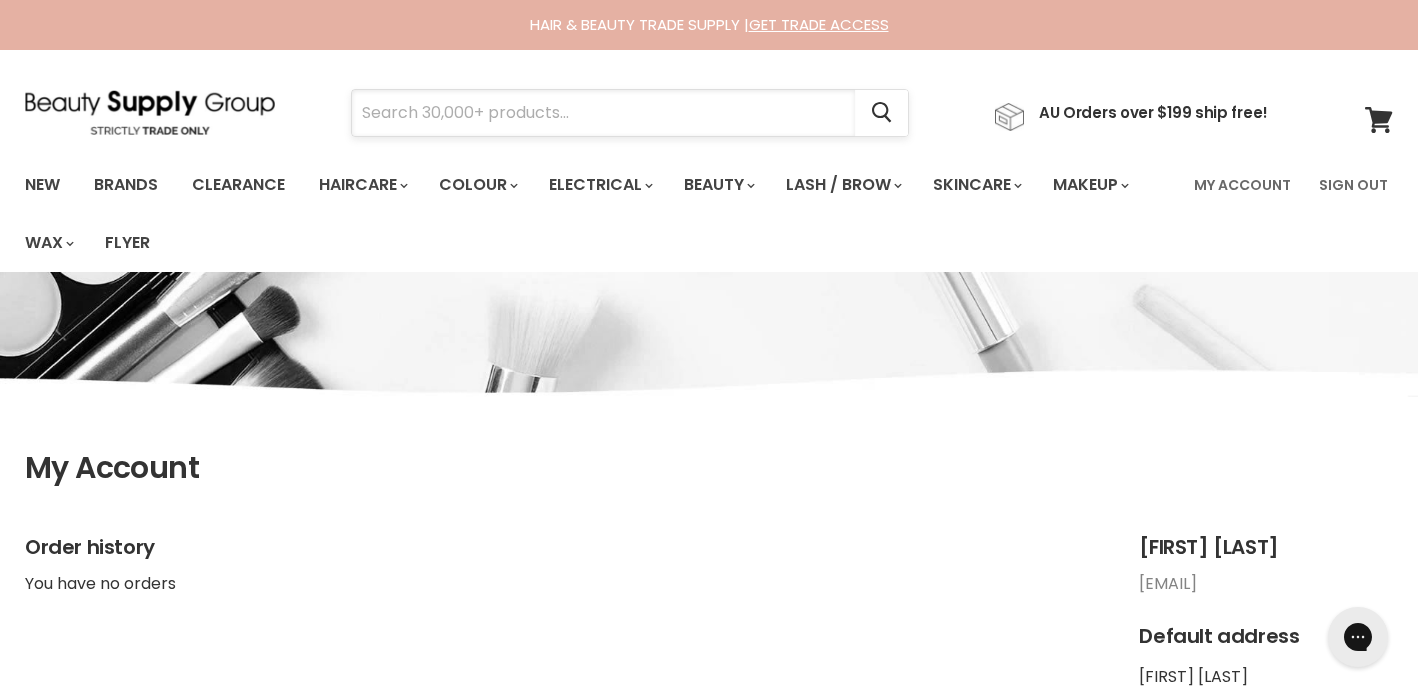 click at bounding box center (603, 113) 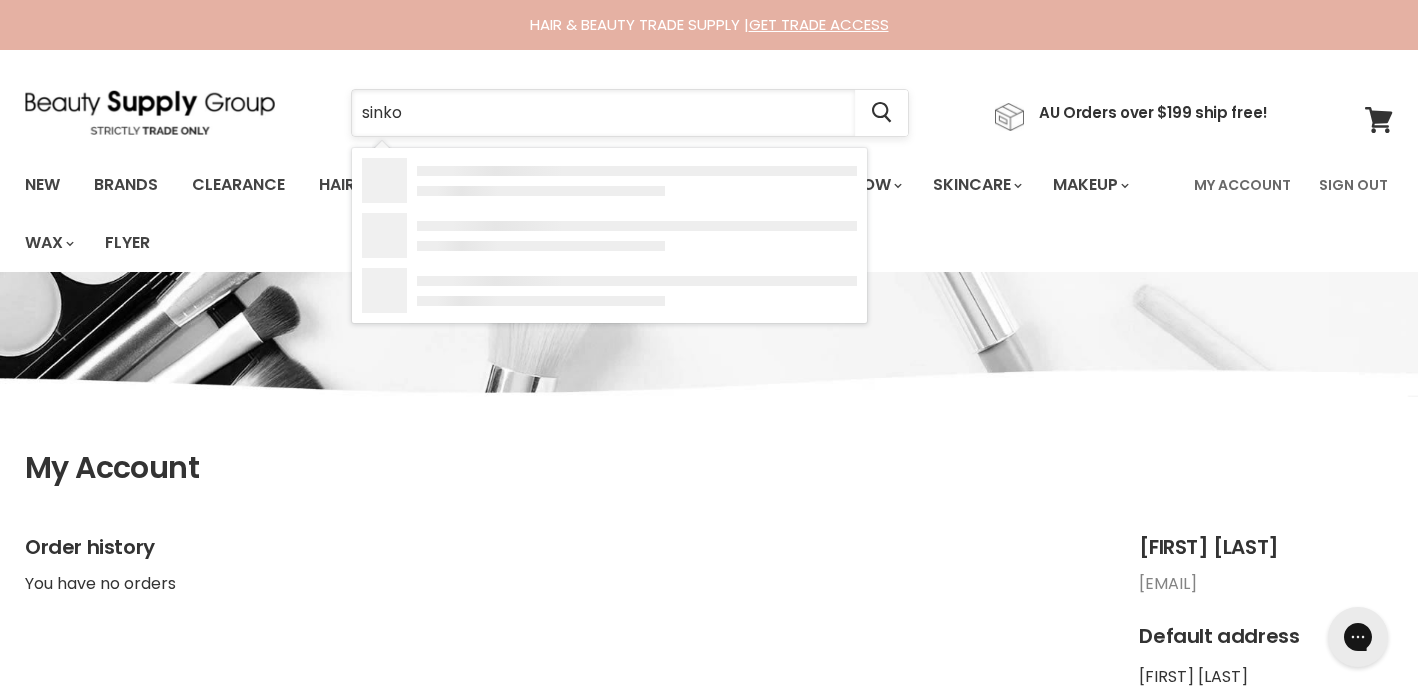 type on "sinko2" 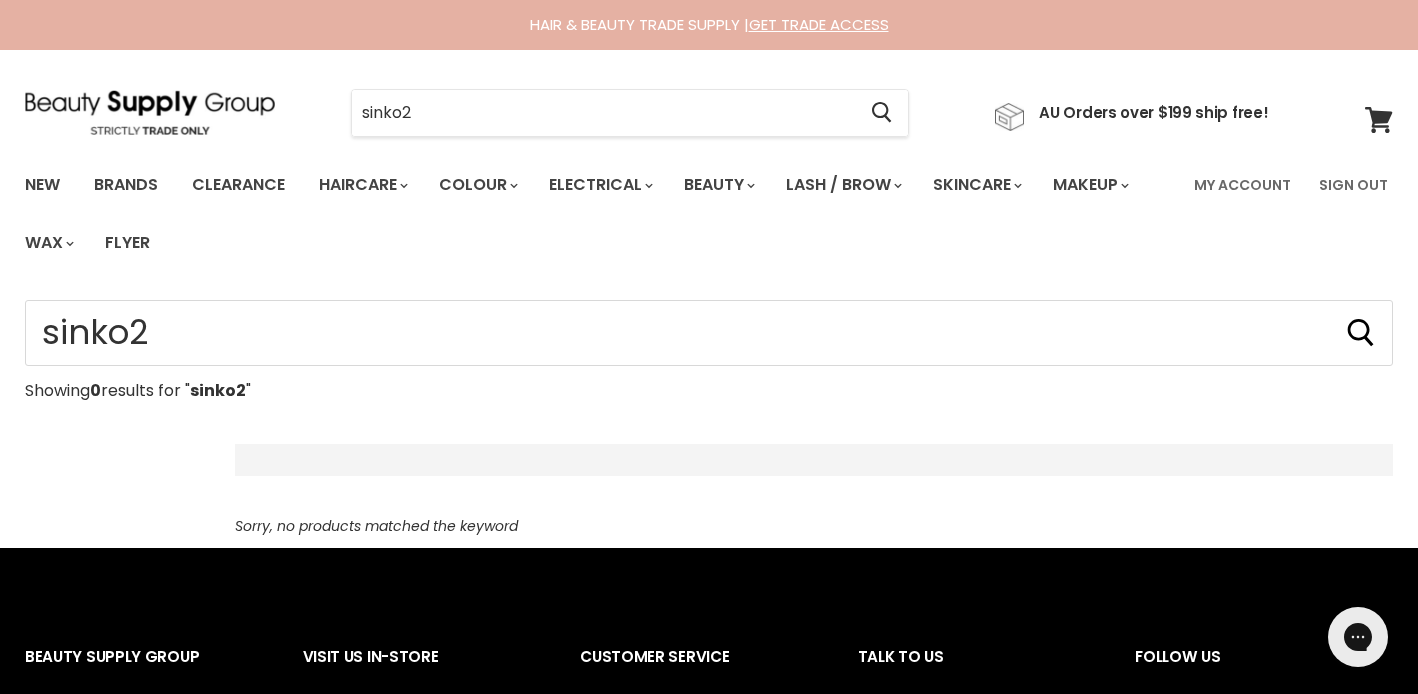 scroll, scrollTop: 0, scrollLeft: 0, axis: both 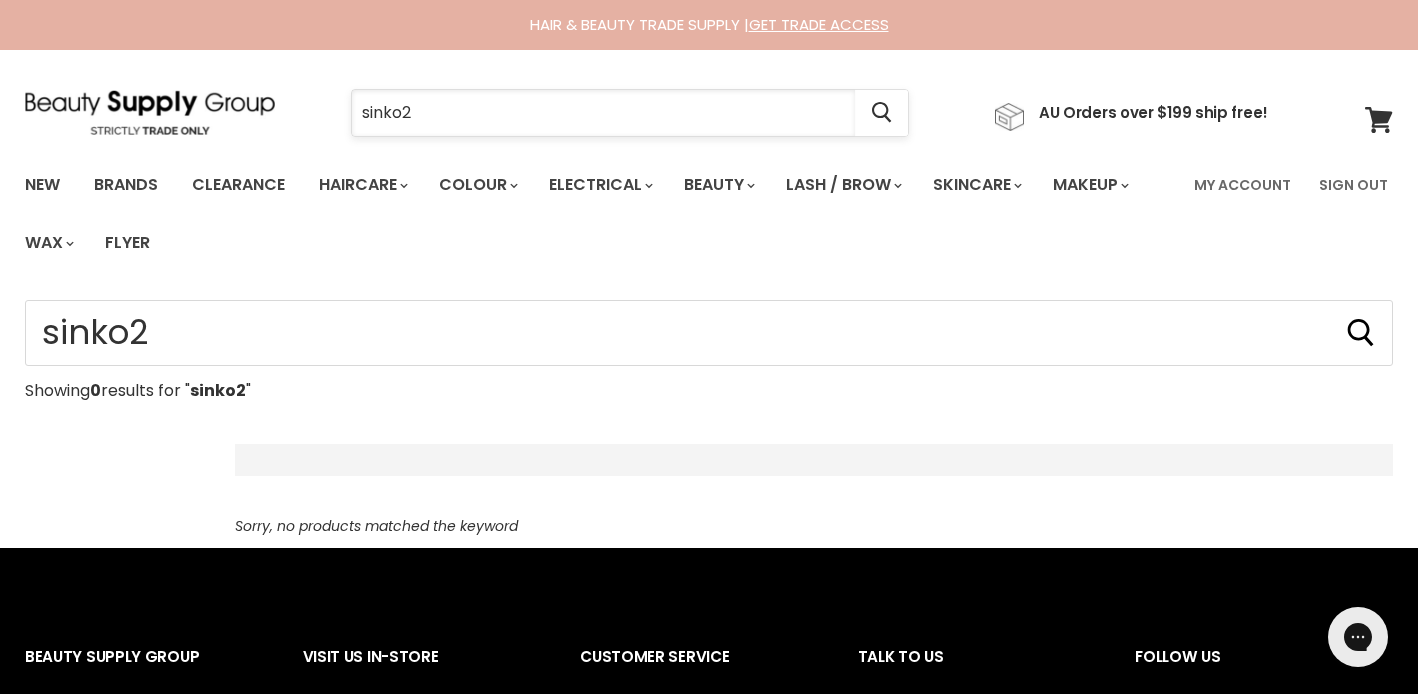 drag, startPoint x: 399, startPoint y: 111, endPoint x: 369, endPoint y: 110, distance: 30.016663 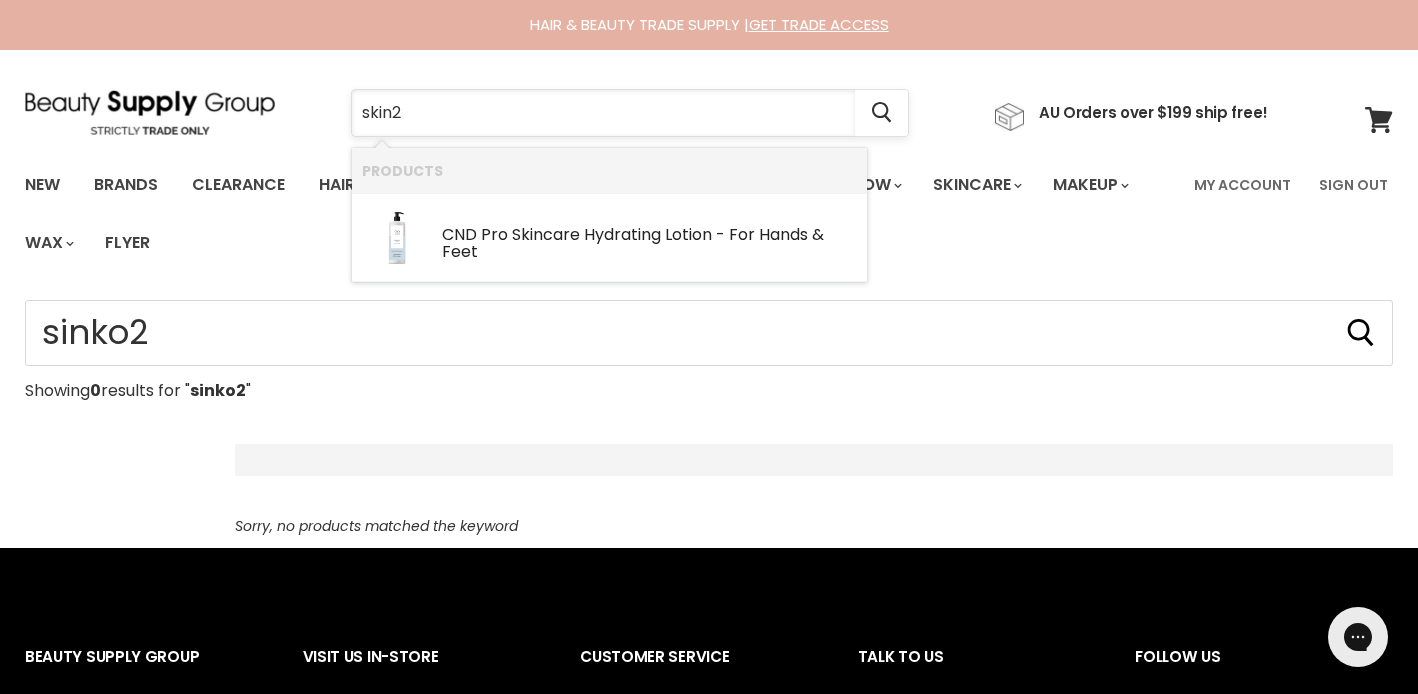 type on "skino2" 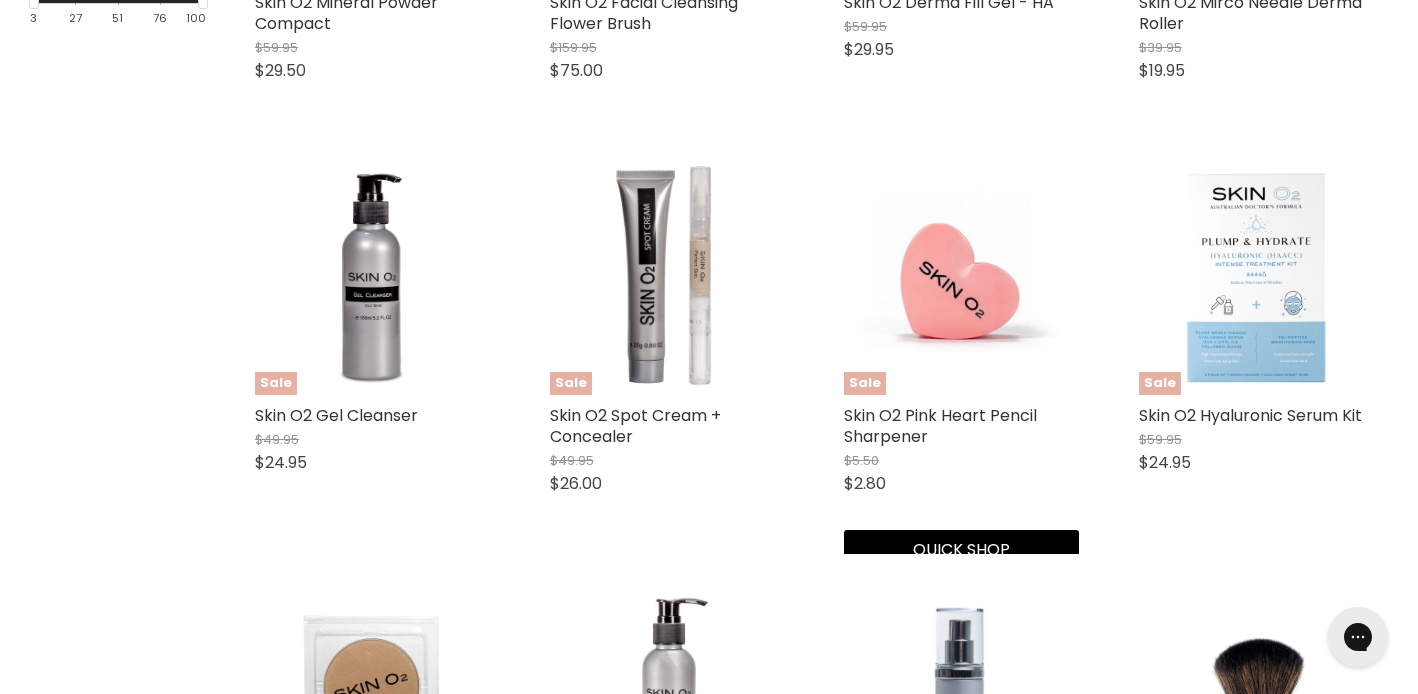 scroll, scrollTop: 803, scrollLeft: 0, axis: vertical 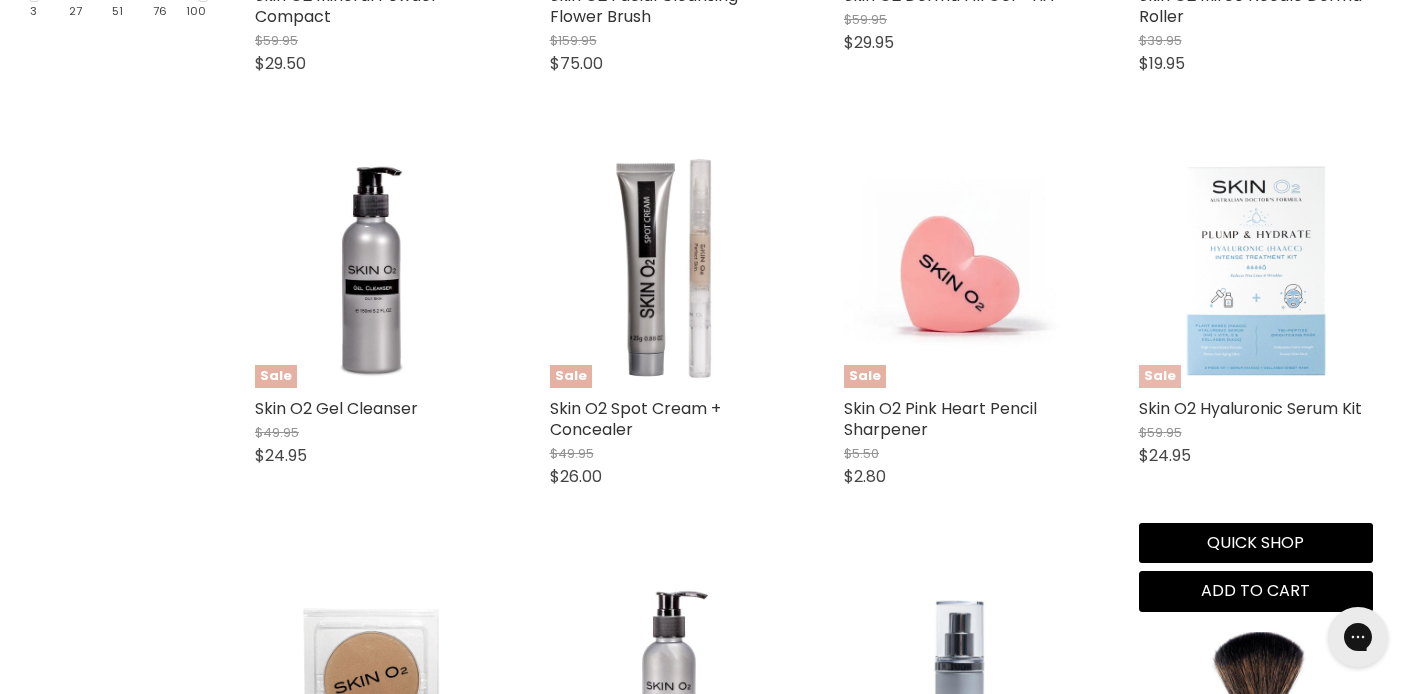 click at bounding box center (1256, 271) 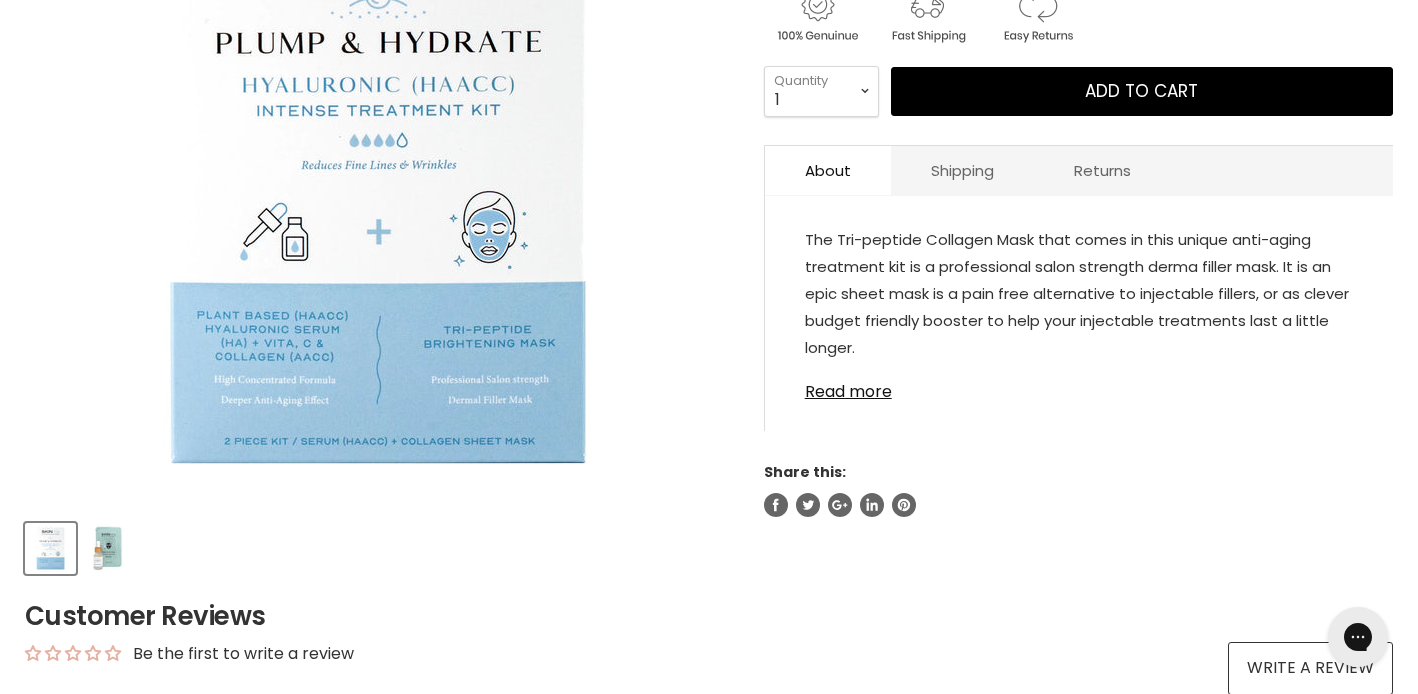 scroll, scrollTop: 498, scrollLeft: 0, axis: vertical 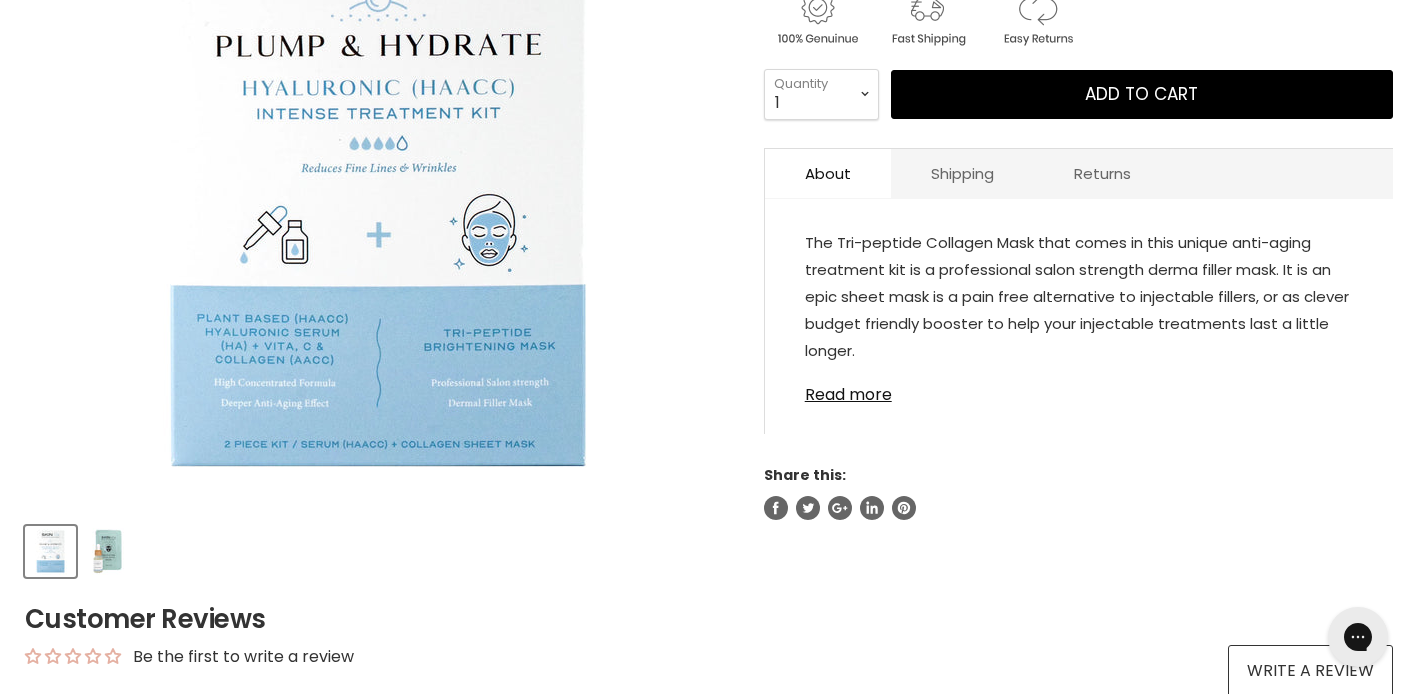 click at bounding box center [107, 551] 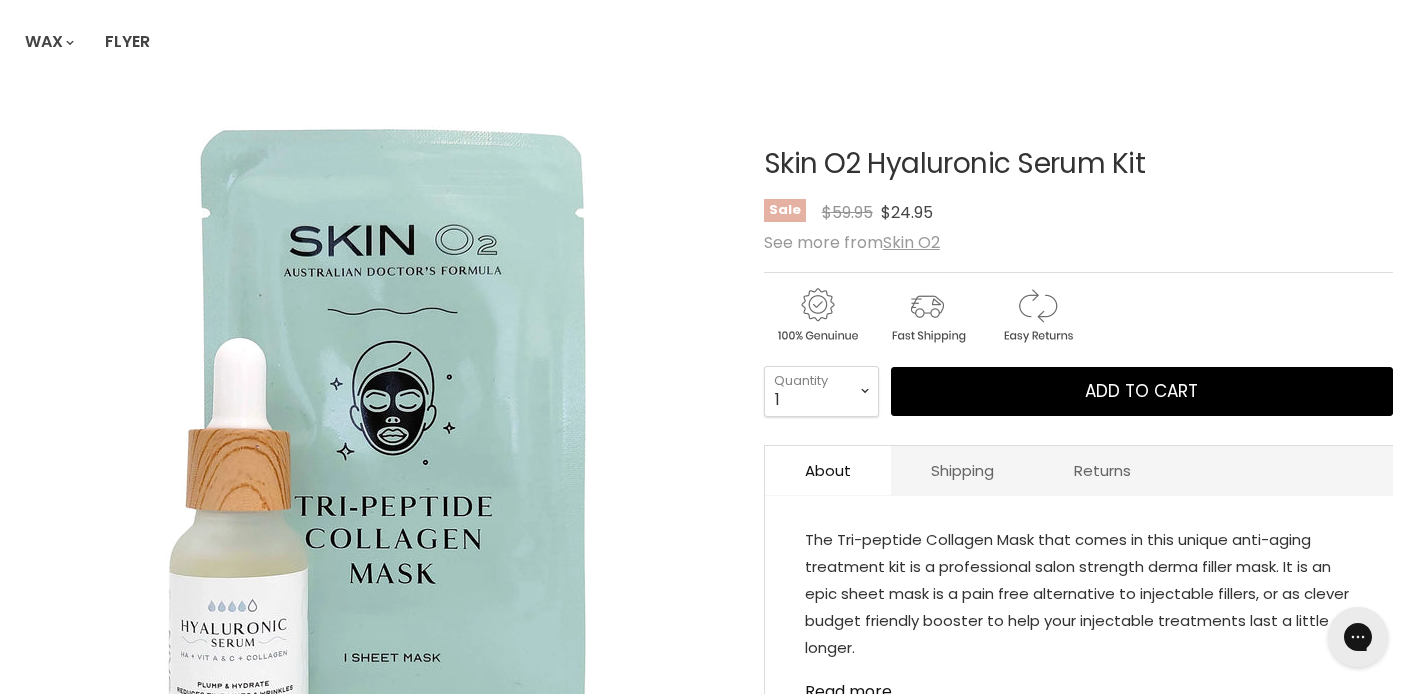 scroll, scrollTop: 0, scrollLeft: 0, axis: both 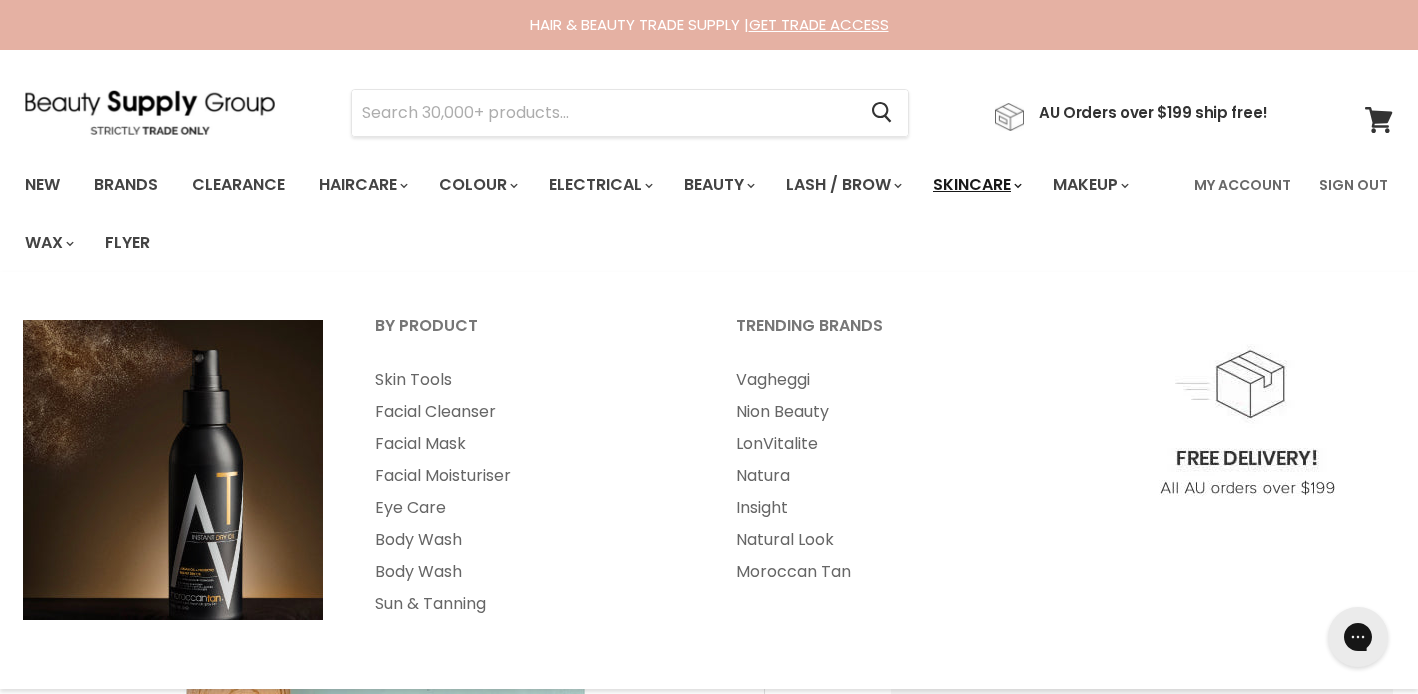 click on "Skincare" at bounding box center (976, 185) 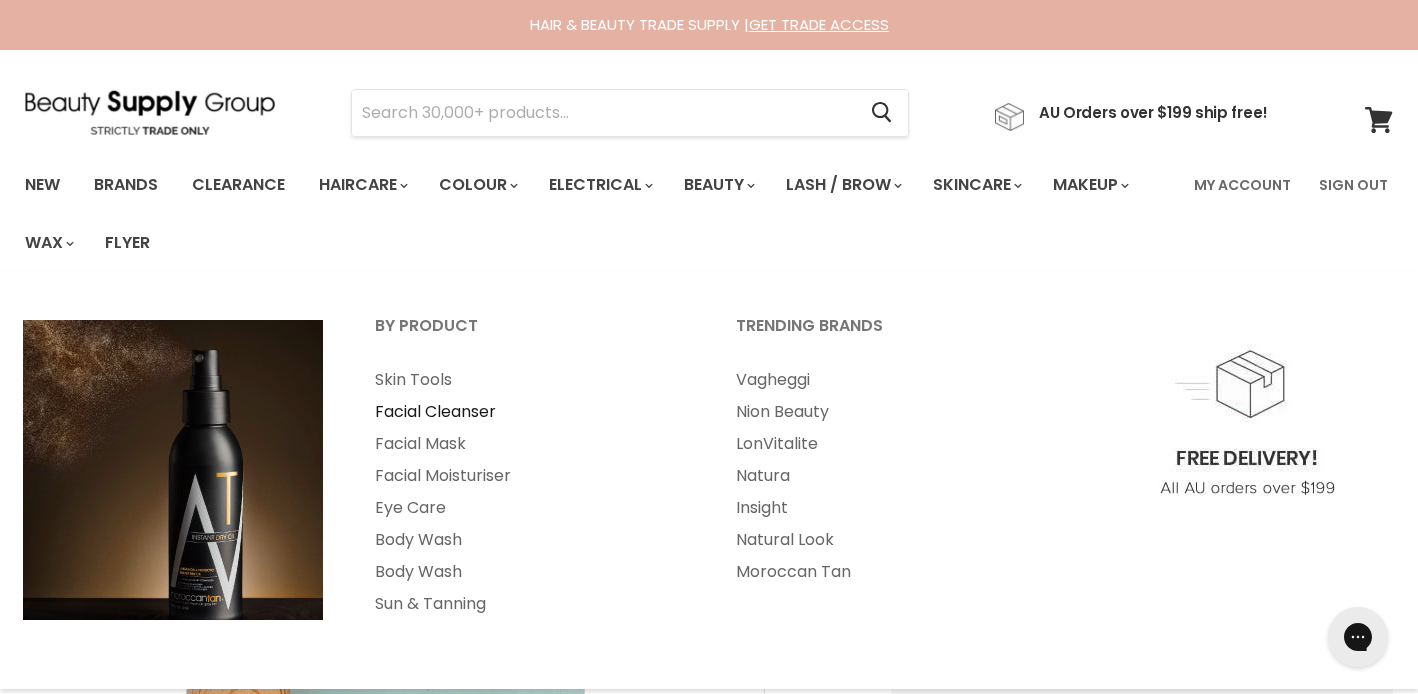 click on "Facial Cleanser" at bounding box center [528, 412] 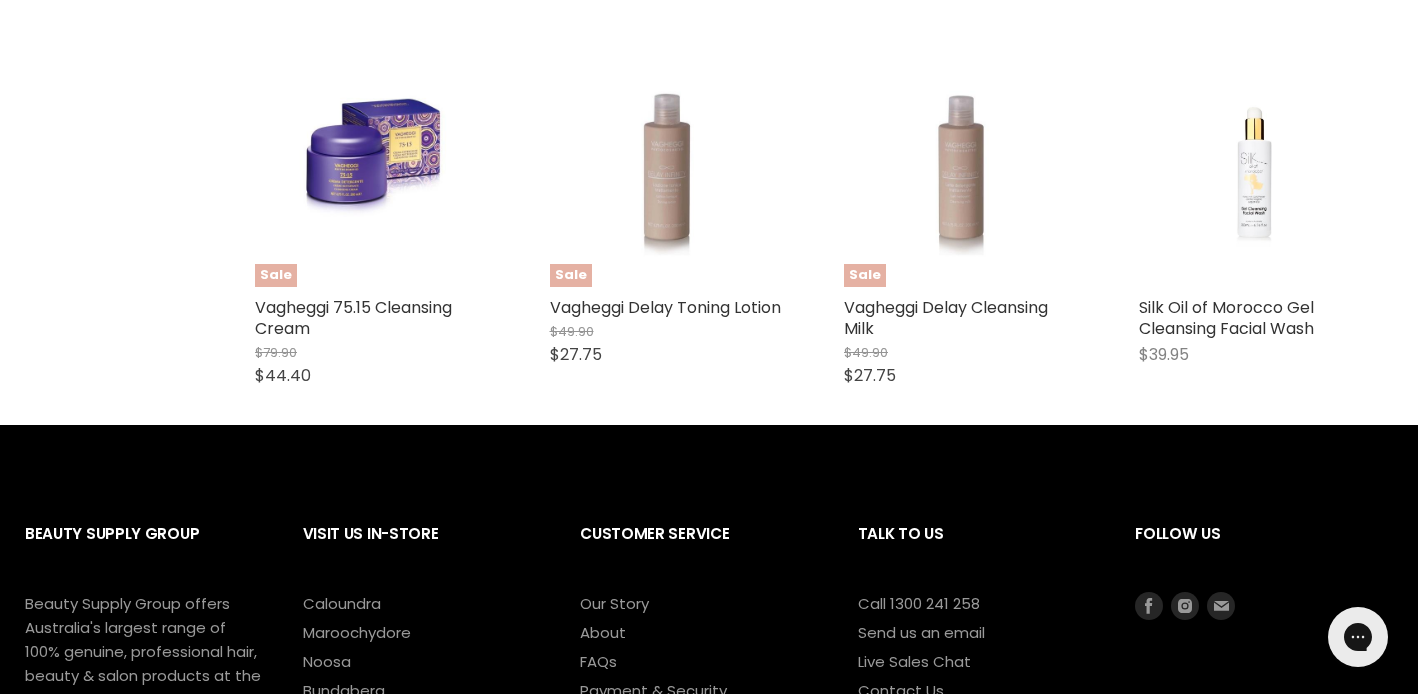 scroll, scrollTop: 3385, scrollLeft: 0, axis: vertical 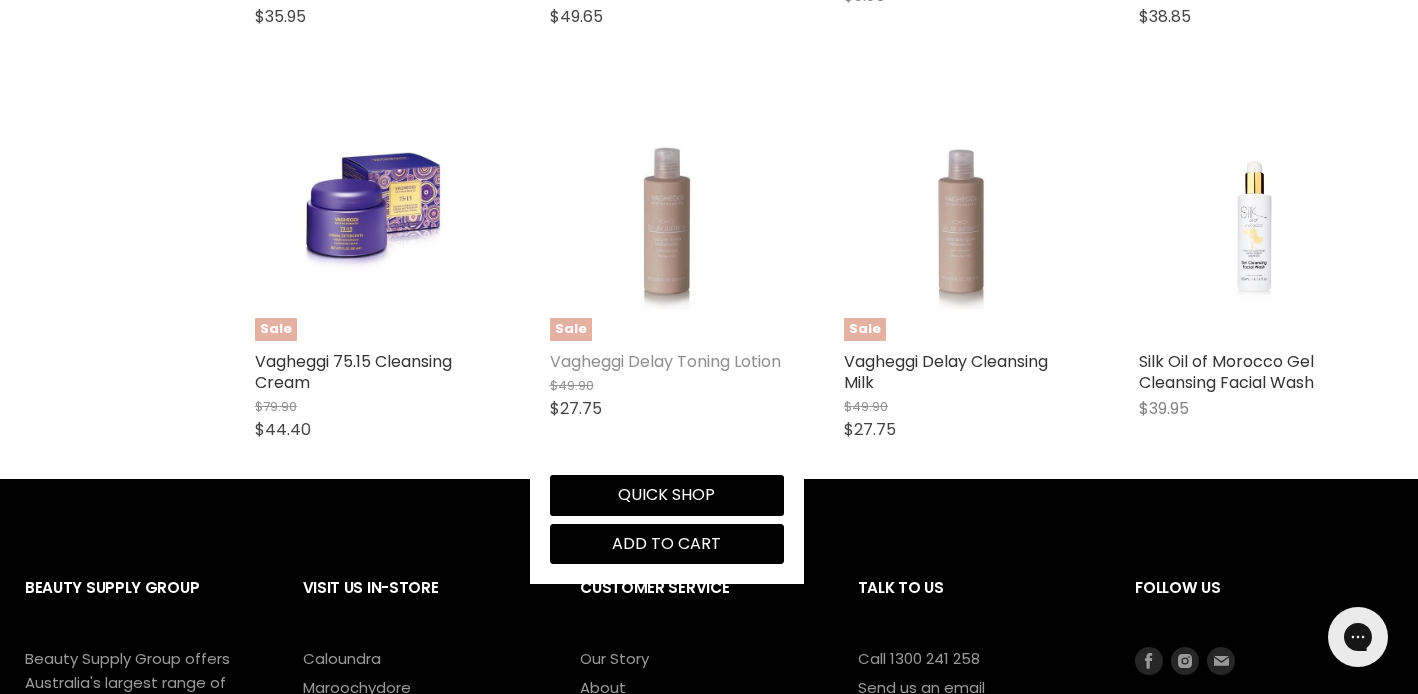 click on "Vagheggi Delay Toning Lotion" at bounding box center (665, 361) 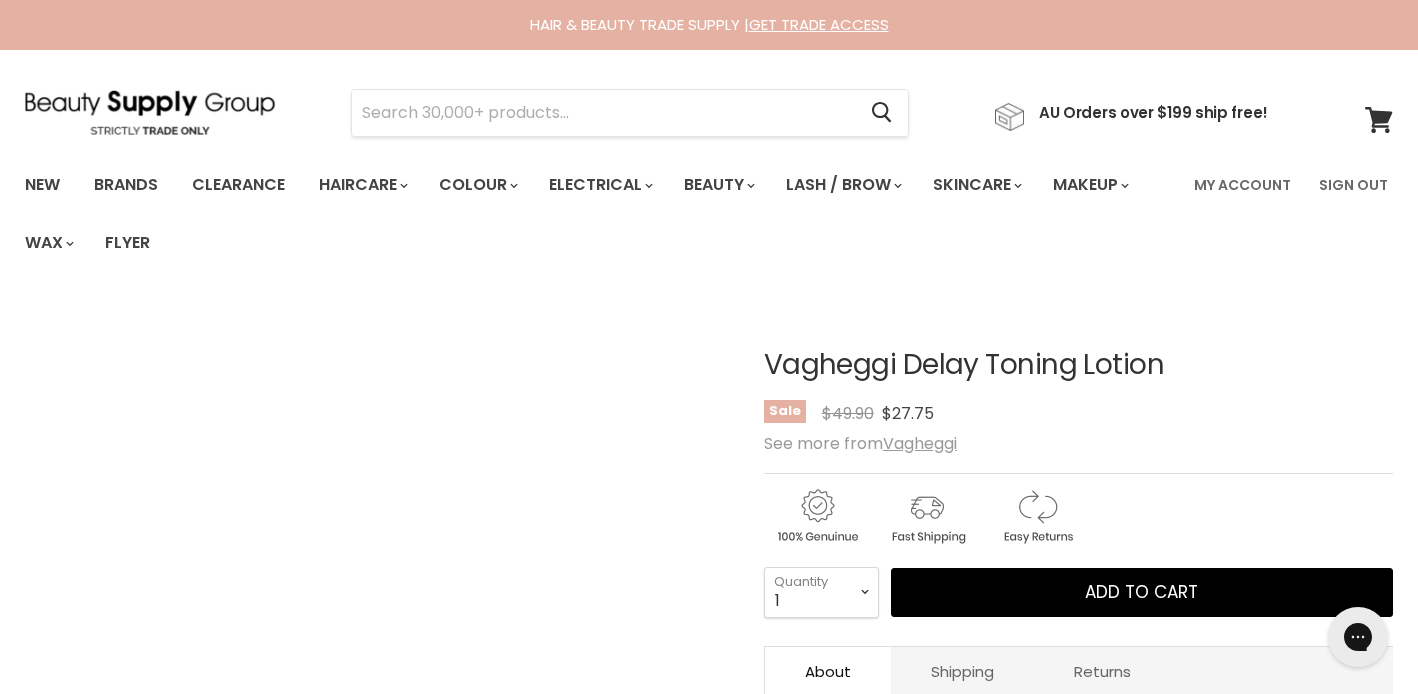 scroll, scrollTop: 0, scrollLeft: 0, axis: both 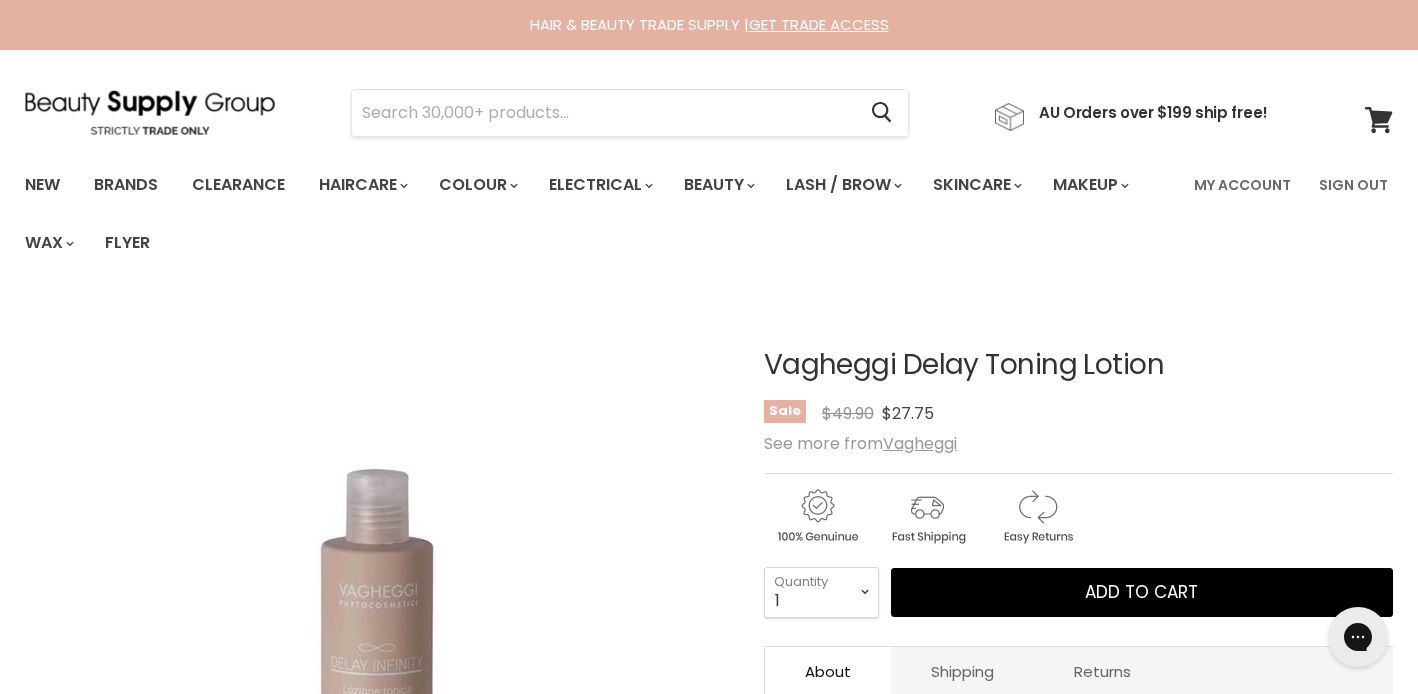 click on "Vagheggi Delay Toning Lotion" at bounding box center [1078, 365] 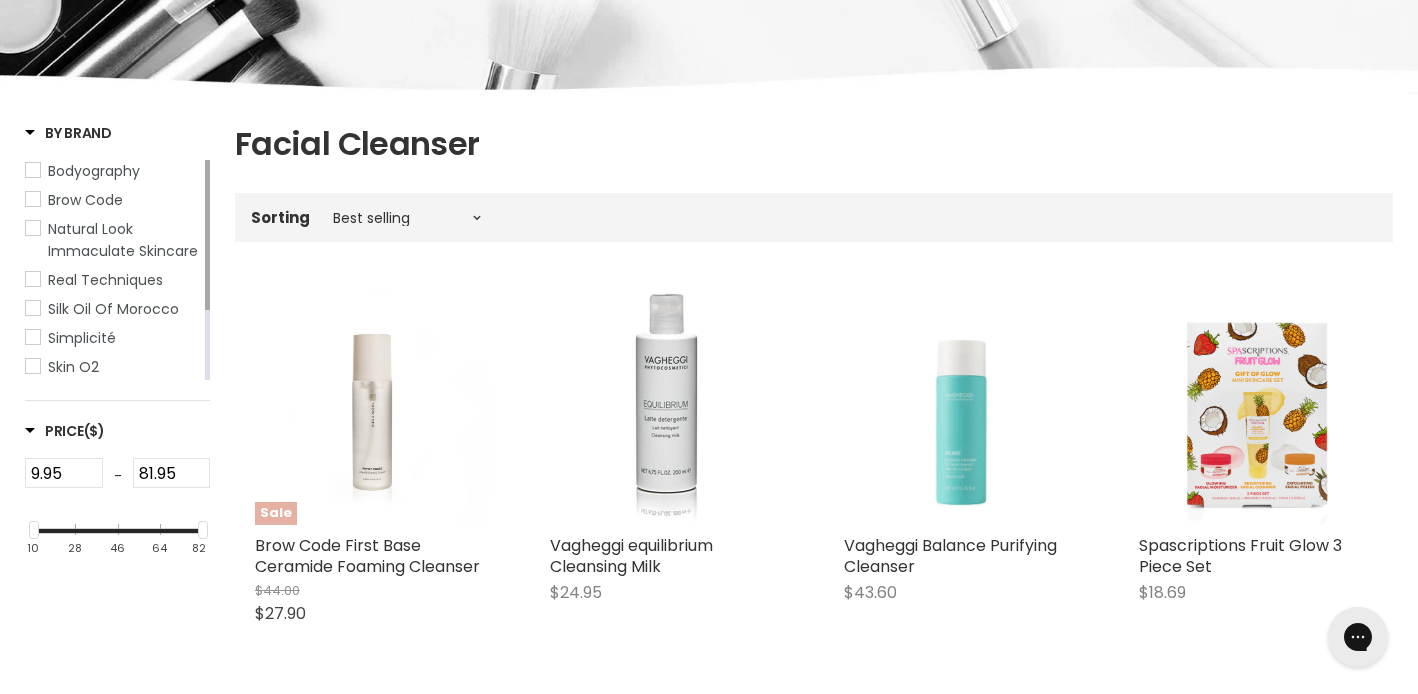 scroll, scrollTop: 0, scrollLeft: 0, axis: both 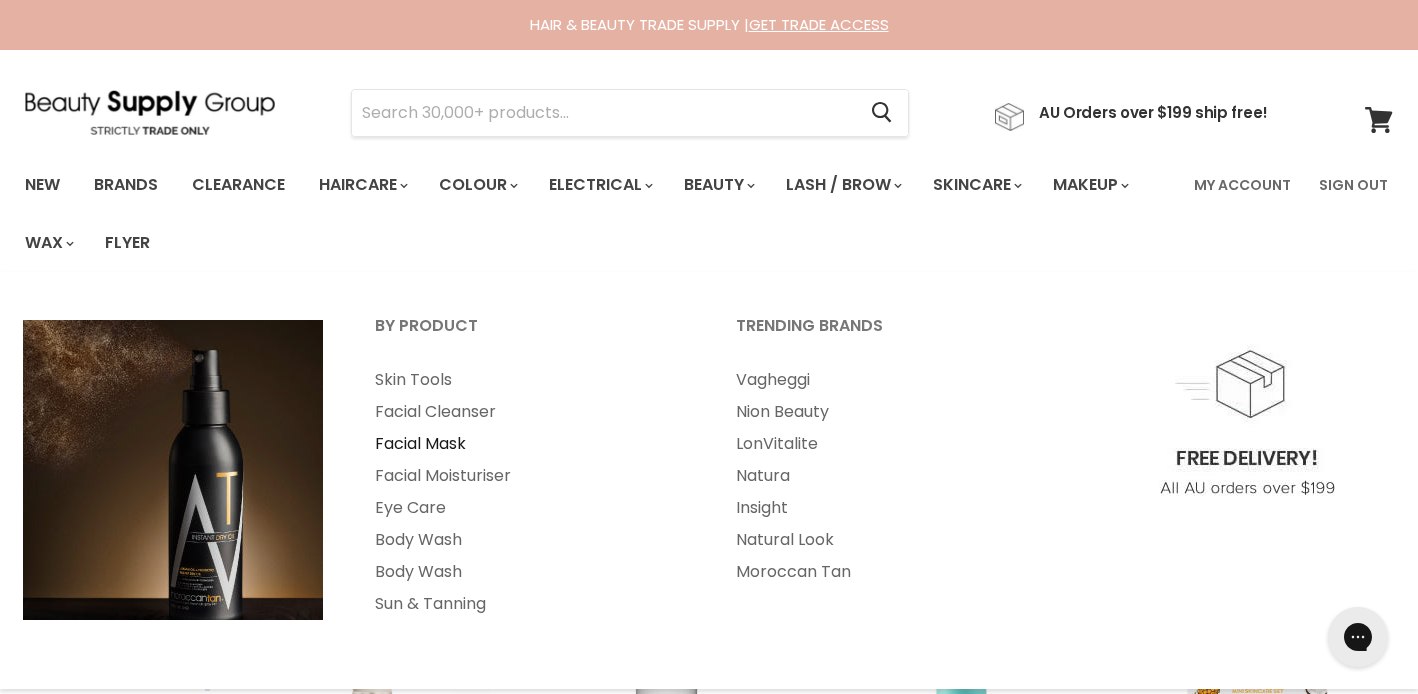 click on "Facial Mask" at bounding box center [528, 444] 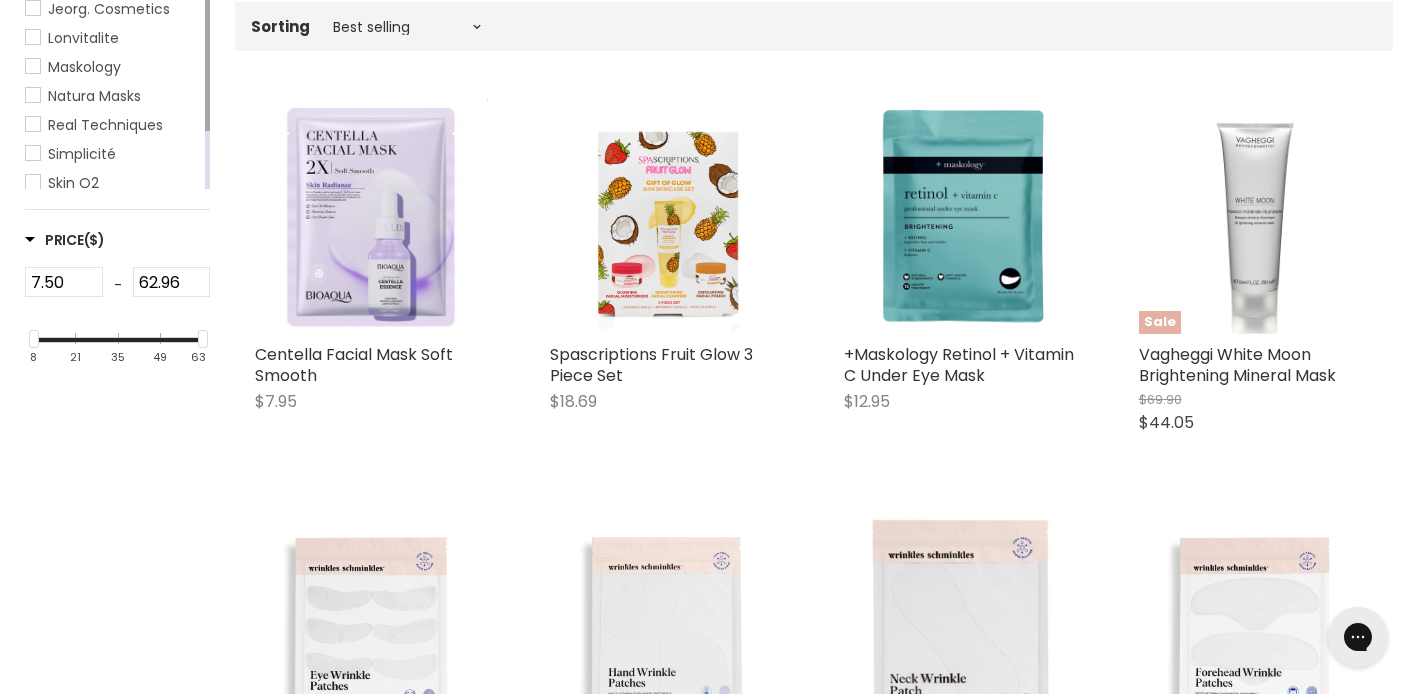 scroll, scrollTop: 509, scrollLeft: 0, axis: vertical 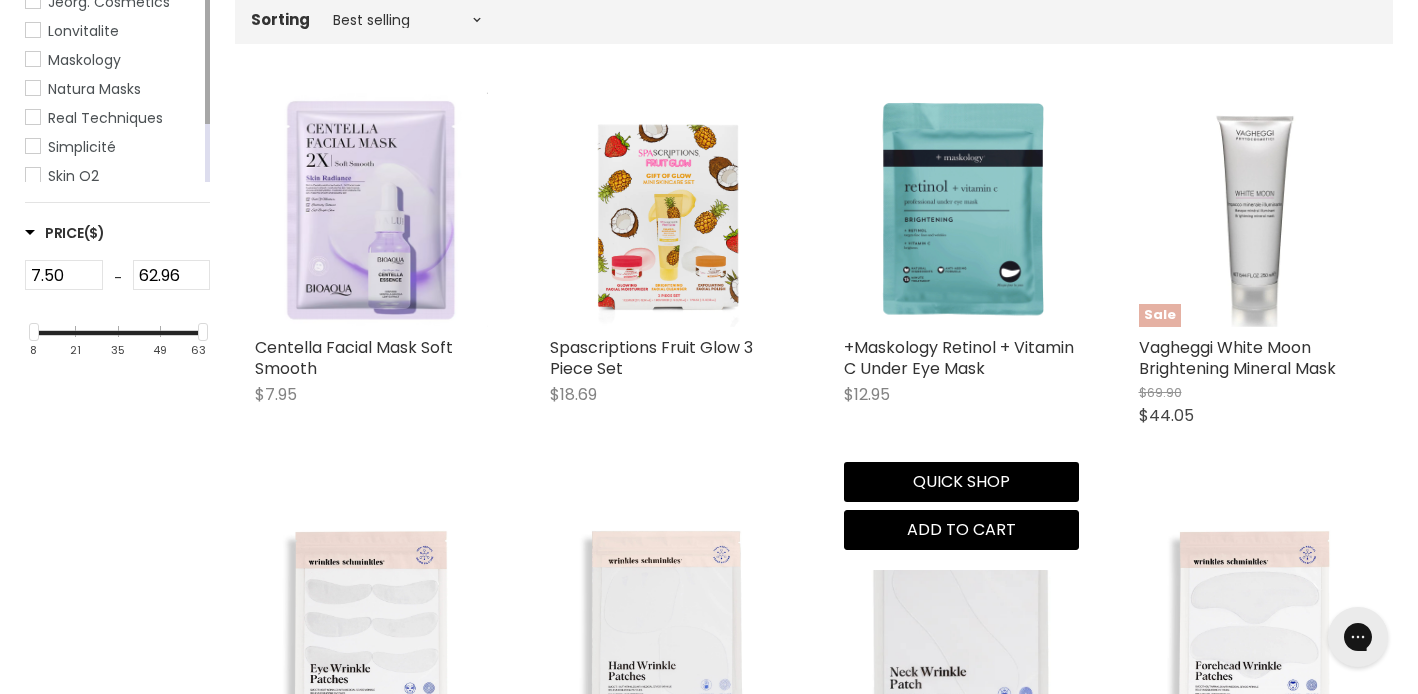 click at bounding box center (961, 209) 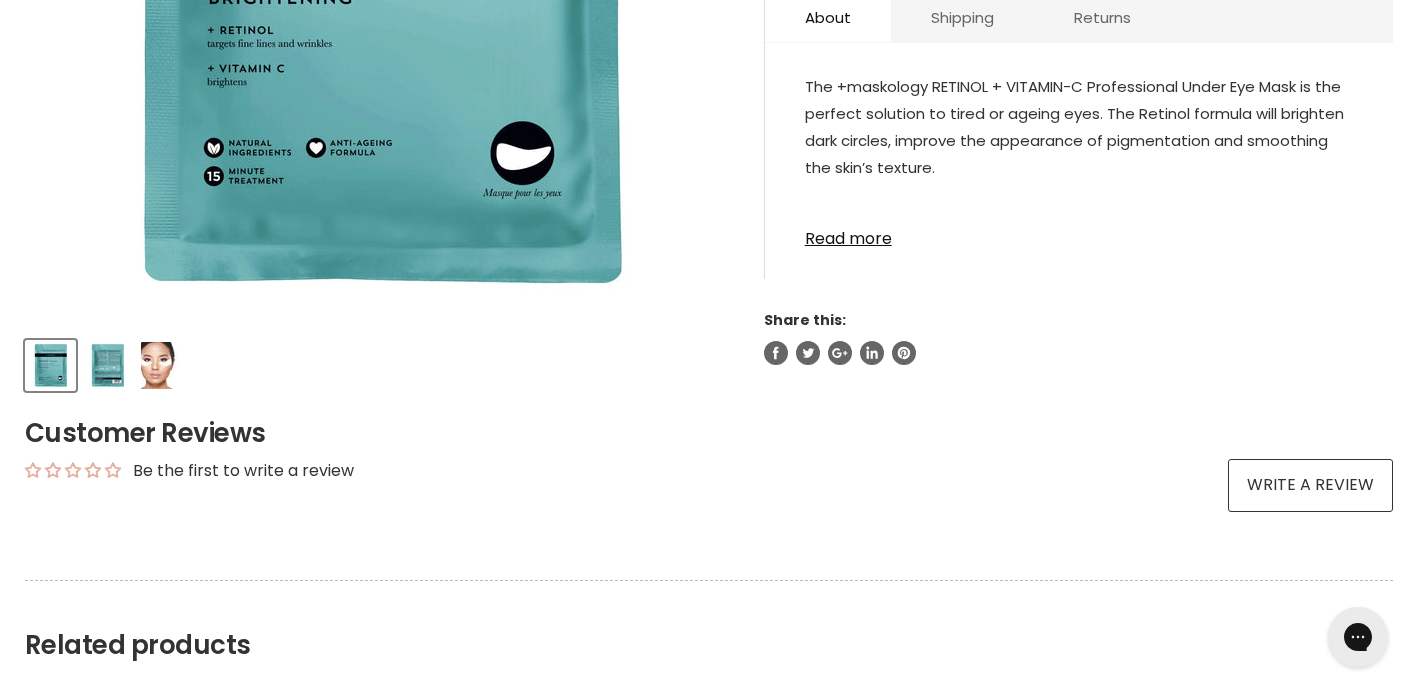 scroll, scrollTop: 158, scrollLeft: 0, axis: vertical 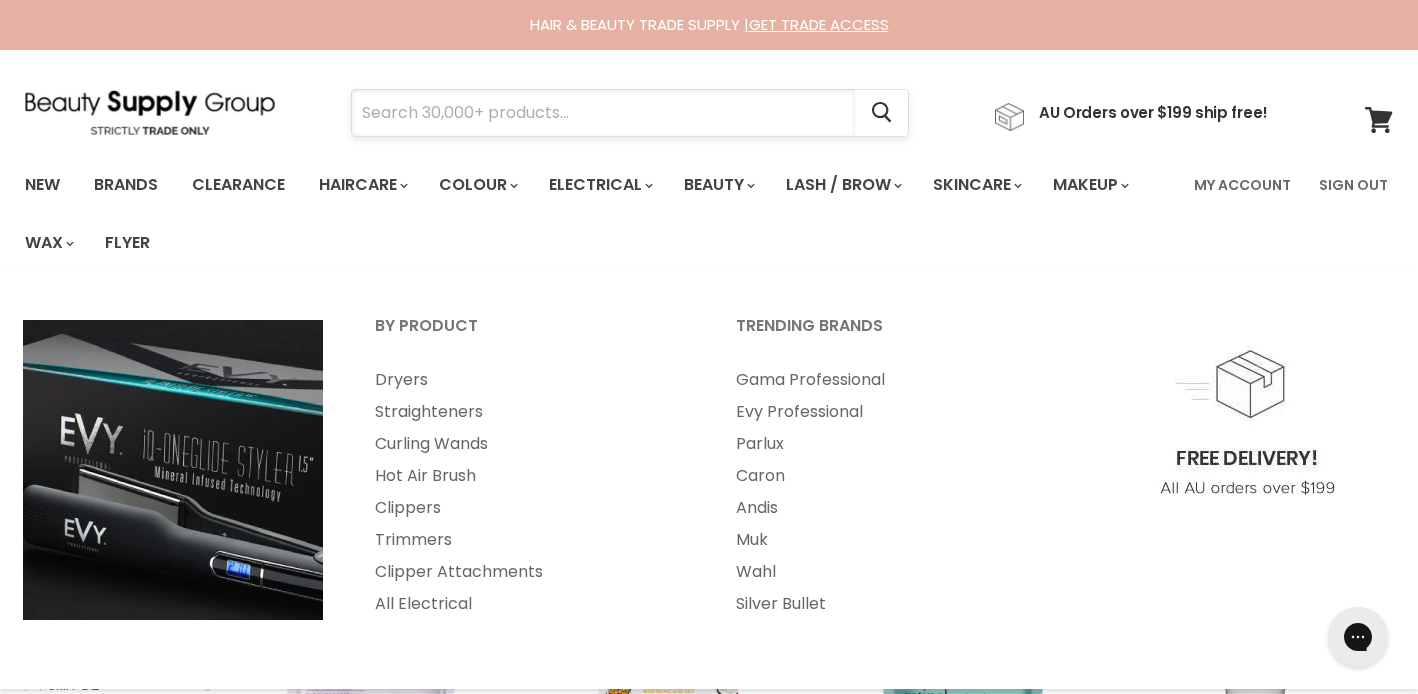 click at bounding box center (603, 113) 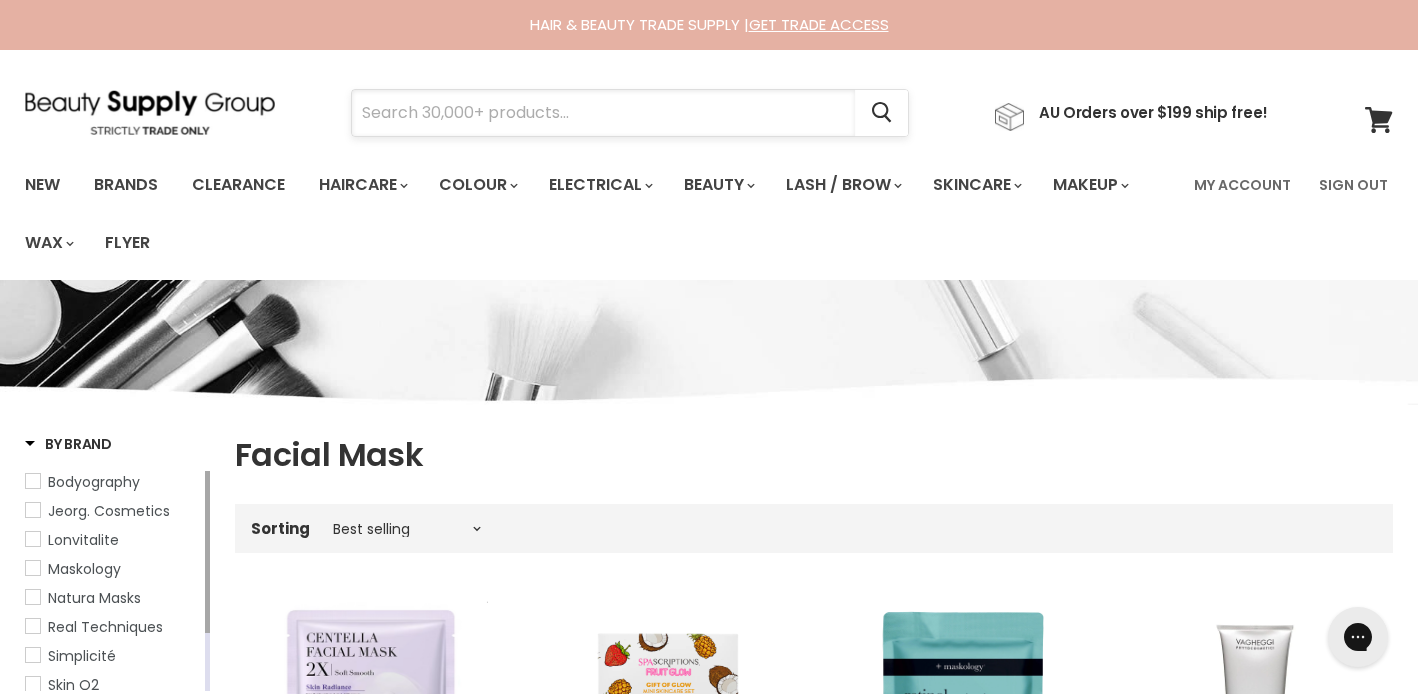 paste on "Vagheggi" 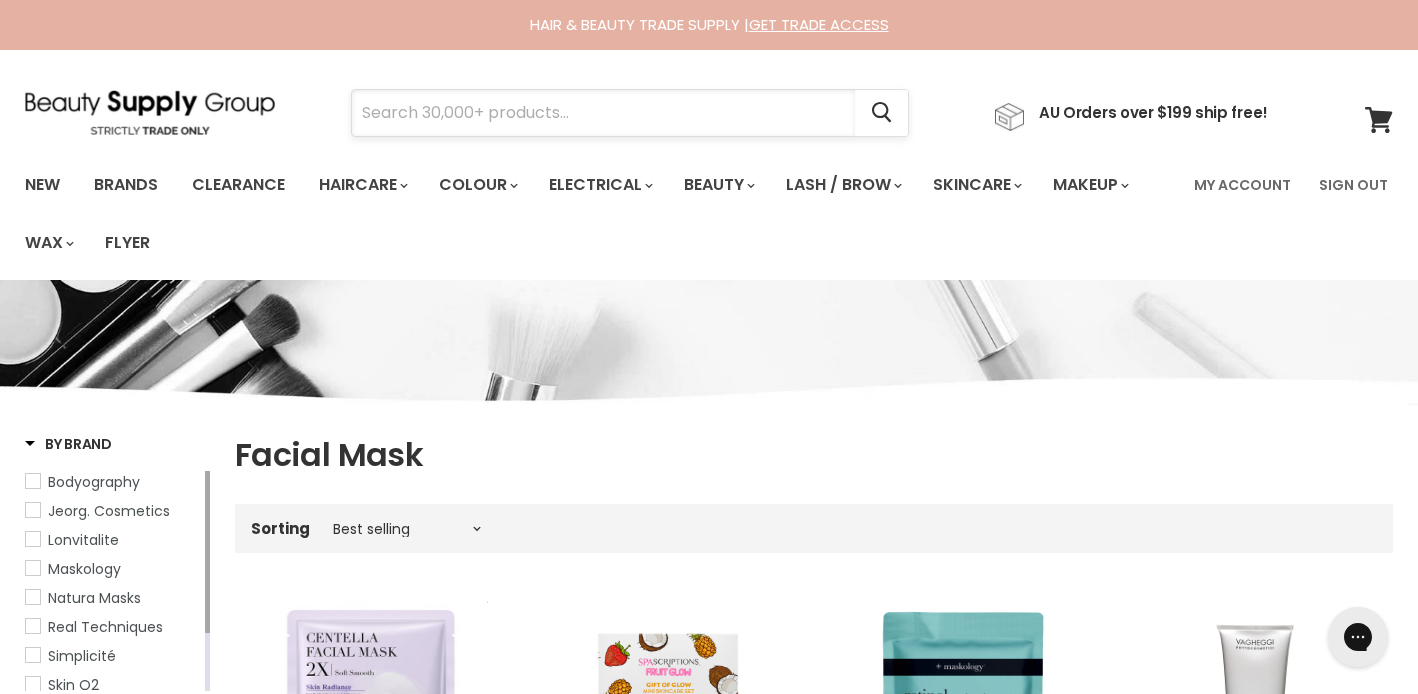 type on "Vagheggi" 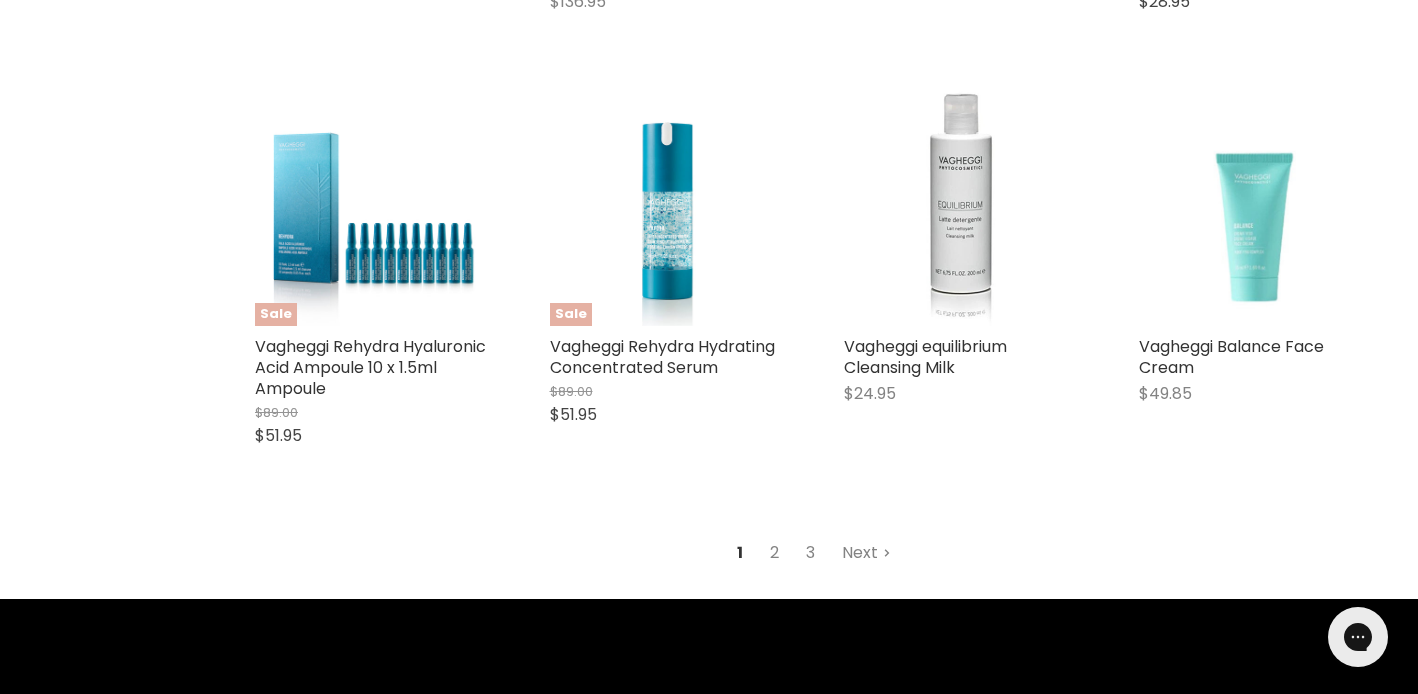 scroll, scrollTop: 2563, scrollLeft: 0, axis: vertical 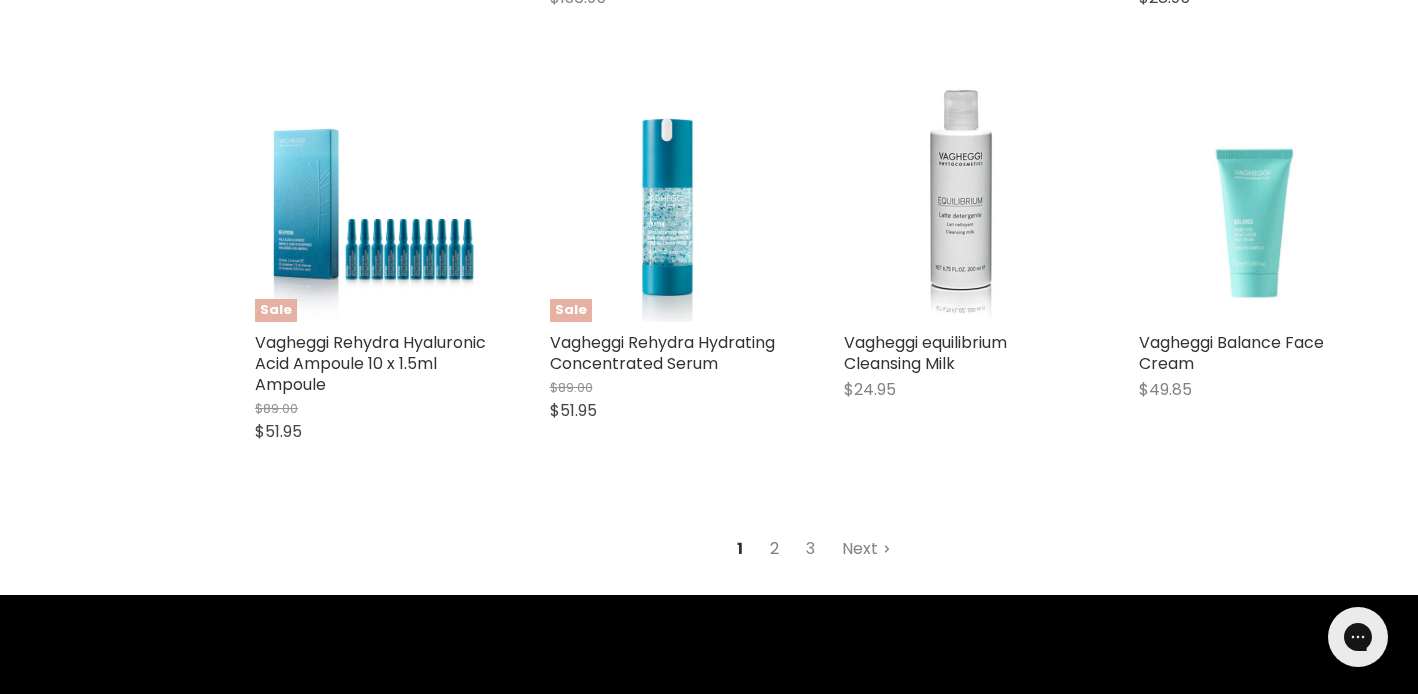 click on "2" at bounding box center (774, 549) 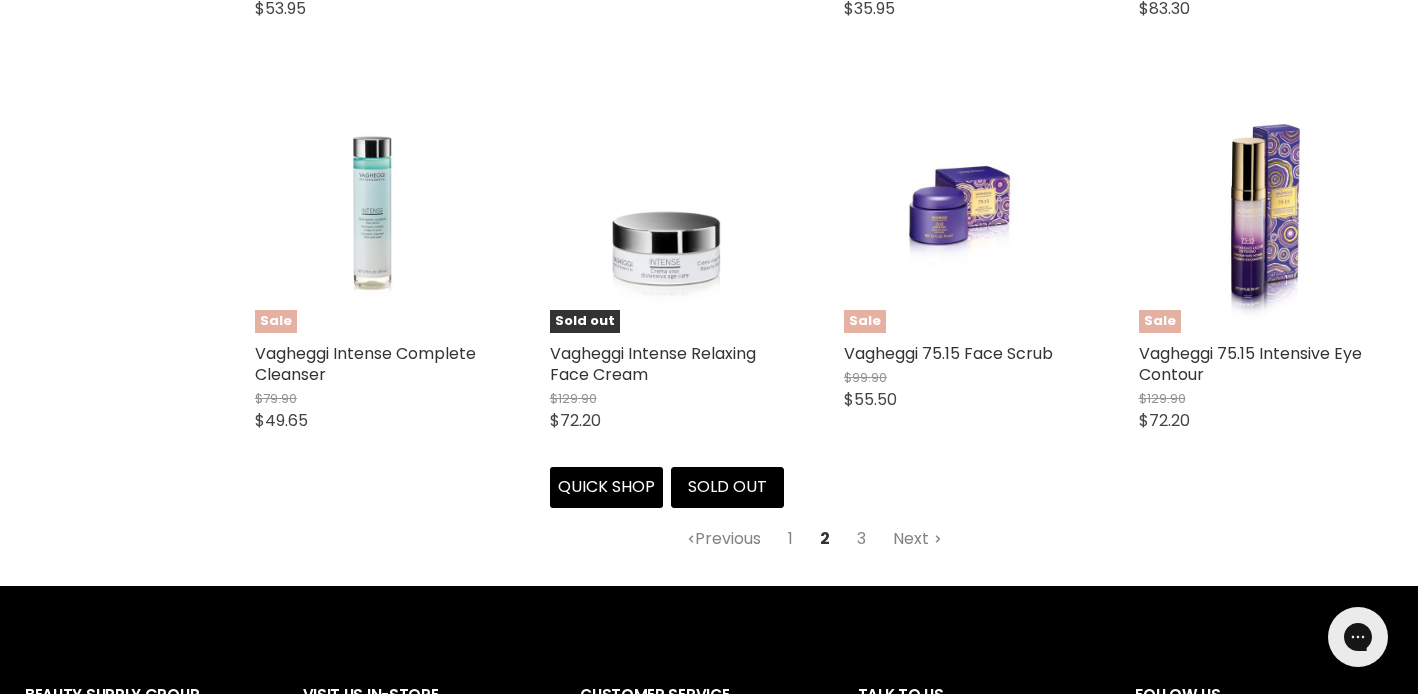 scroll, scrollTop: 2580, scrollLeft: 0, axis: vertical 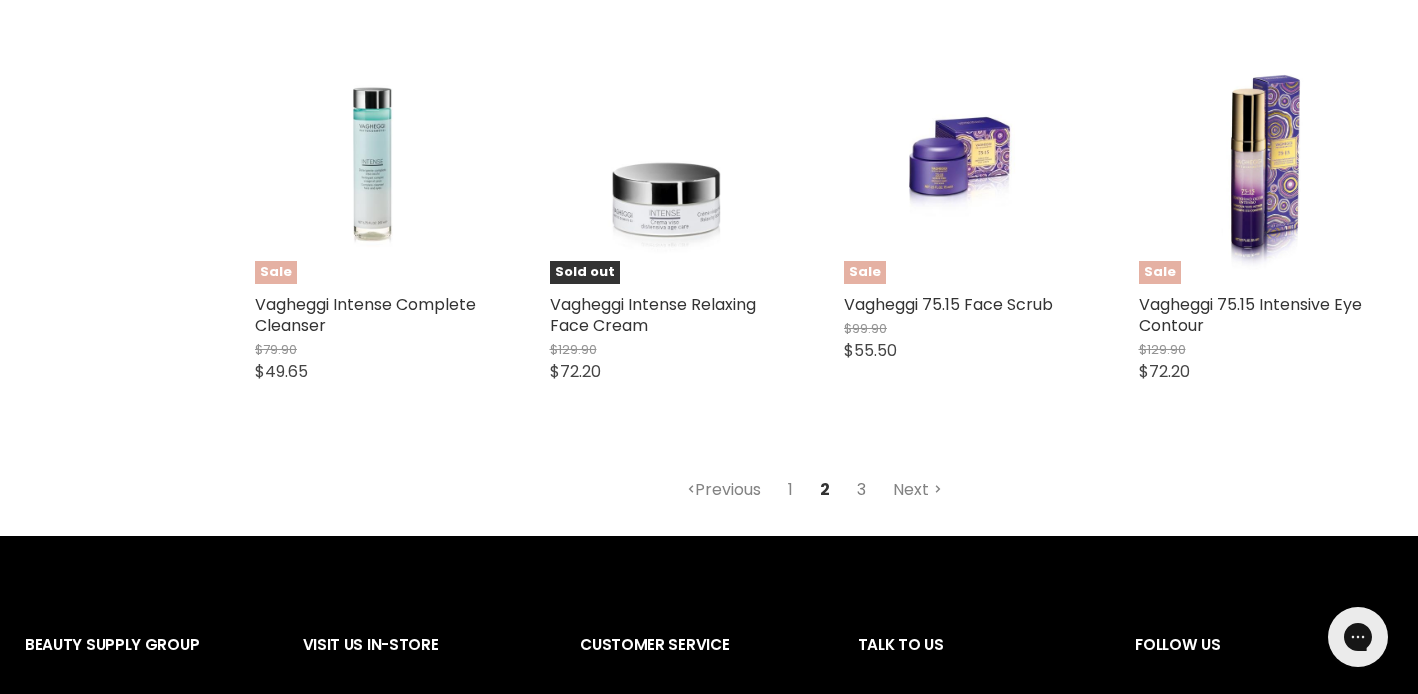 click on "3" at bounding box center (861, 490) 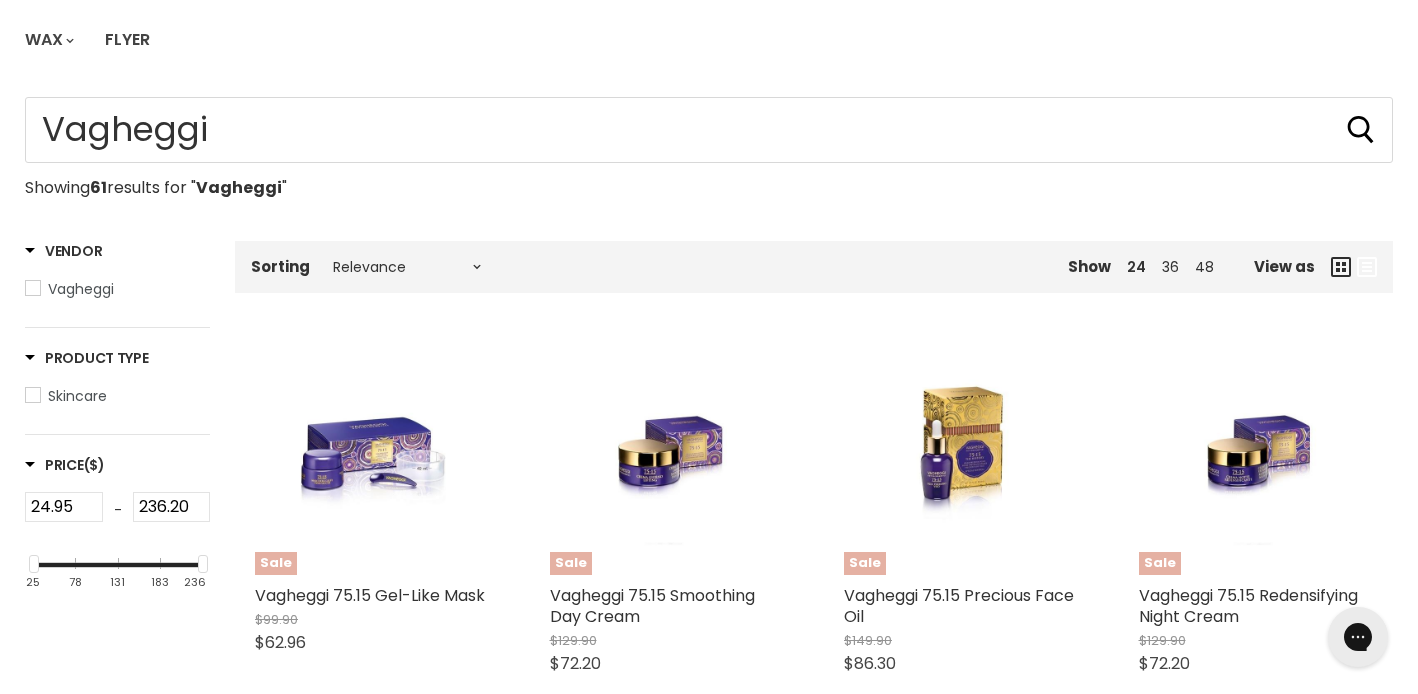 scroll, scrollTop: 199, scrollLeft: 0, axis: vertical 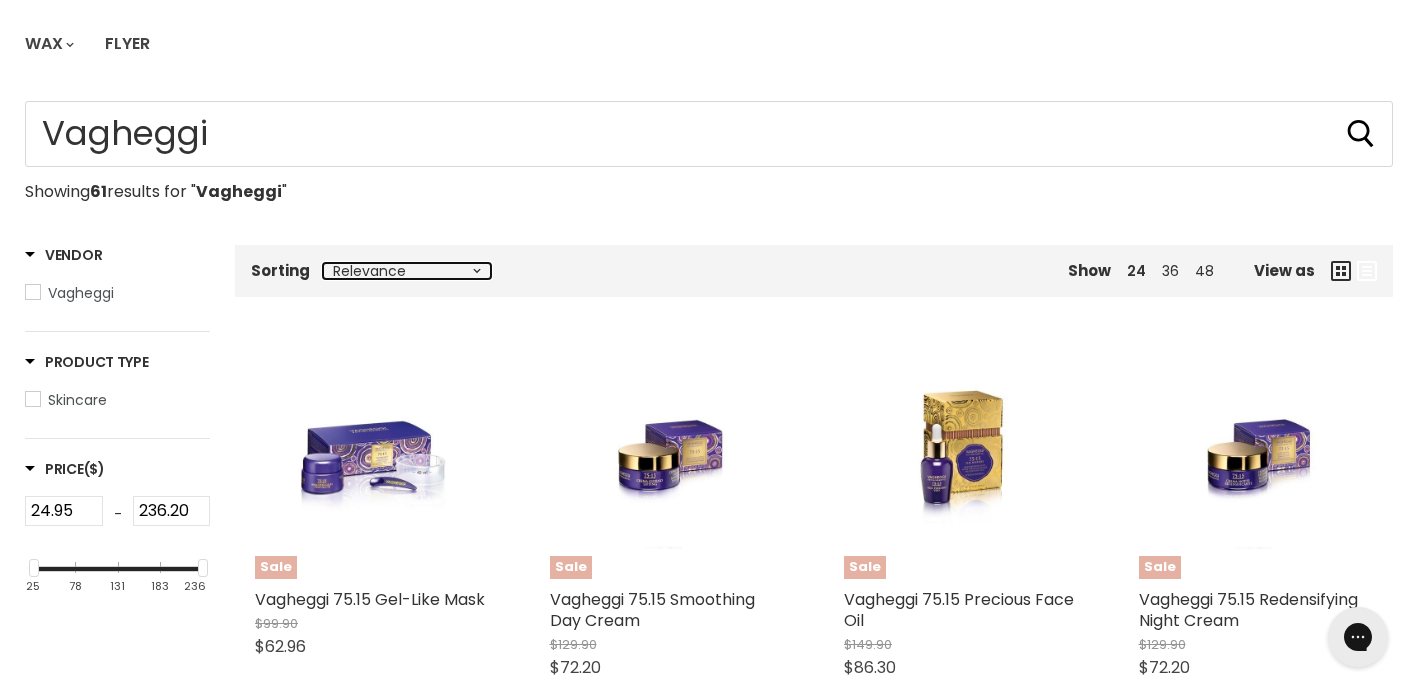 click on "Relevance Best Selling Alphabetically, A-Z Alphabetically, Z-A Lowest Price Highest Price Date, Old to New Date, New to Old" at bounding box center [407, 271] 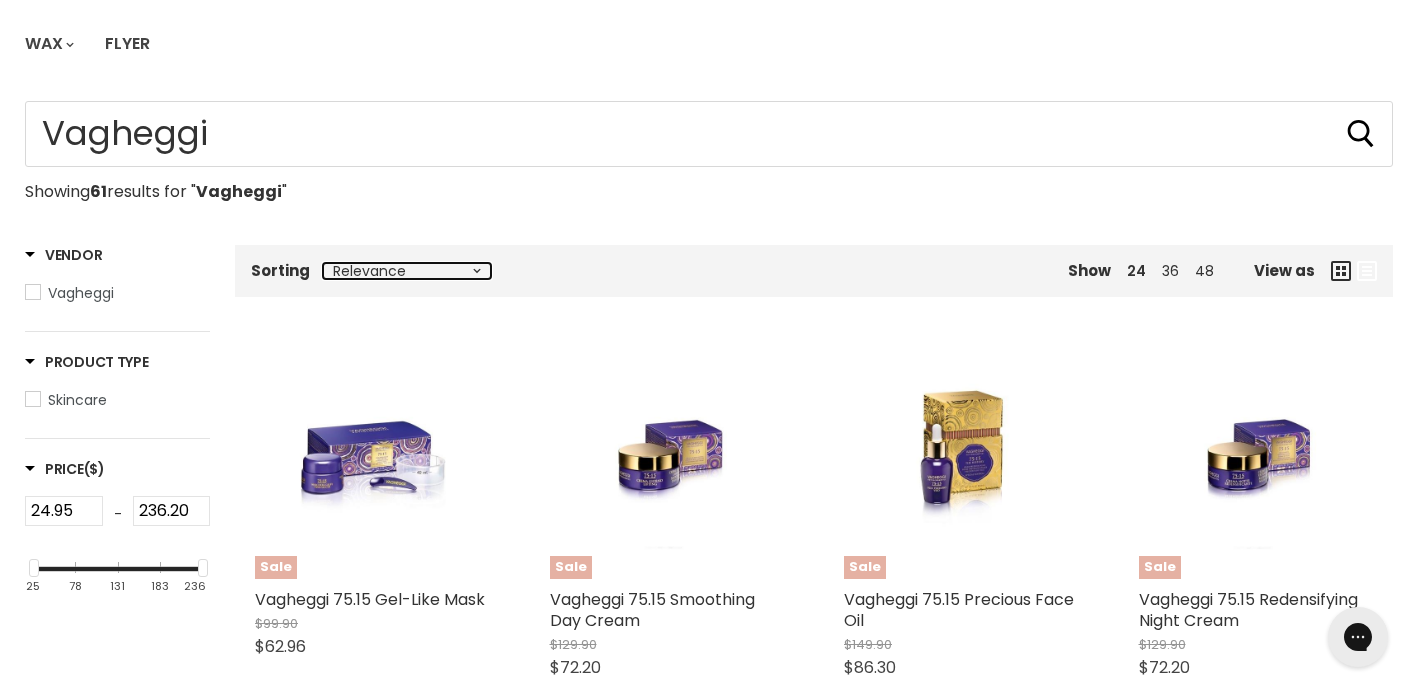 select on "price-ascending" 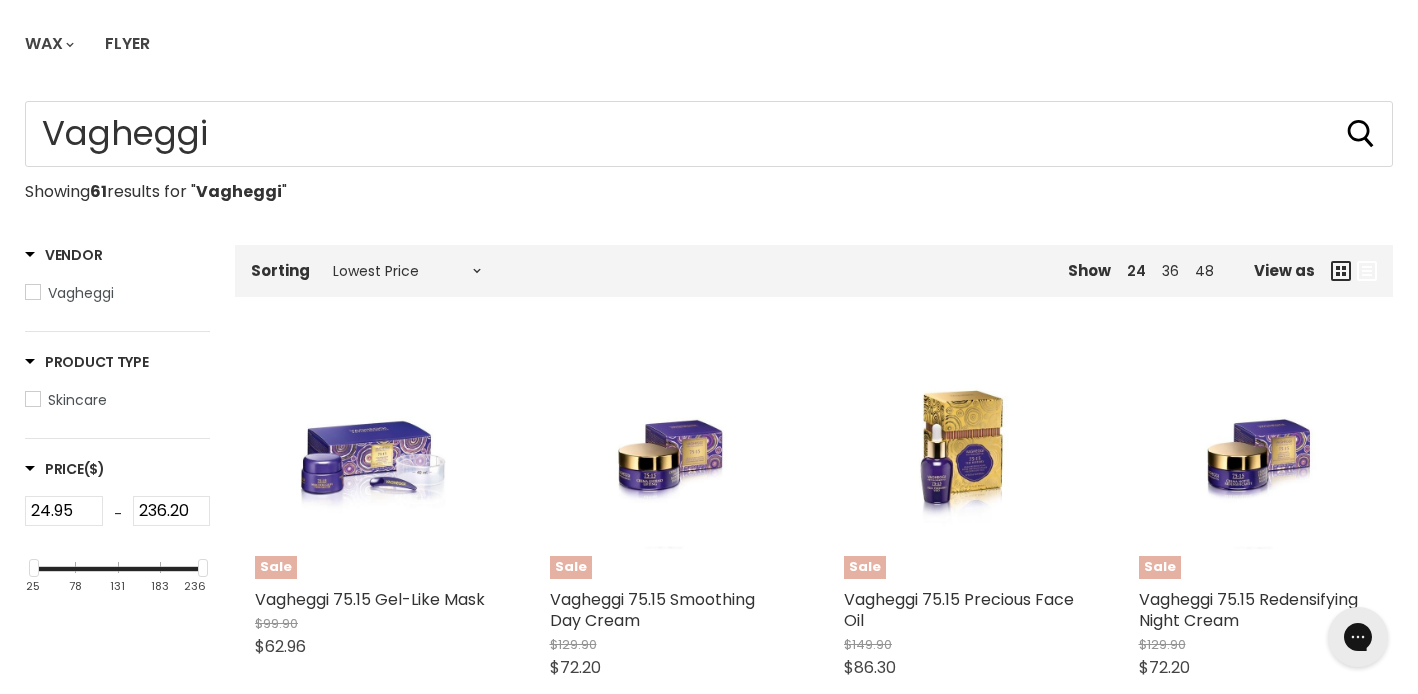 select on "price-ascending" 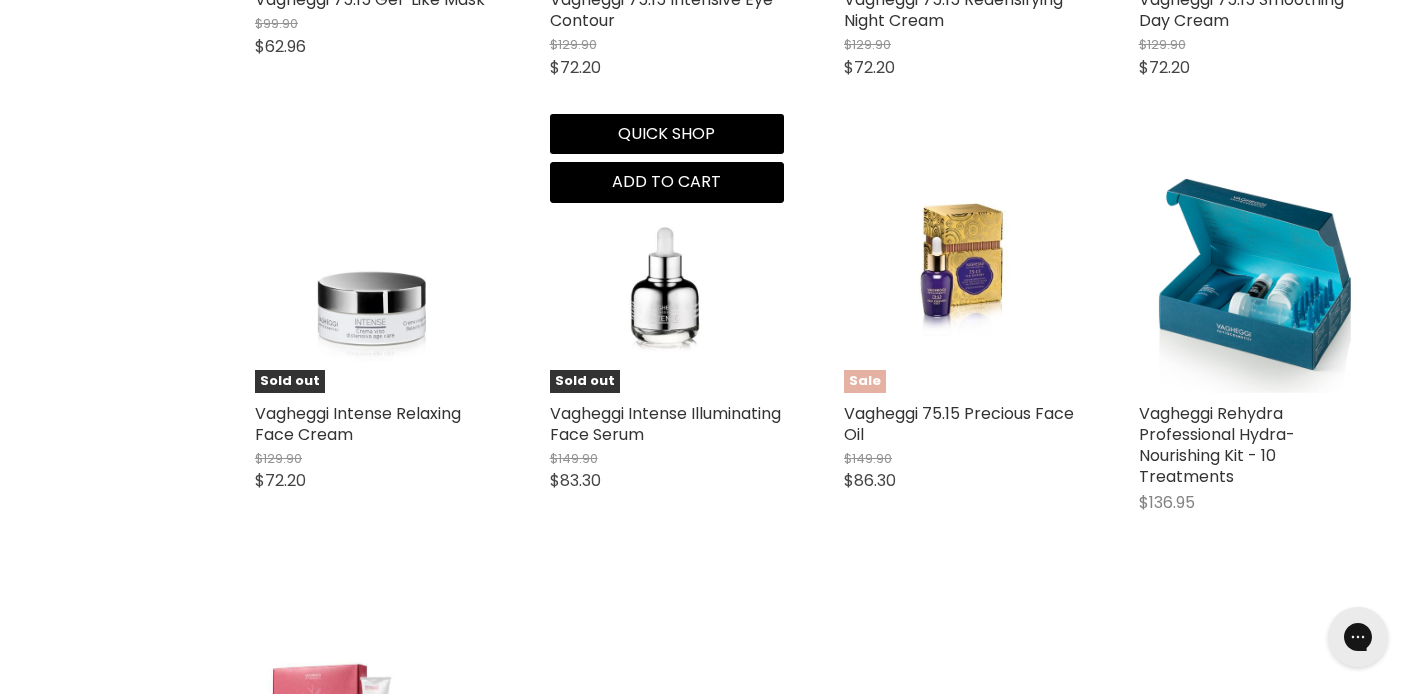 scroll, scrollTop: 1210, scrollLeft: 0, axis: vertical 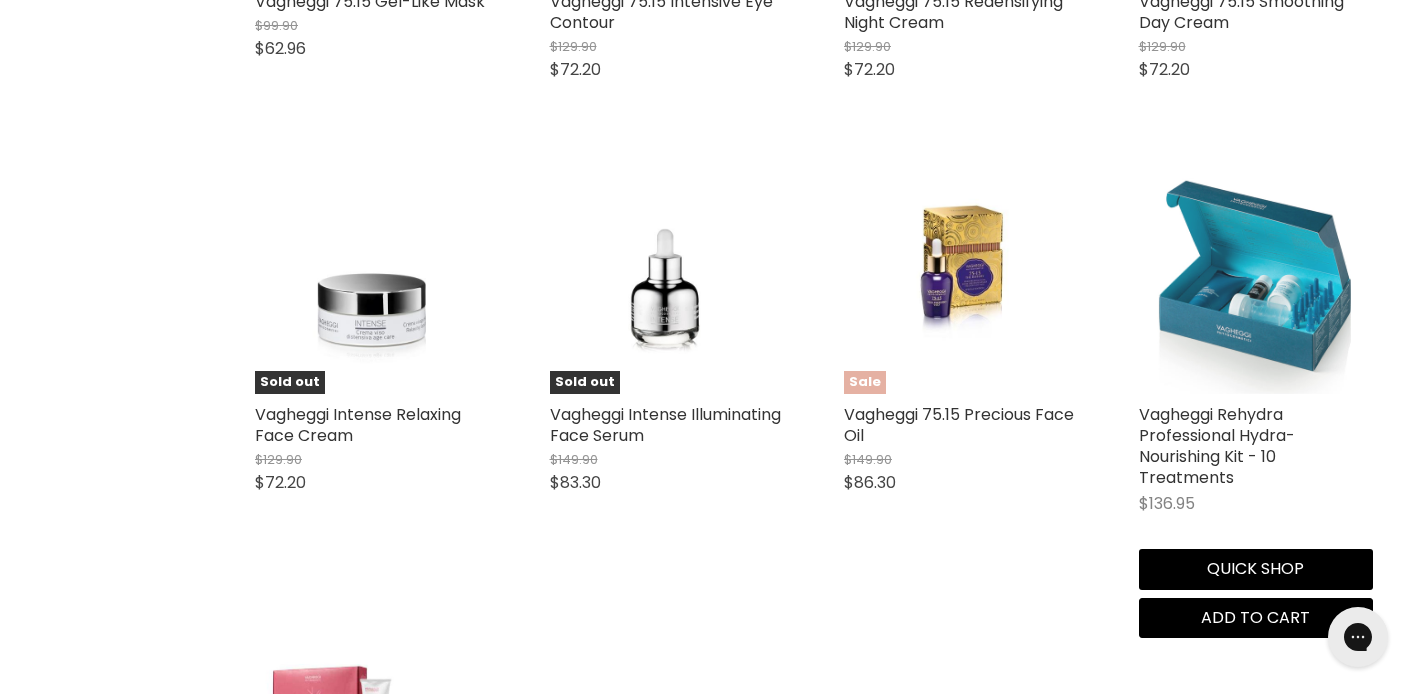 click at bounding box center (1256, 277) 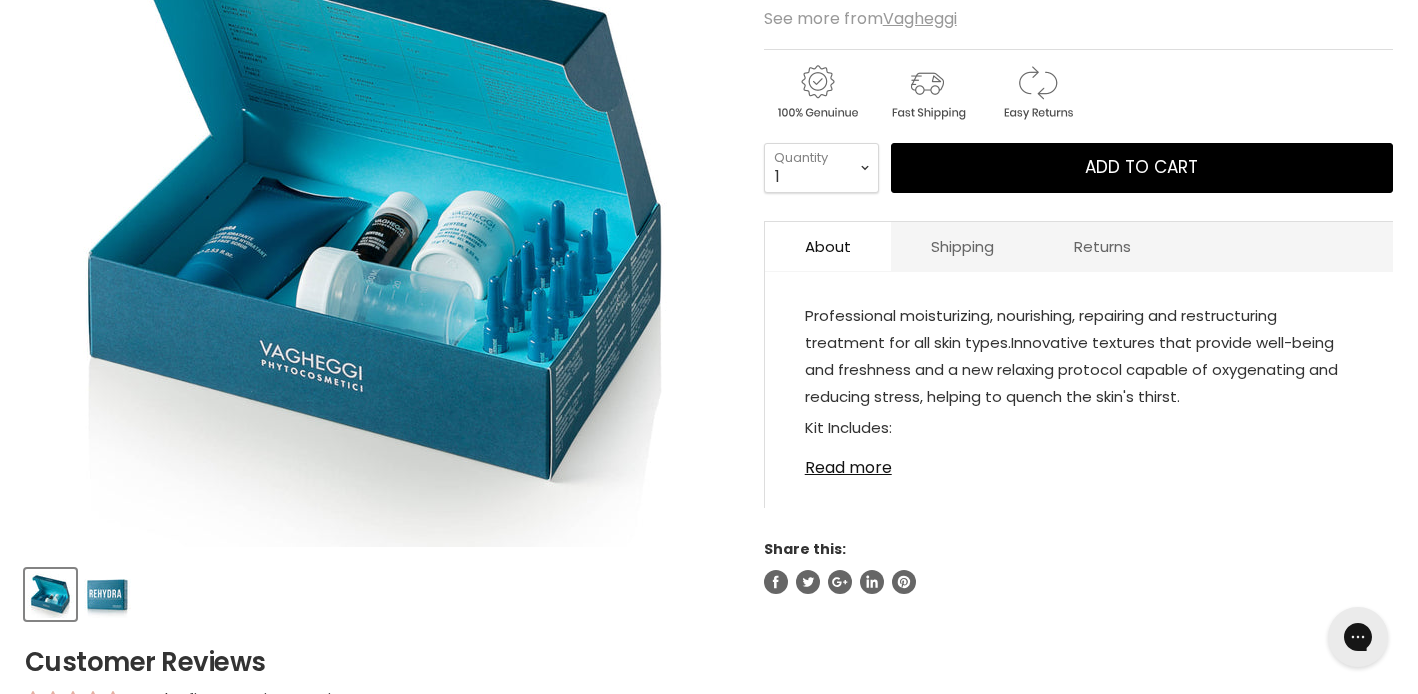 scroll, scrollTop: 454, scrollLeft: 0, axis: vertical 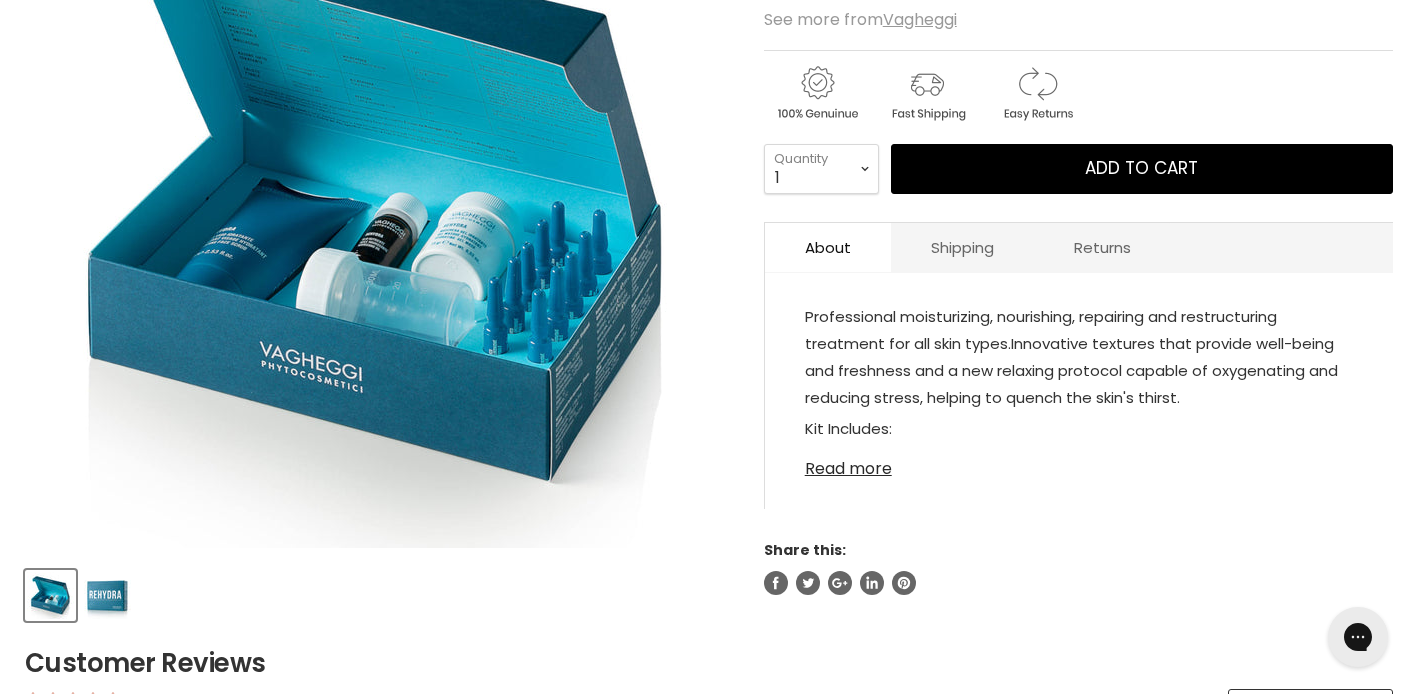 click on "Read more" at bounding box center [1079, 463] 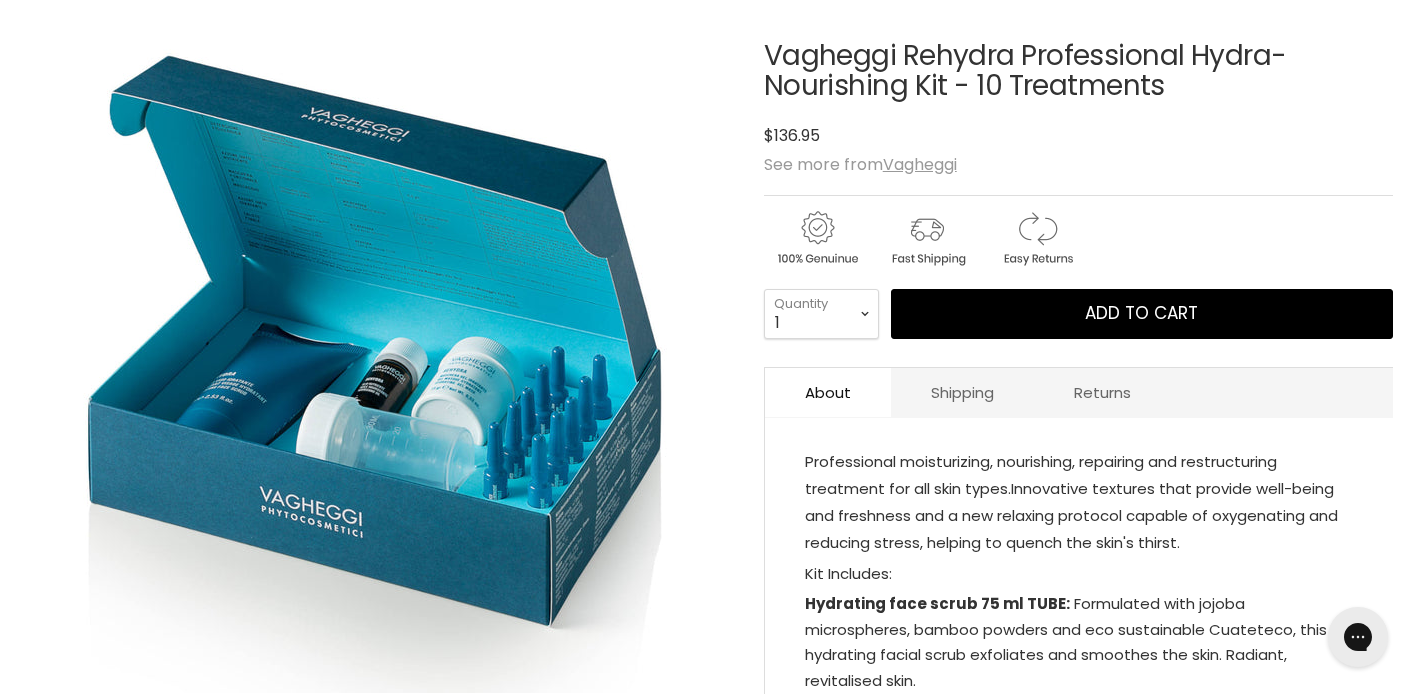 scroll, scrollTop: 284, scrollLeft: 0, axis: vertical 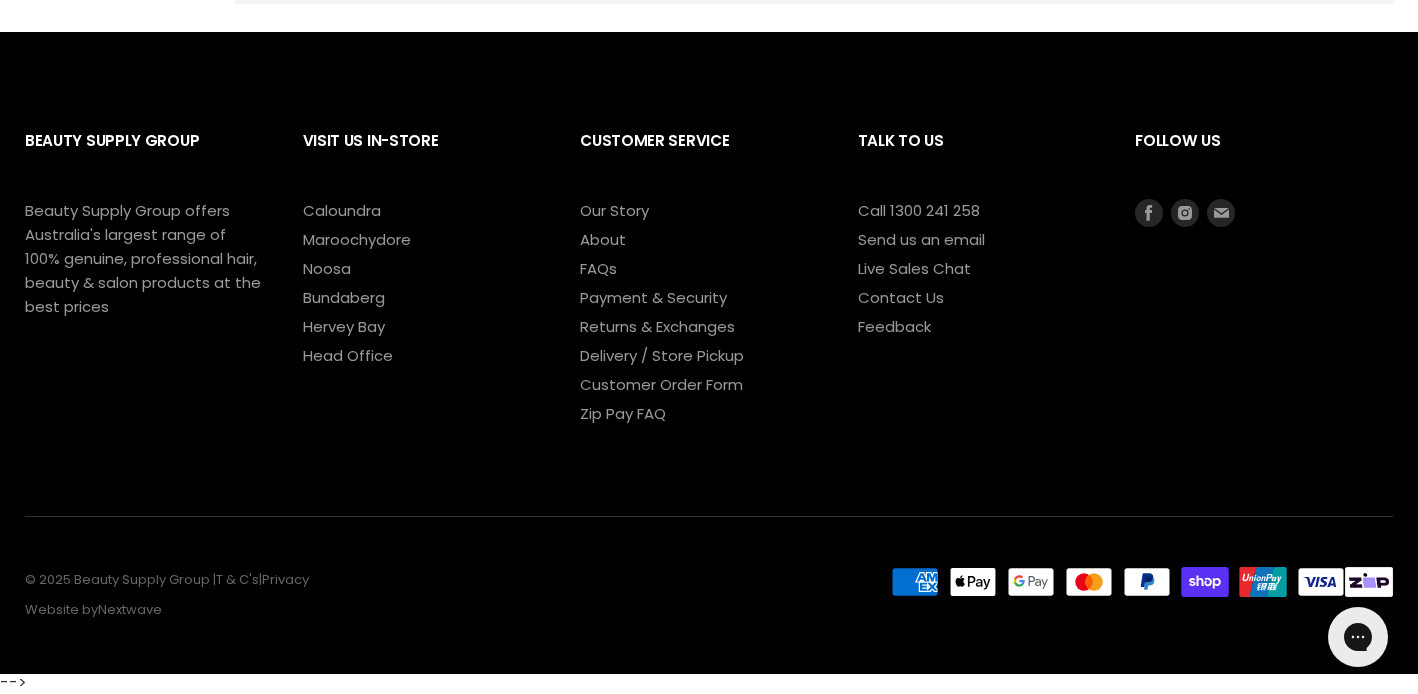 select on "price-ascending" 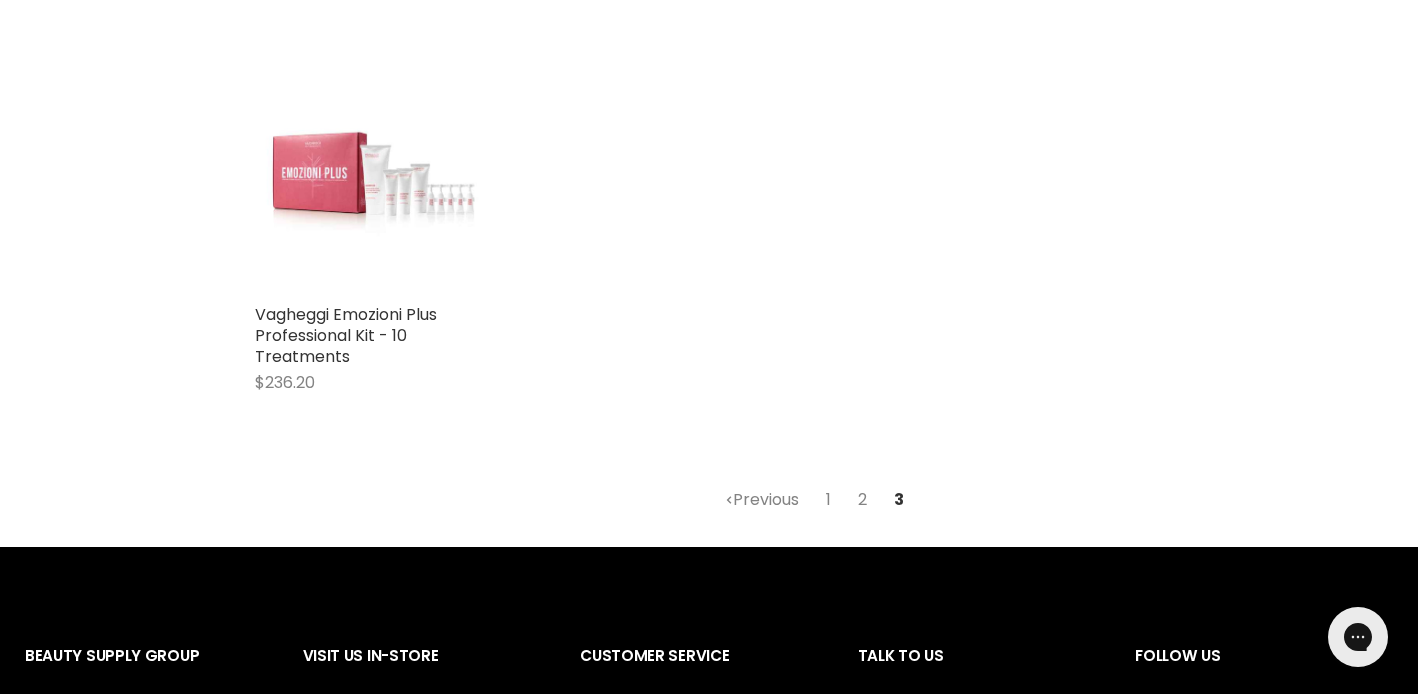 scroll, scrollTop: 1799, scrollLeft: 0, axis: vertical 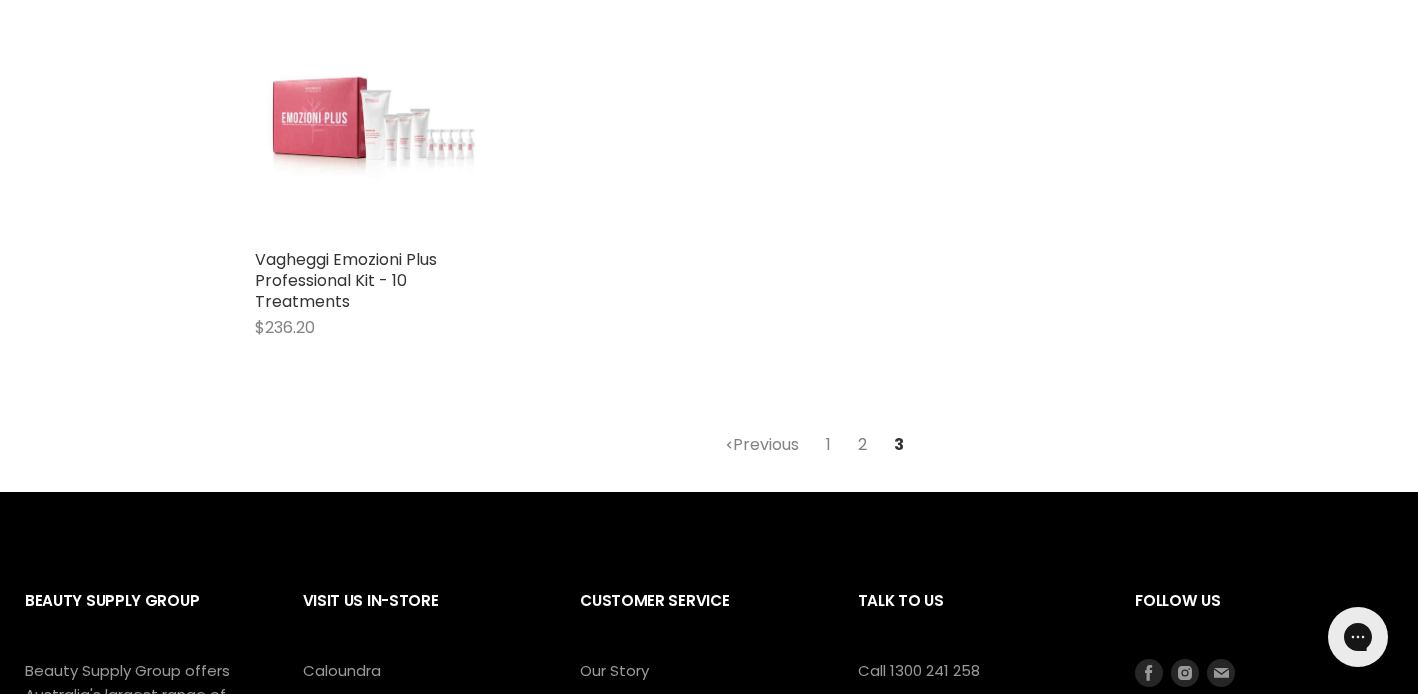 click on "2" at bounding box center [862, 445] 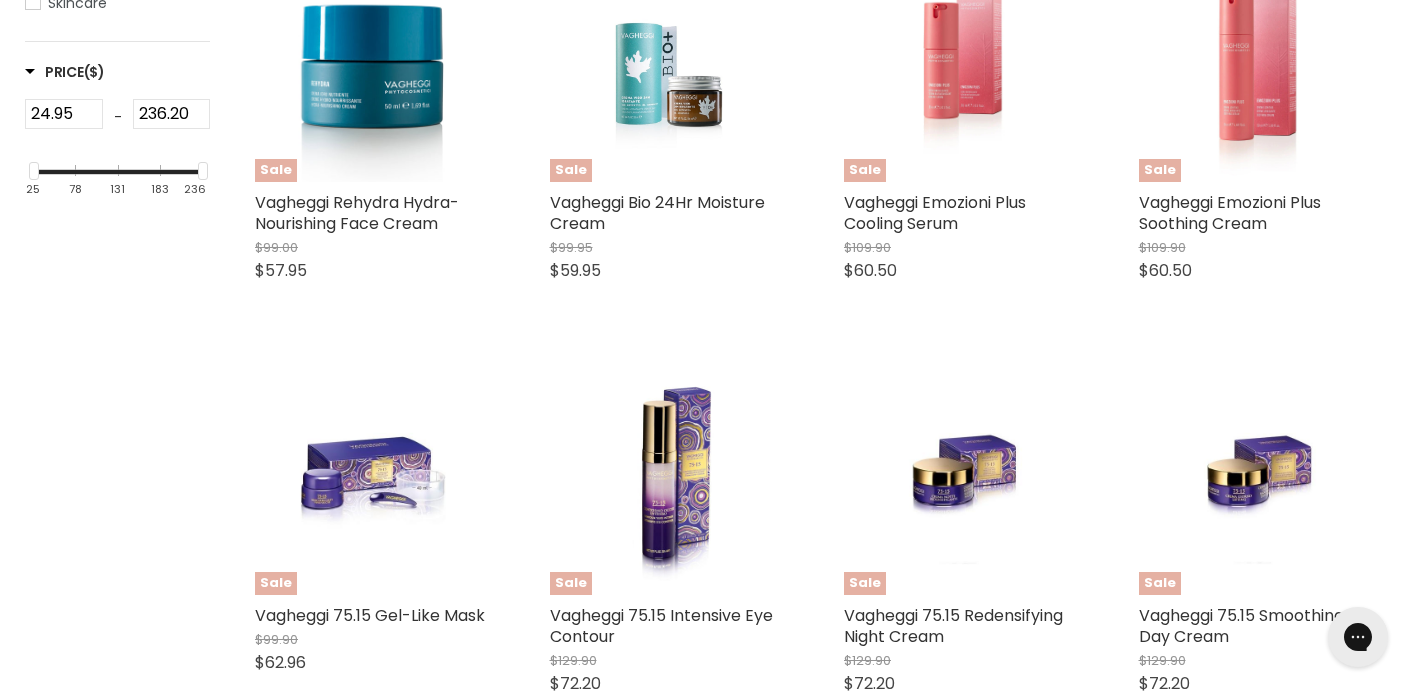 scroll, scrollTop: 474, scrollLeft: 0, axis: vertical 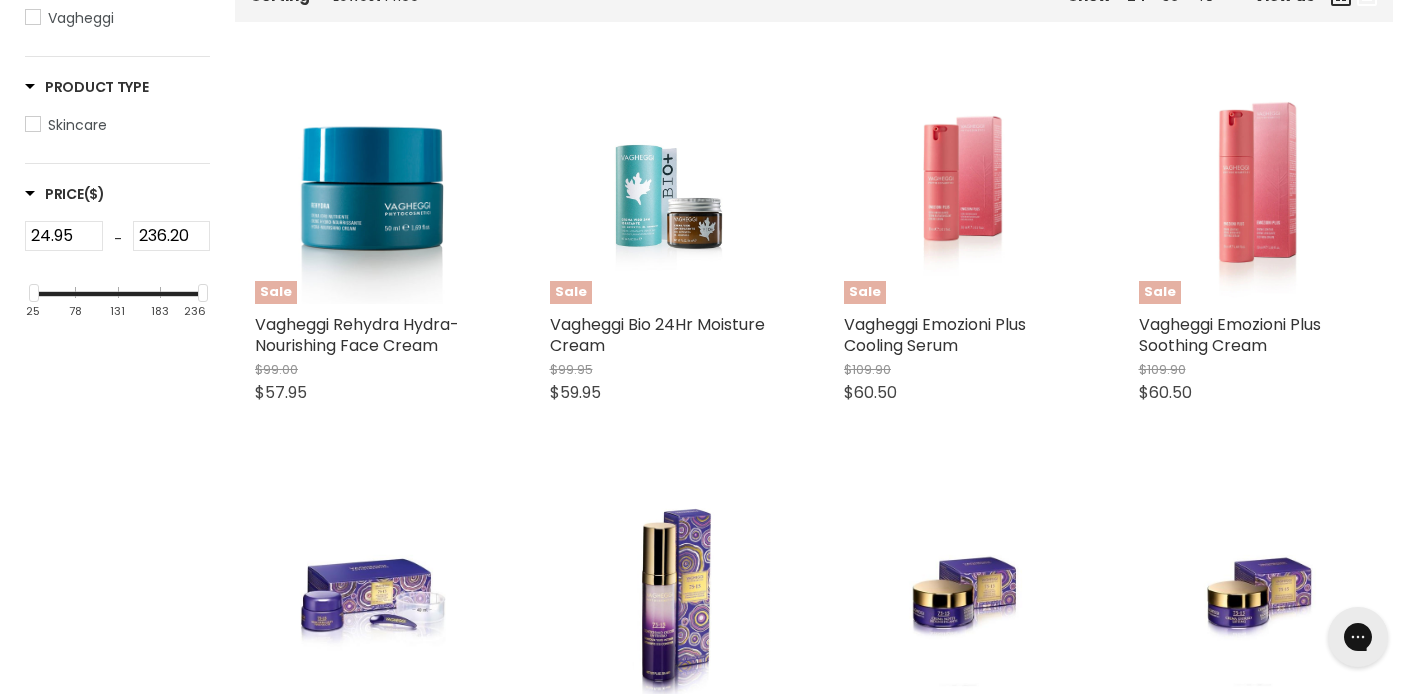 select on "price-ascending" 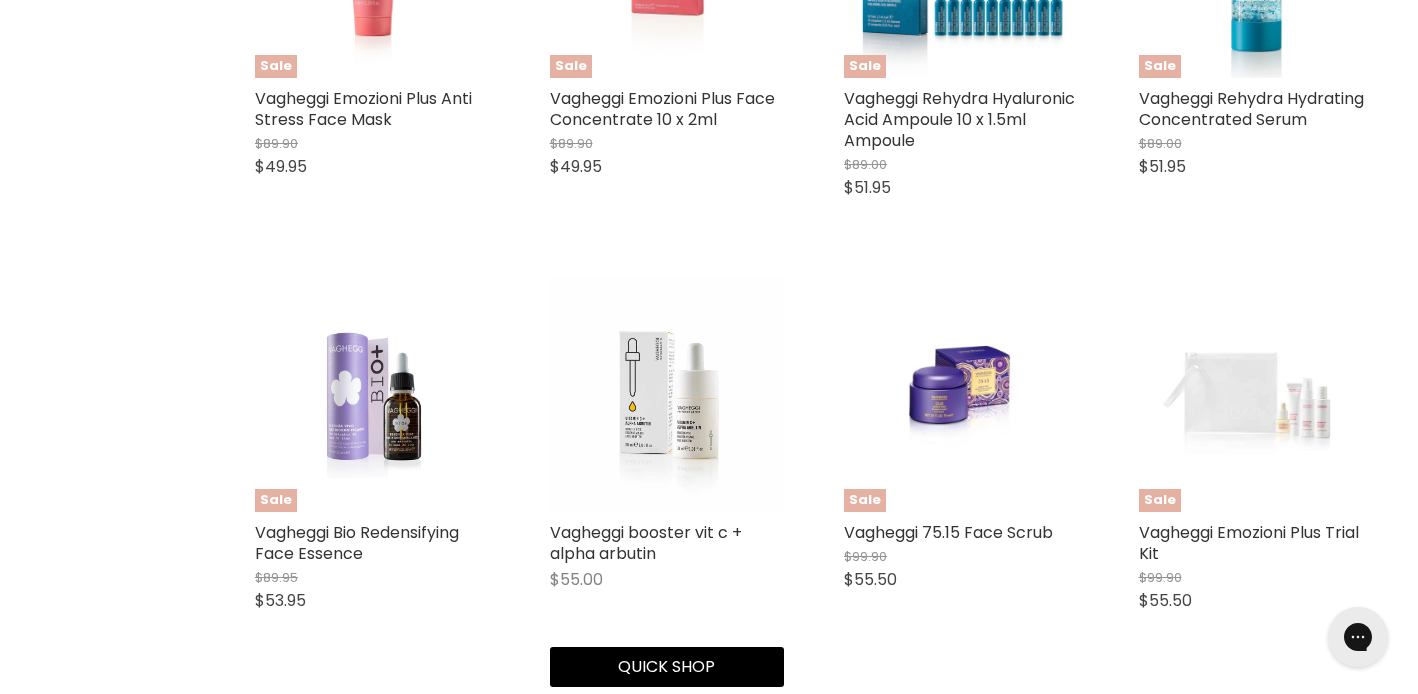 scroll, scrollTop: 1966, scrollLeft: 0, axis: vertical 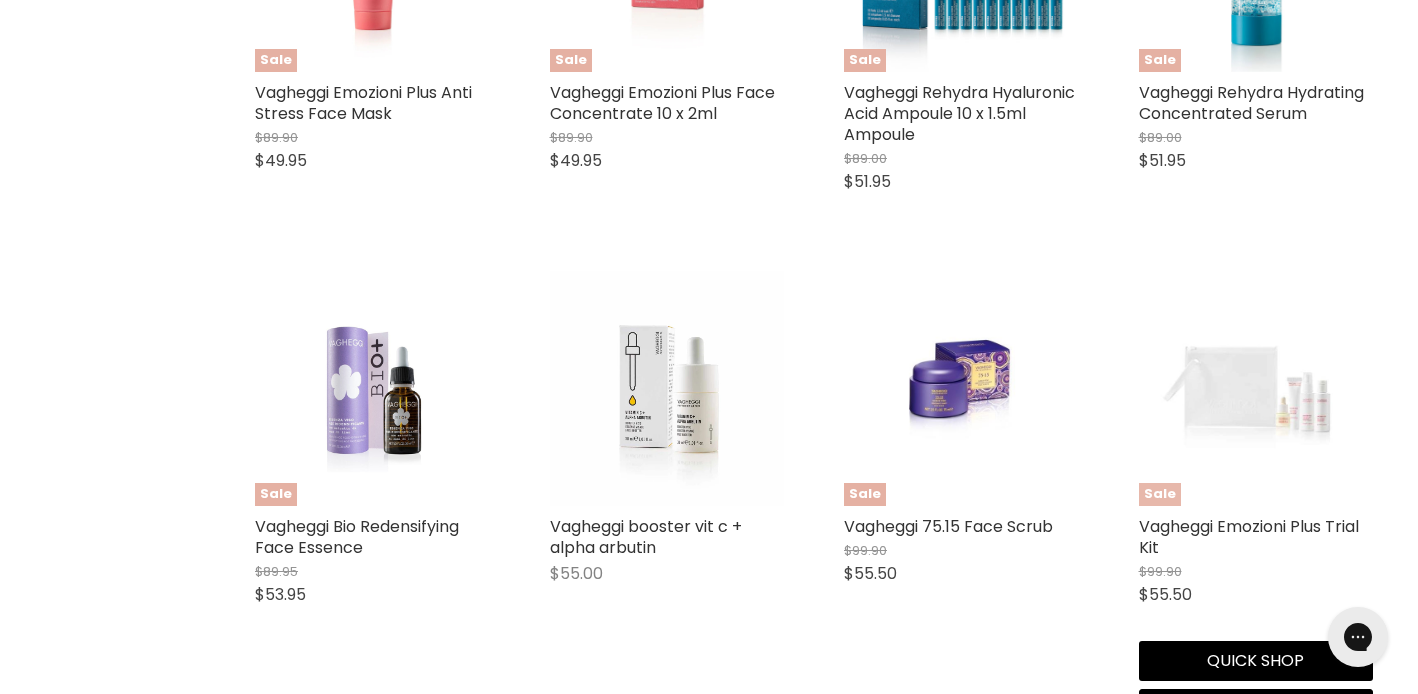 click at bounding box center (1256, 388) 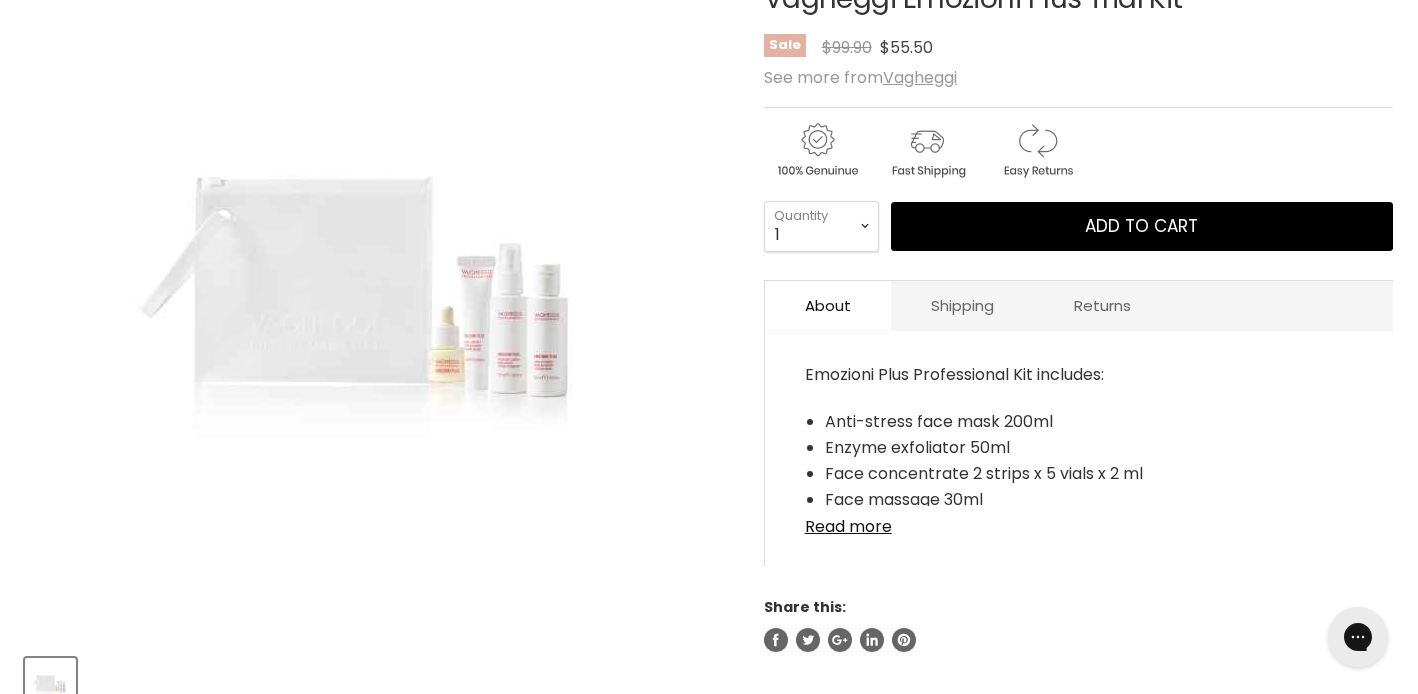 scroll, scrollTop: 418, scrollLeft: 0, axis: vertical 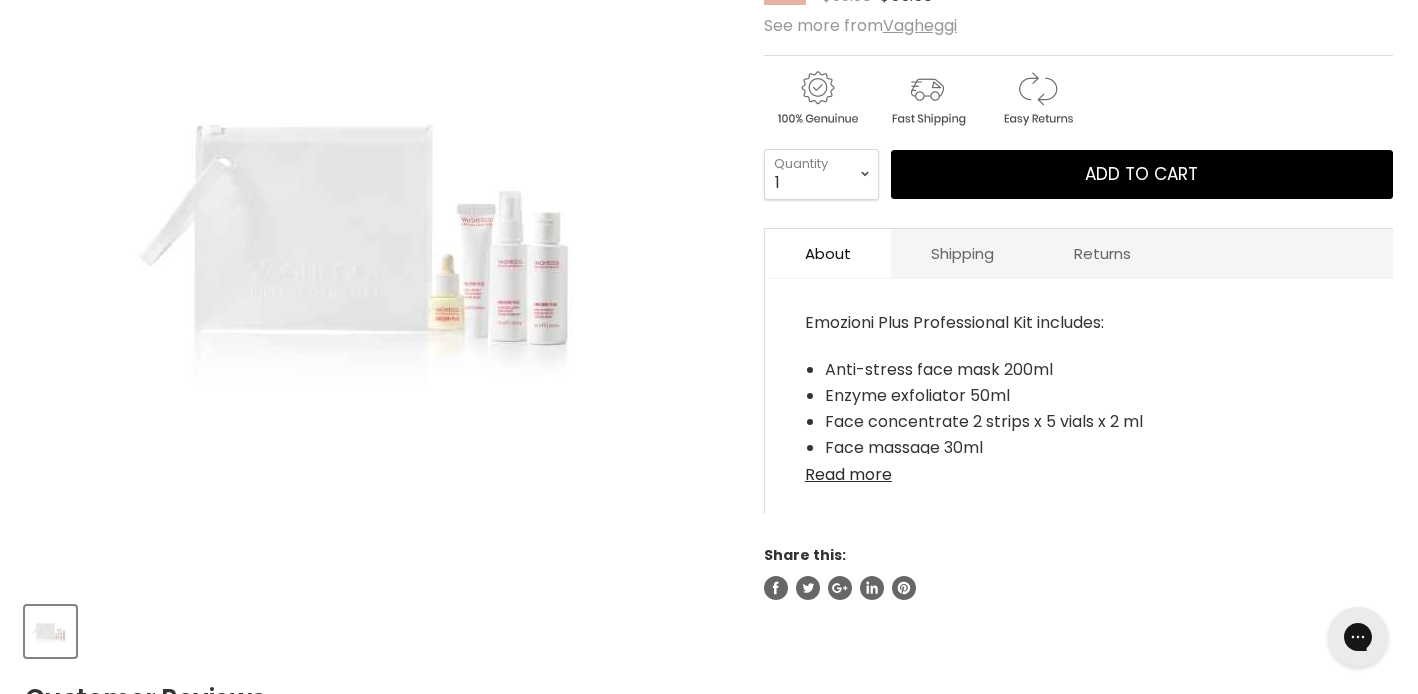 click on "Read more" at bounding box center (1079, 469) 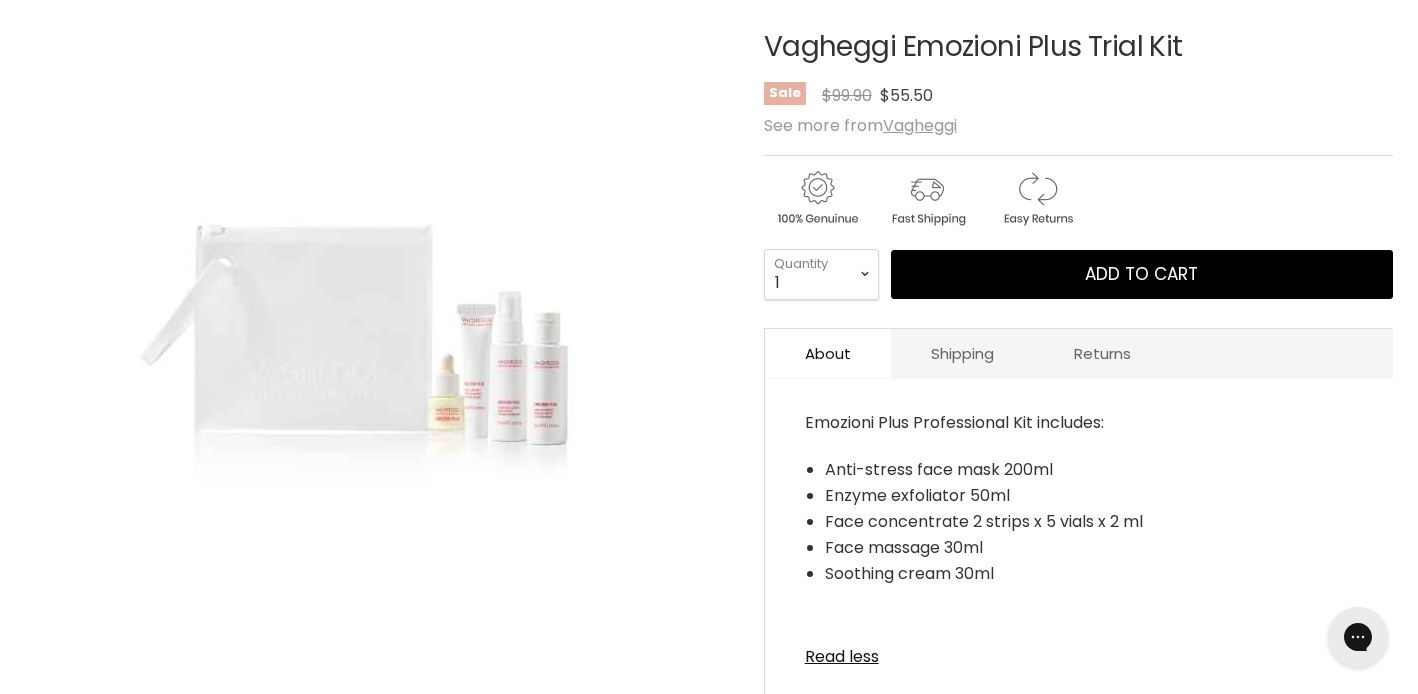 scroll, scrollTop: 307, scrollLeft: 0, axis: vertical 